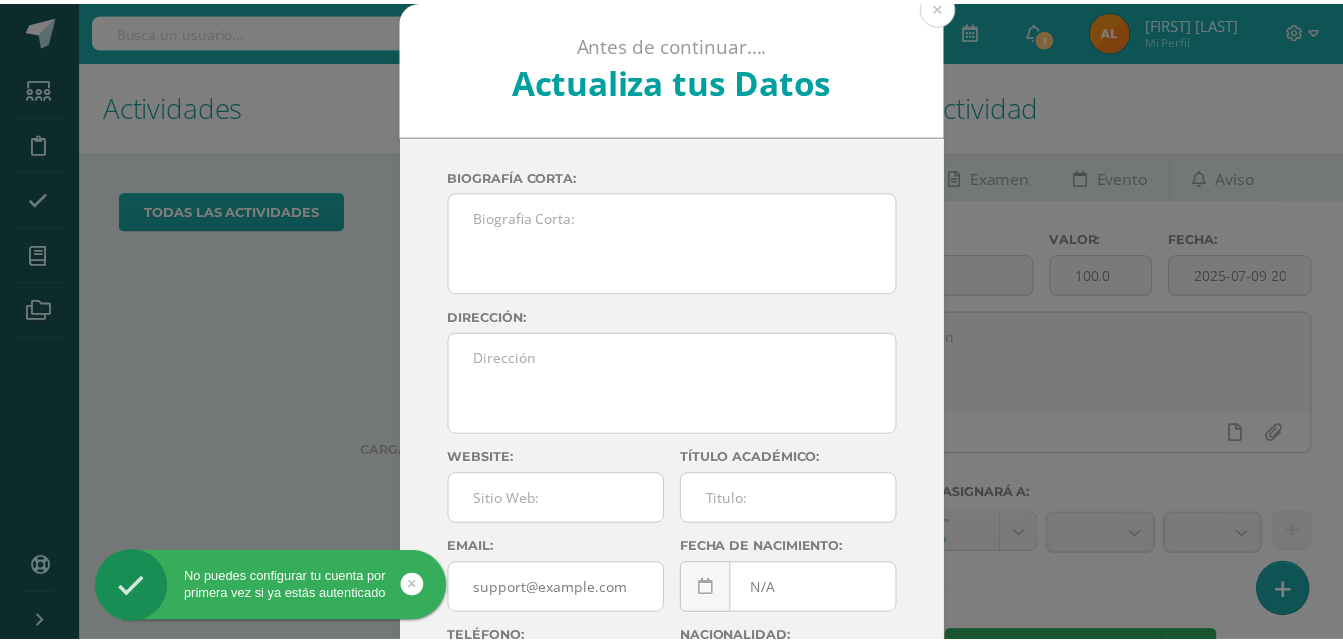scroll, scrollTop: 0, scrollLeft: 0, axis: both 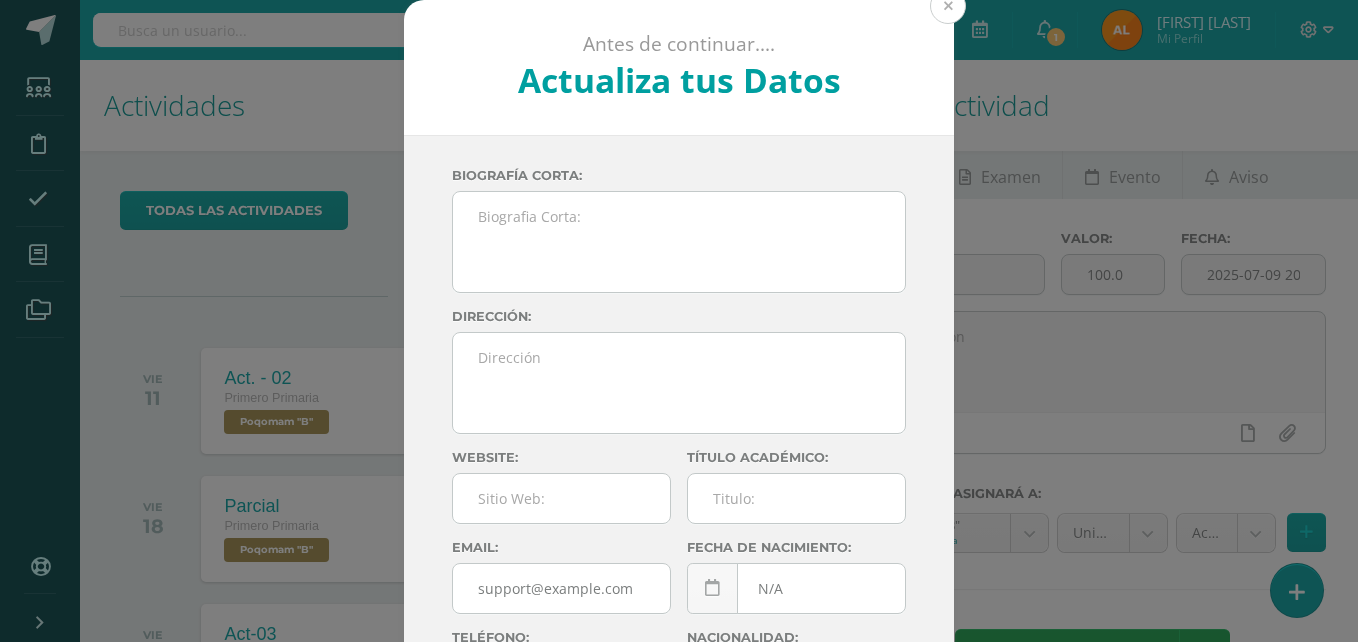 click at bounding box center [948, 6] 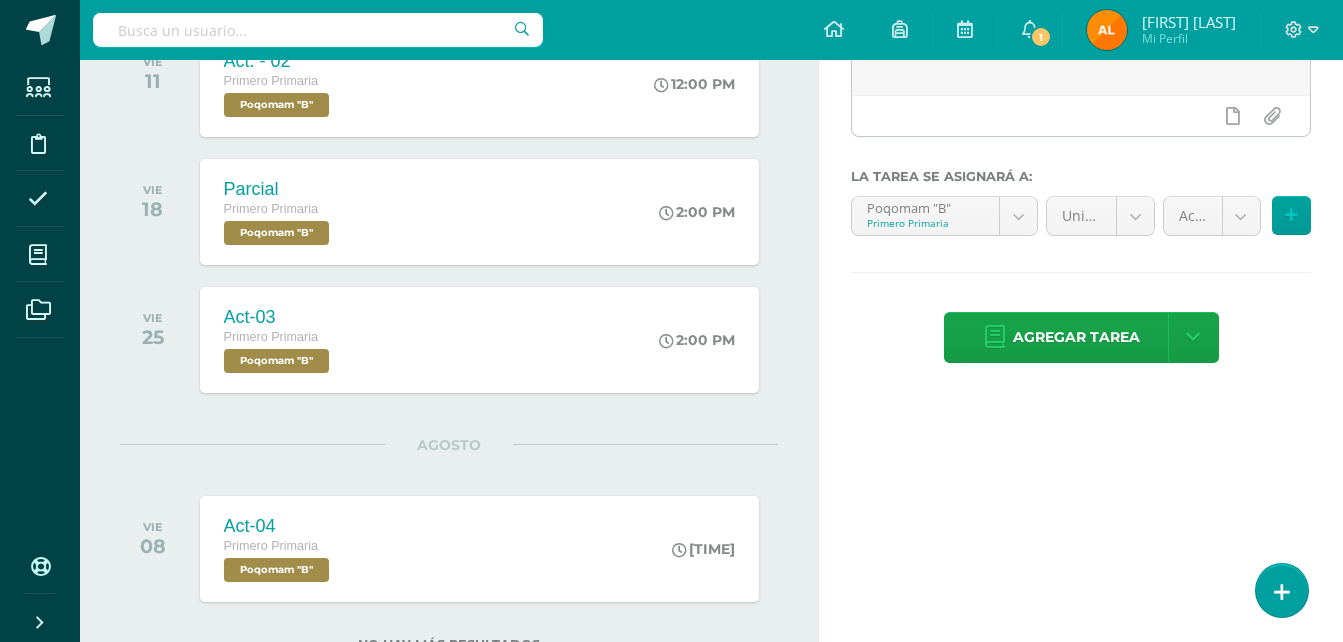 scroll, scrollTop: 391, scrollLeft: 0, axis: vertical 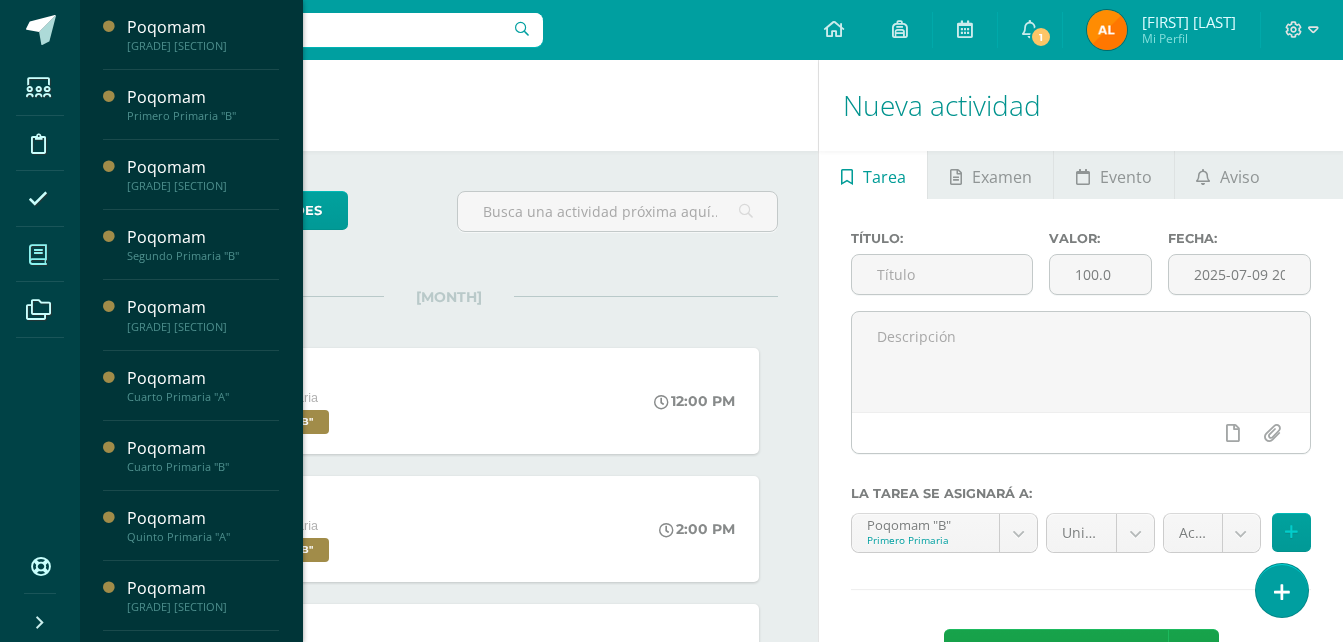 click at bounding box center (38, 254) 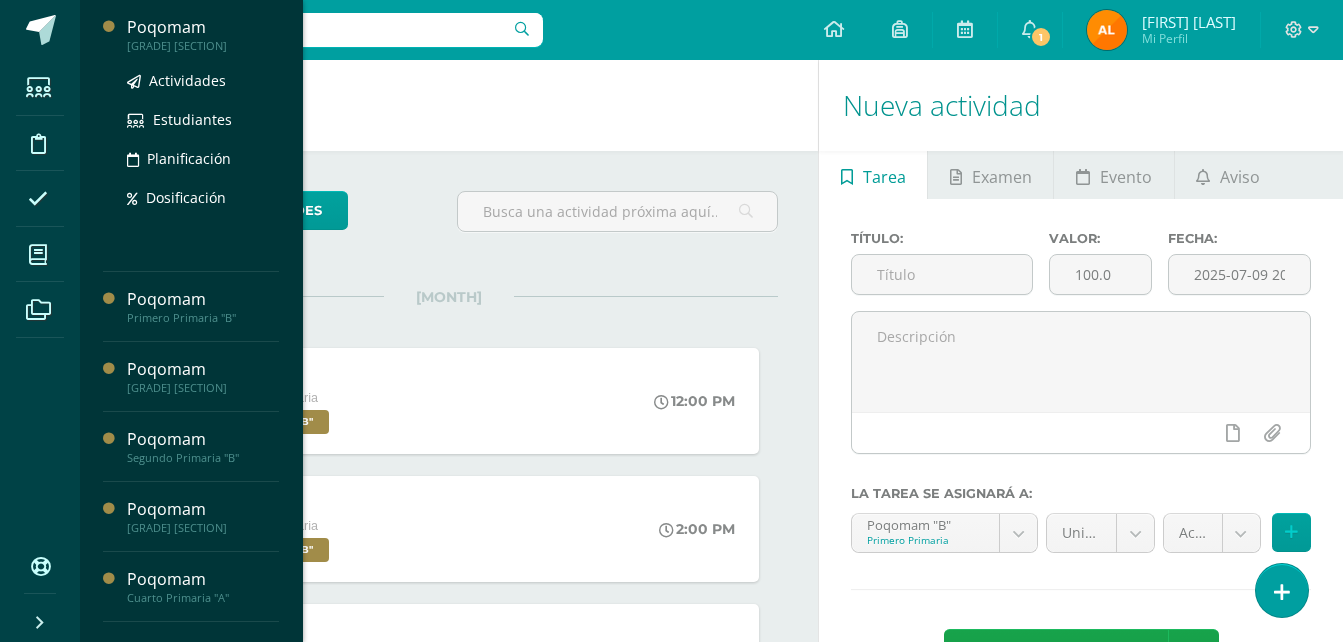 click on "Primero
Primaria
"A"" at bounding box center (203, 46) 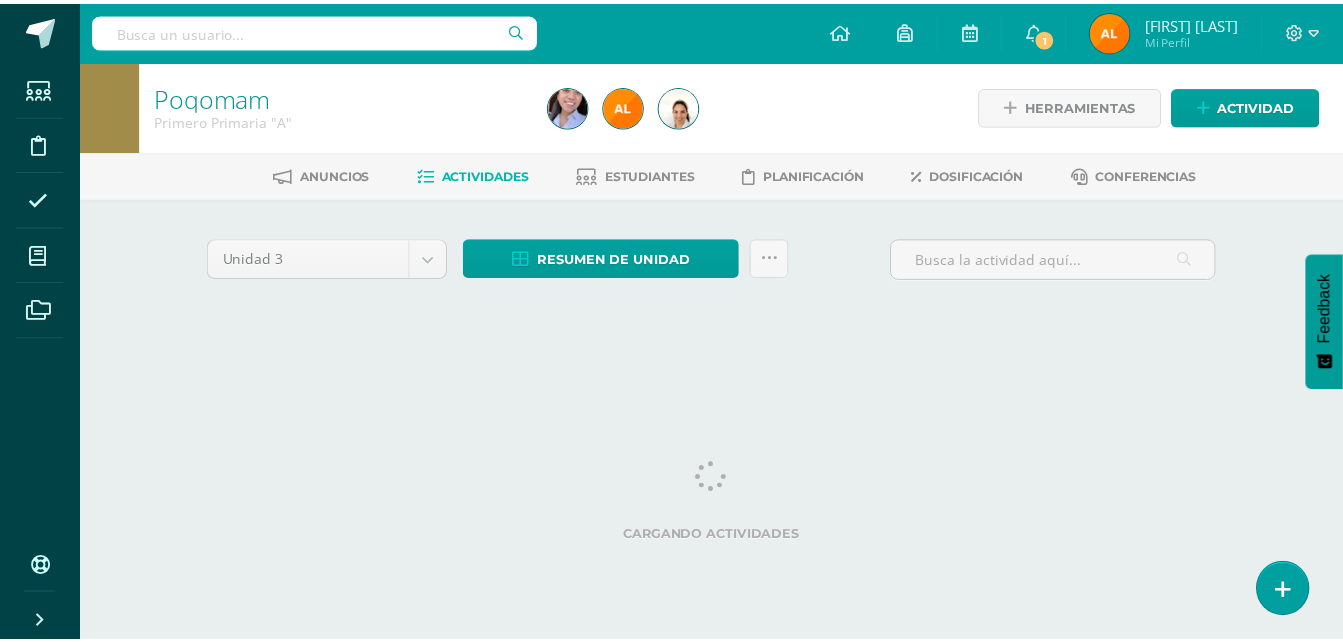 scroll, scrollTop: 0, scrollLeft: 0, axis: both 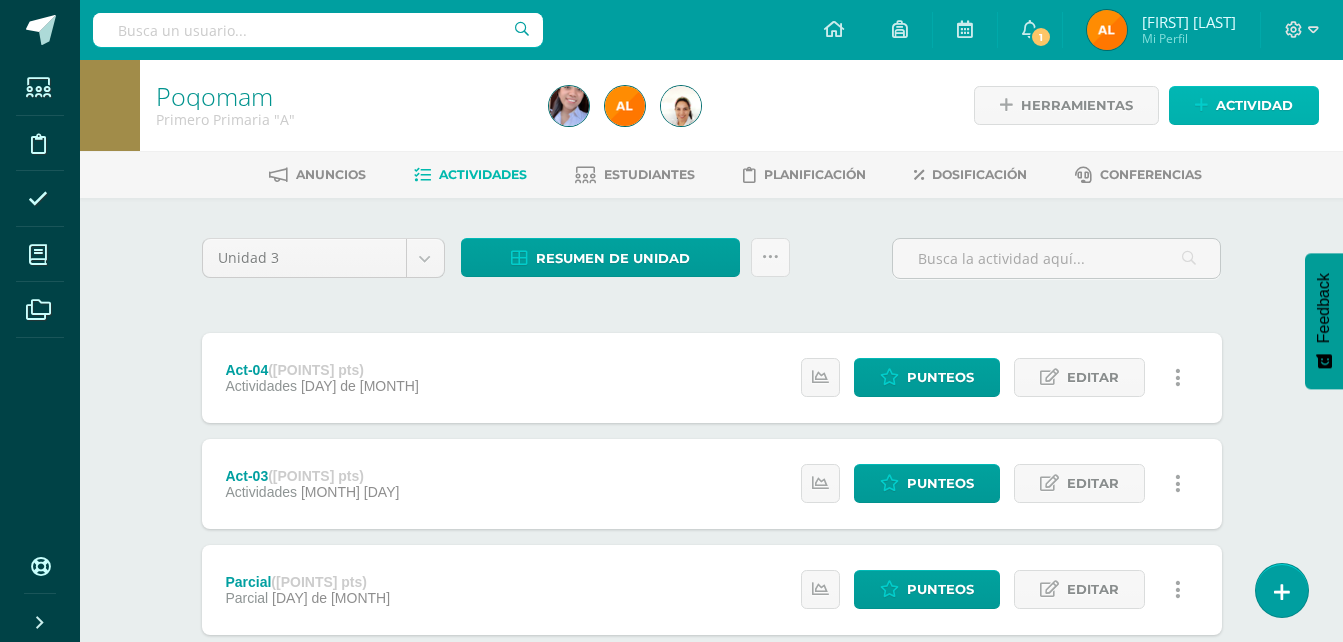 click on "Actividad" at bounding box center (1254, 105) 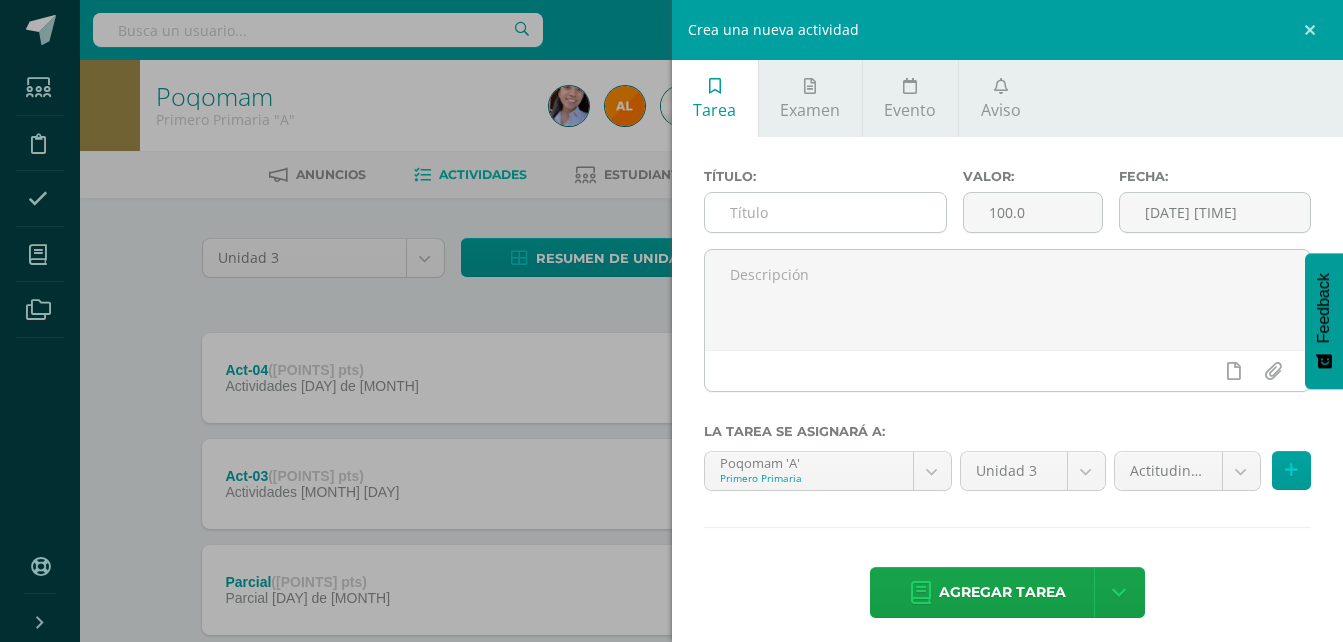click at bounding box center [826, 212] 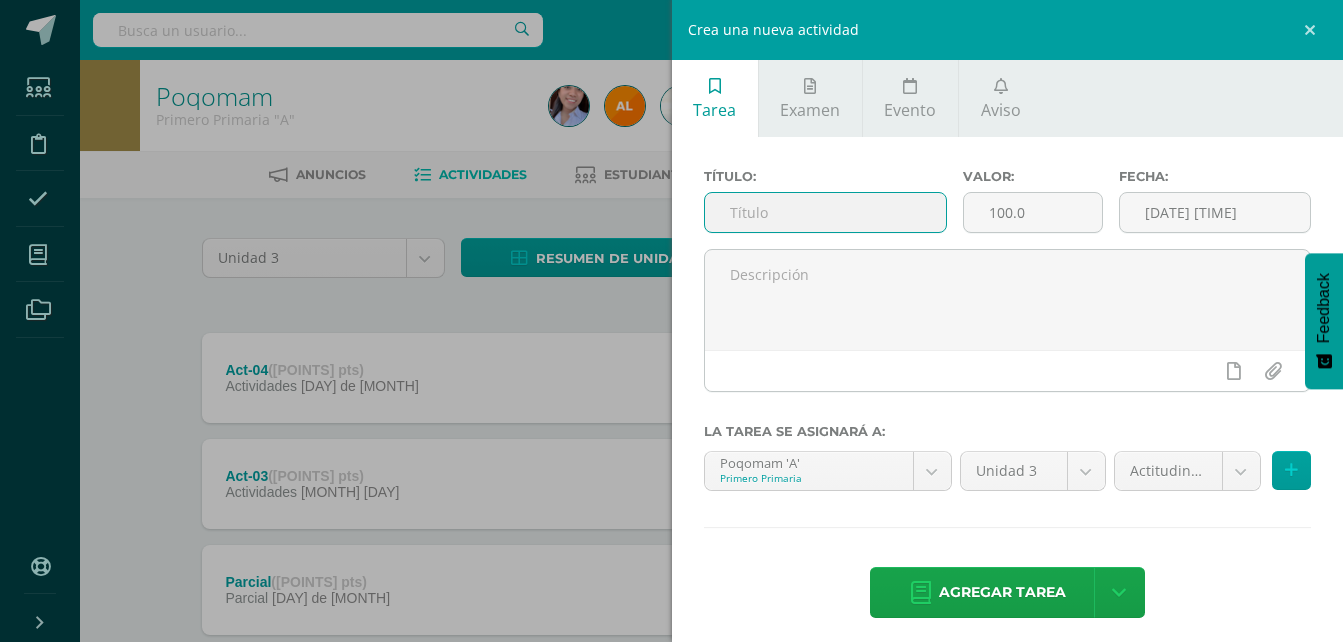 type on "Asistencia" 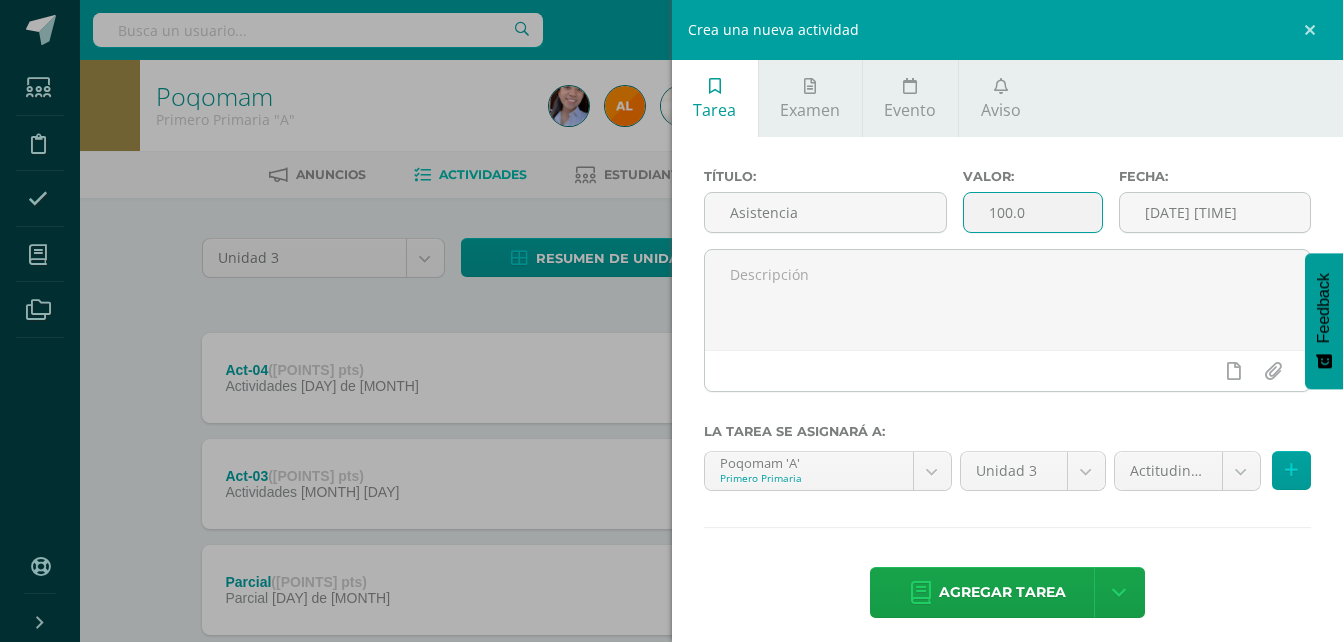 click on "100.0" at bounding box center [1033, 212] 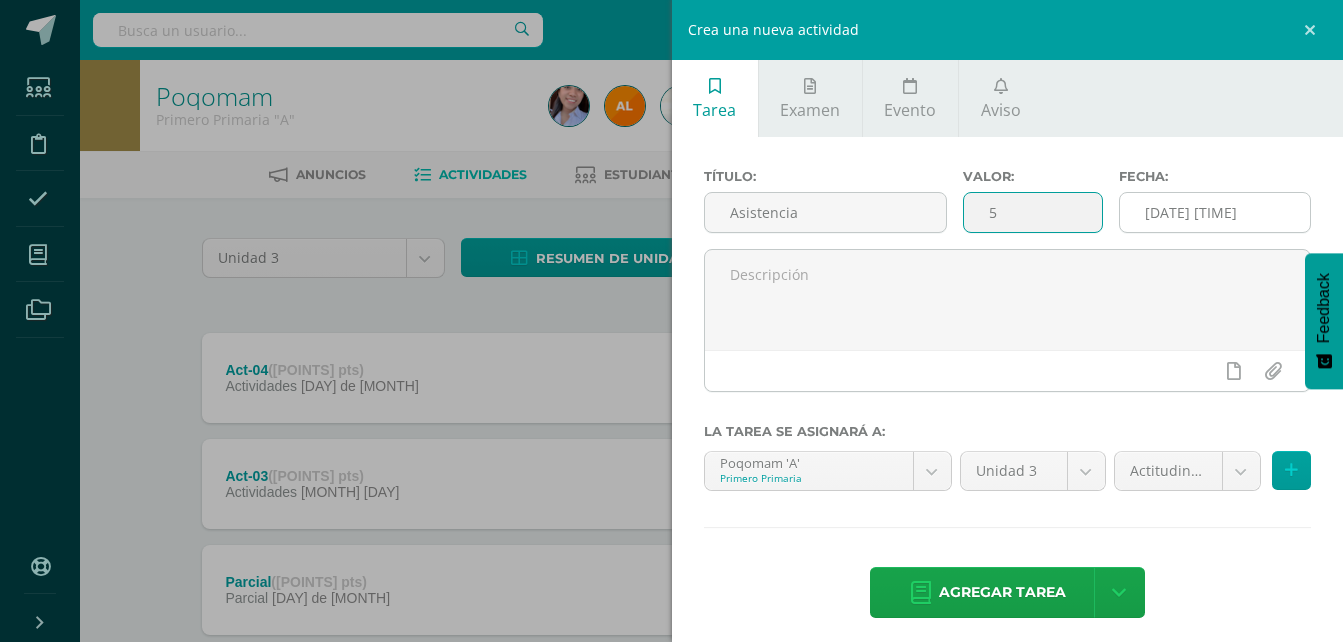 type on "5" 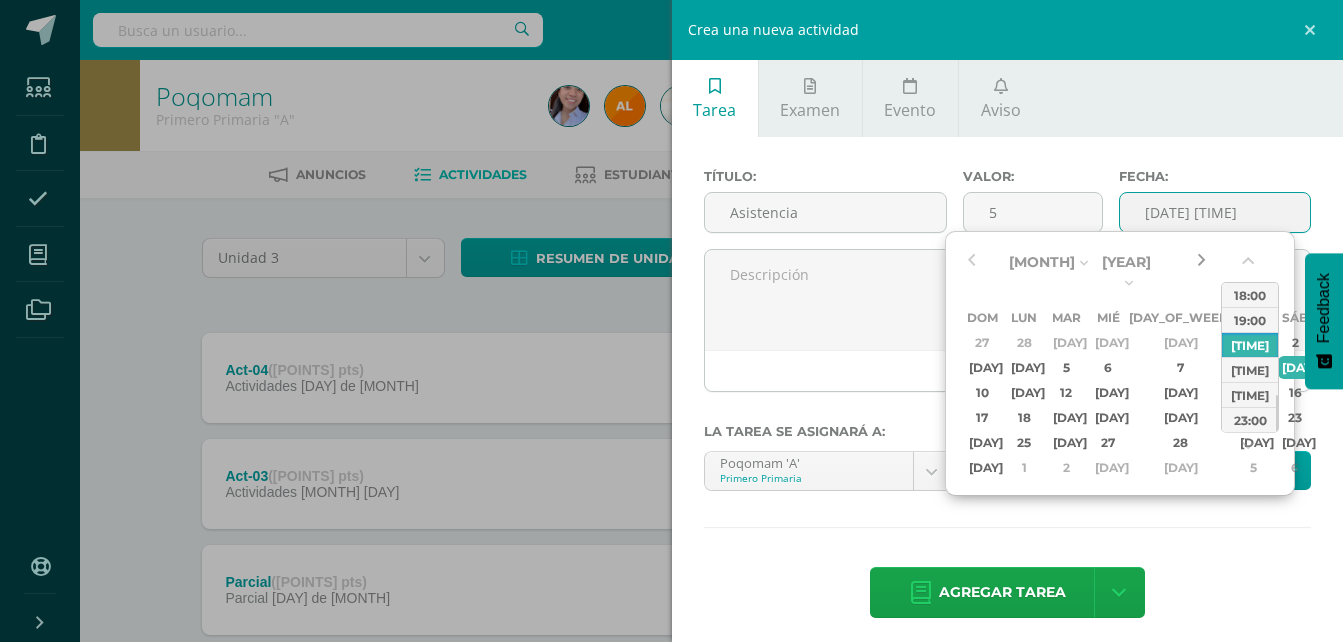 click at bounding box center (1201, 262) 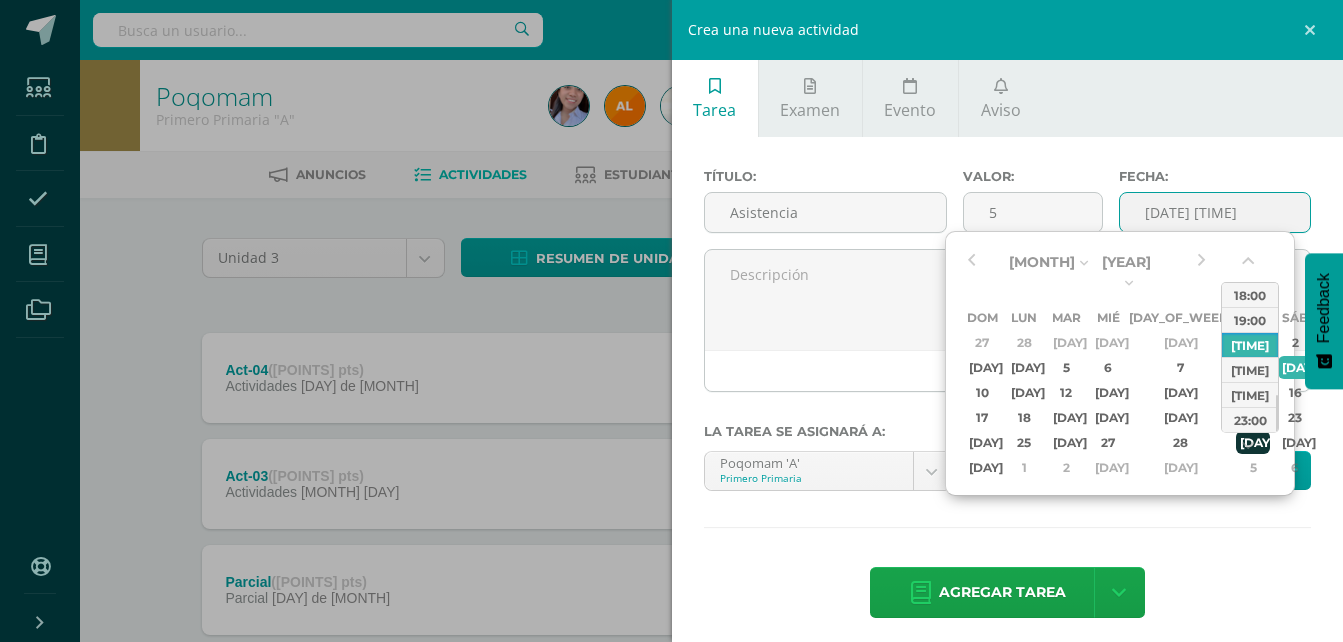 click on "29" at bounding box center [1253, 342] 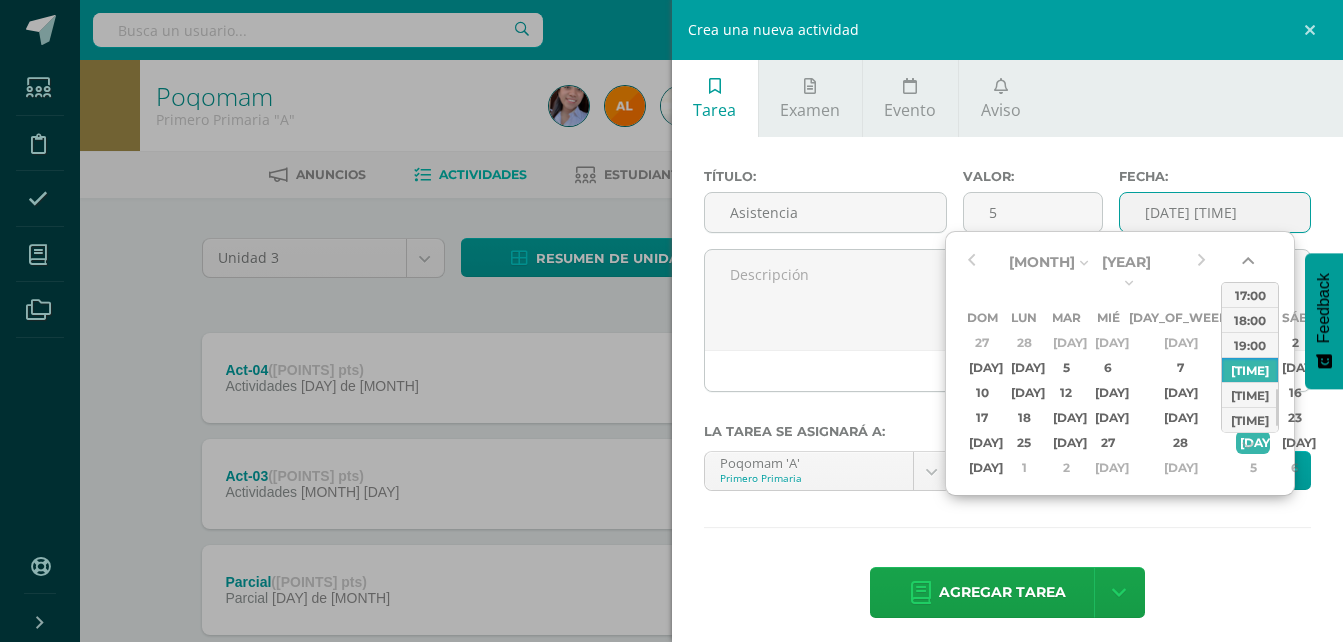 click at bounding box center [1250, 265] 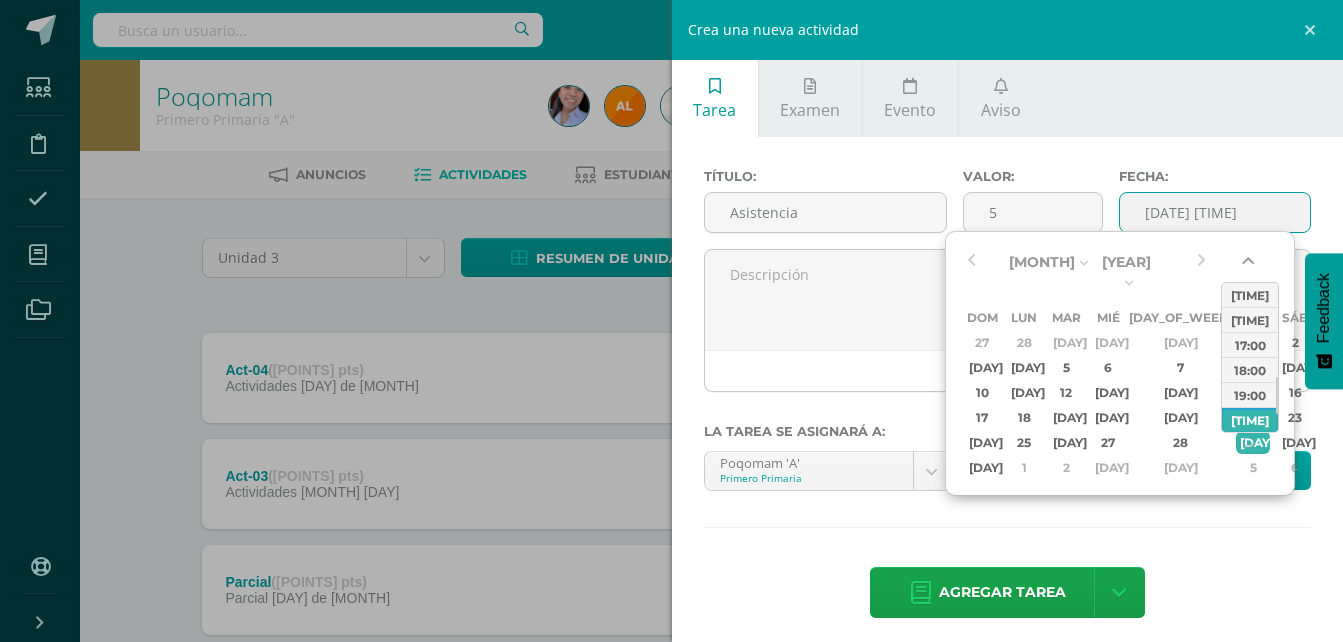 click at bounding box center [1250, 265] 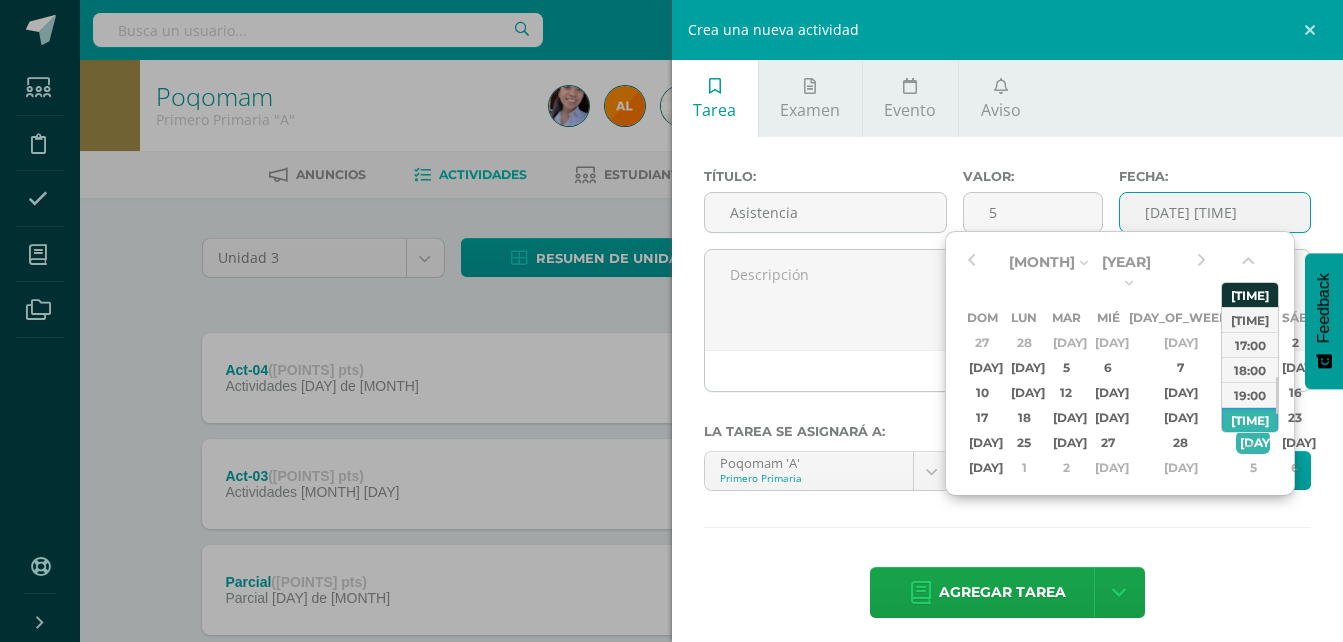 click on "15:00" at bounding box center (1250, 294) 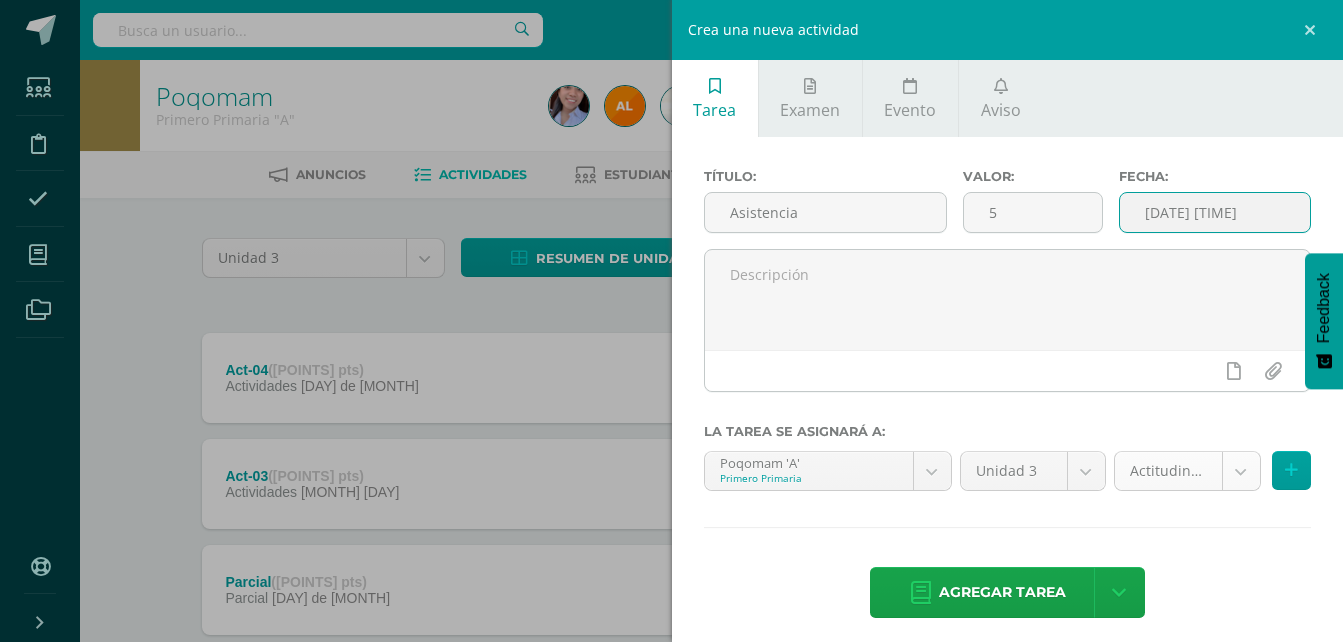 click on "Estudiantes Disciplina Asistencia Mis cursos Archivos Soporte
Ayuda
Reportar un problema
Centro de ayuda
Últimas actualizaciones
Cerrar panel
Poqomam
Primero
Primaria
"A"
Actividades Estudiantes Planificación Dosificación
Poqomam
Primero
Primaria
"B"
Actividades Estudiantes Planificación Dosificación
Poqomam
Segundo
Primaria
"A"
Actividades Estudiantes Planificación Dosificación Actividades Estudiantes 1 1" at bounding box center (671, 490) 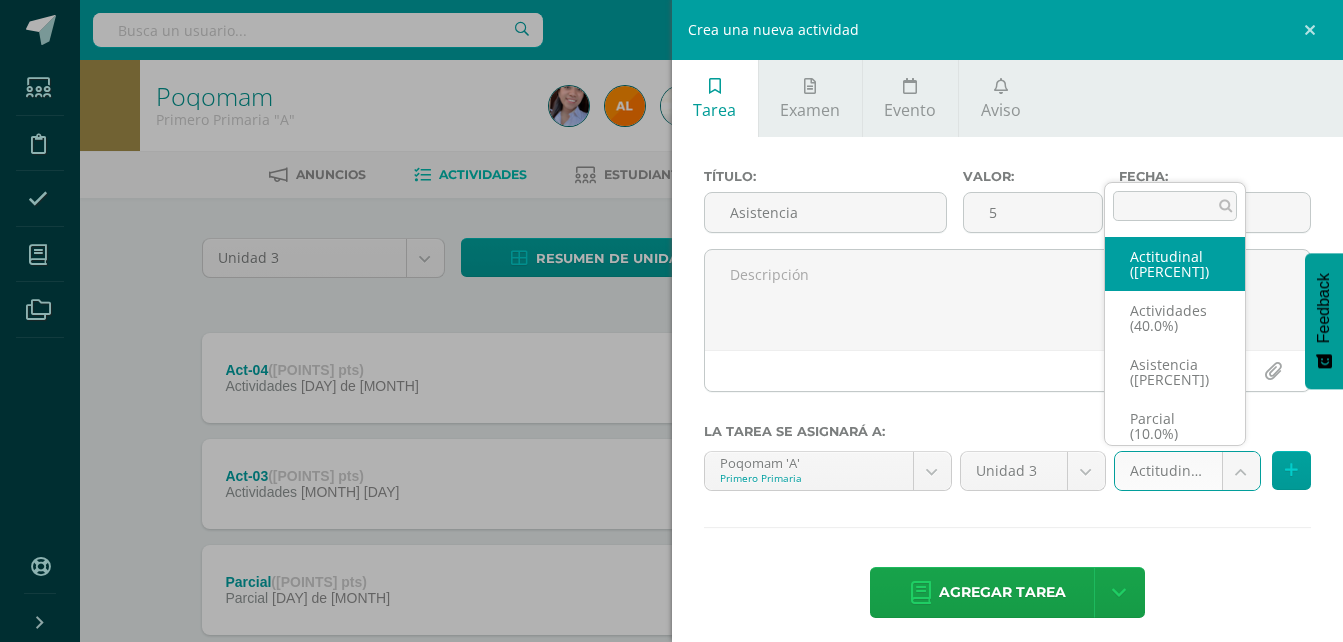 scroll, scrollTop: 8, scrollLeft: 0, axis: vertical 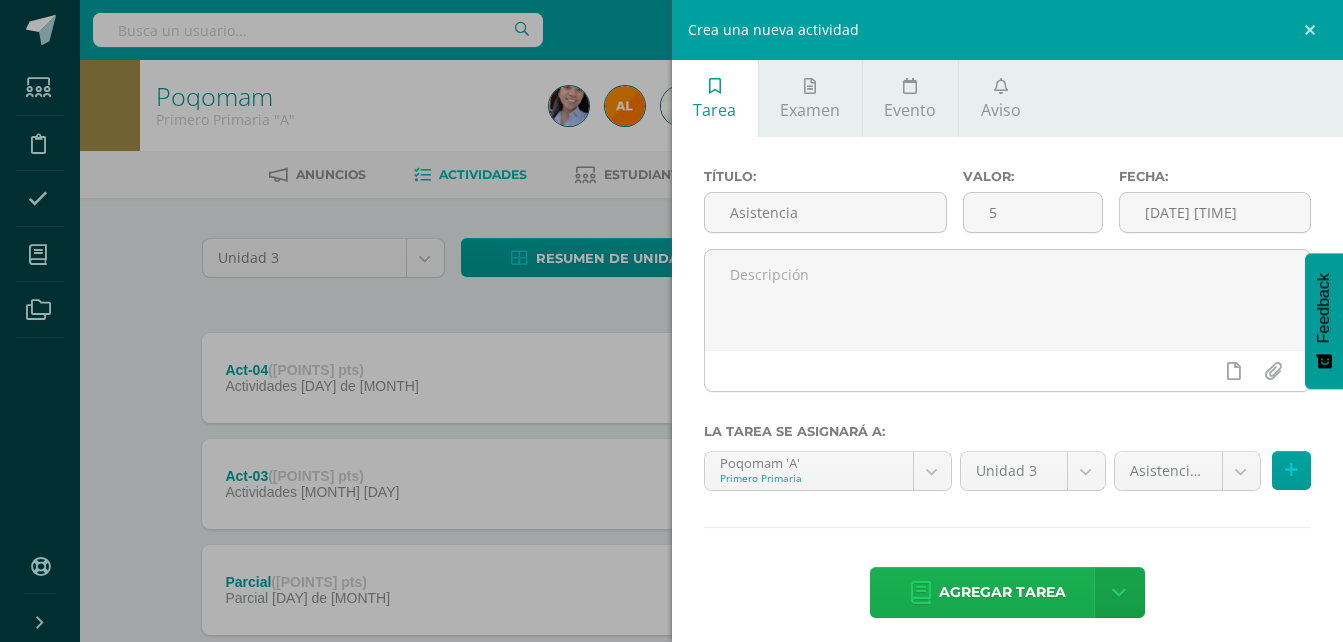 click on "Agregar tarea" at bounding box center (1002, 592) 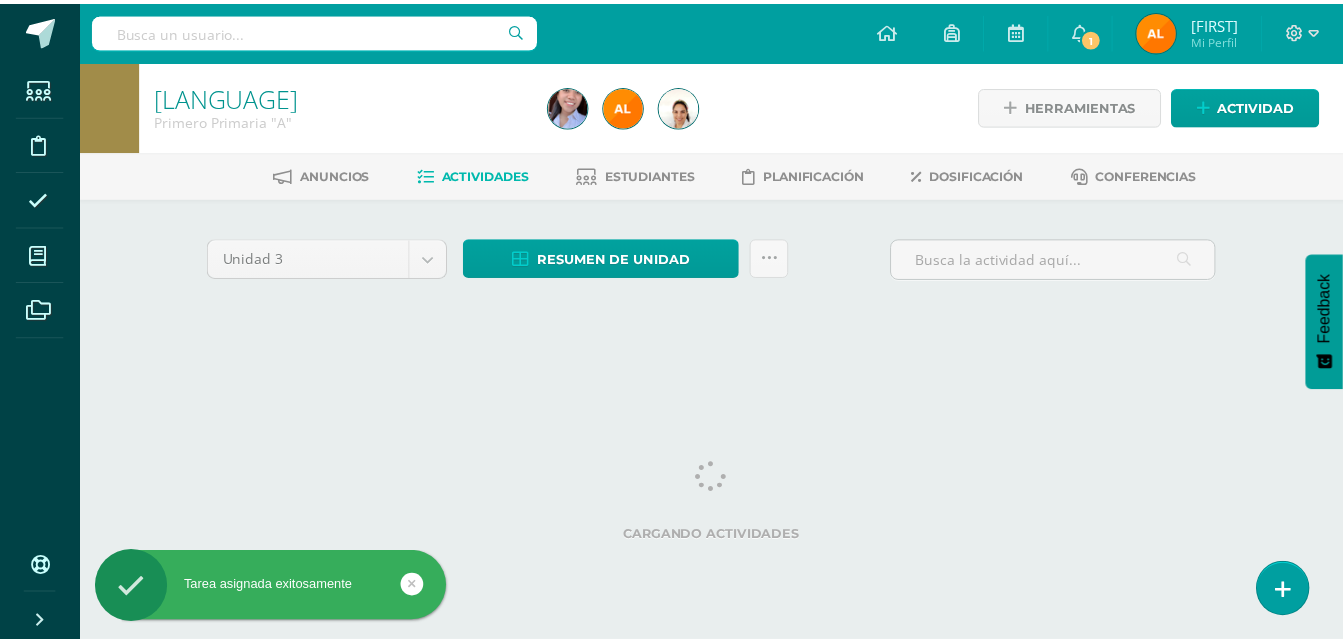 scroll, scrollTop: 0, scrollLeft: 0, axis: both 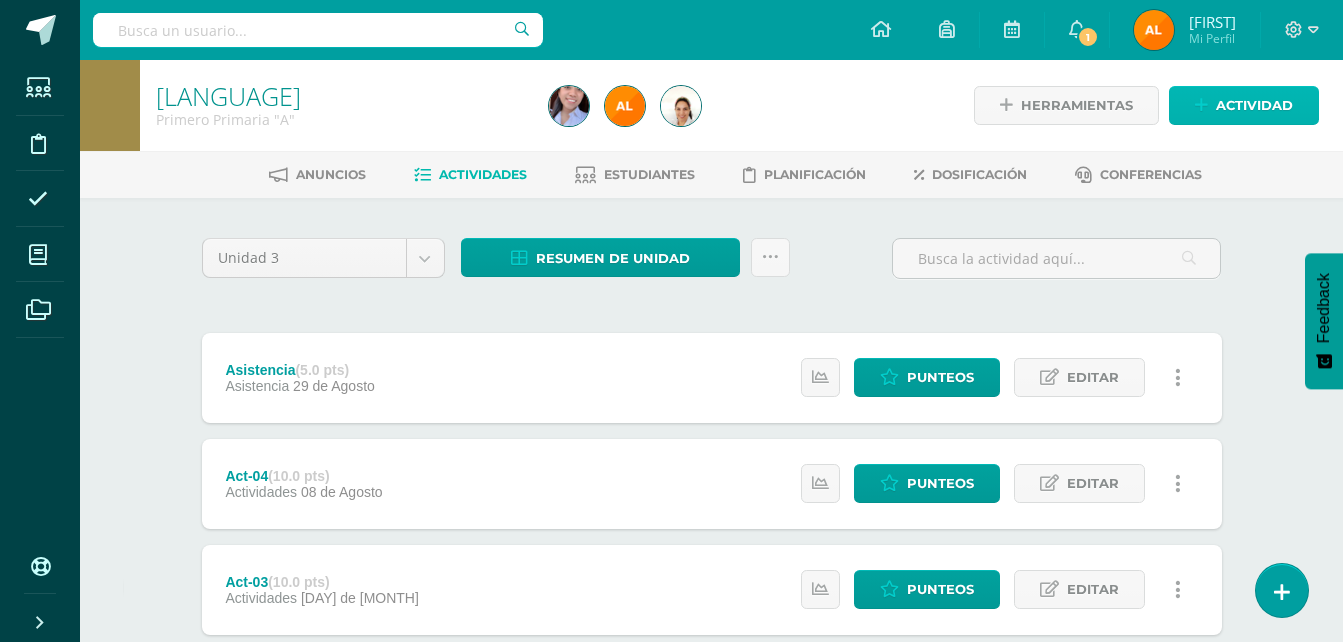 click on "Actividad" at bounding box center (1254, 105) 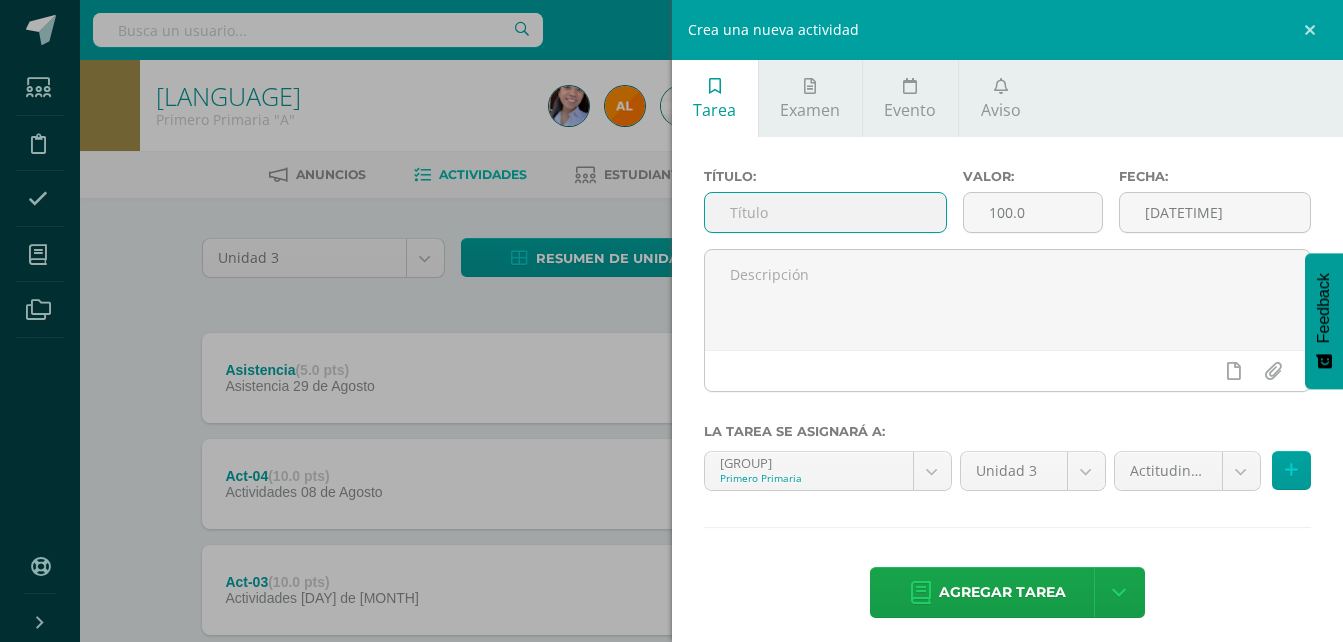 click at bounding box center (826, 212) 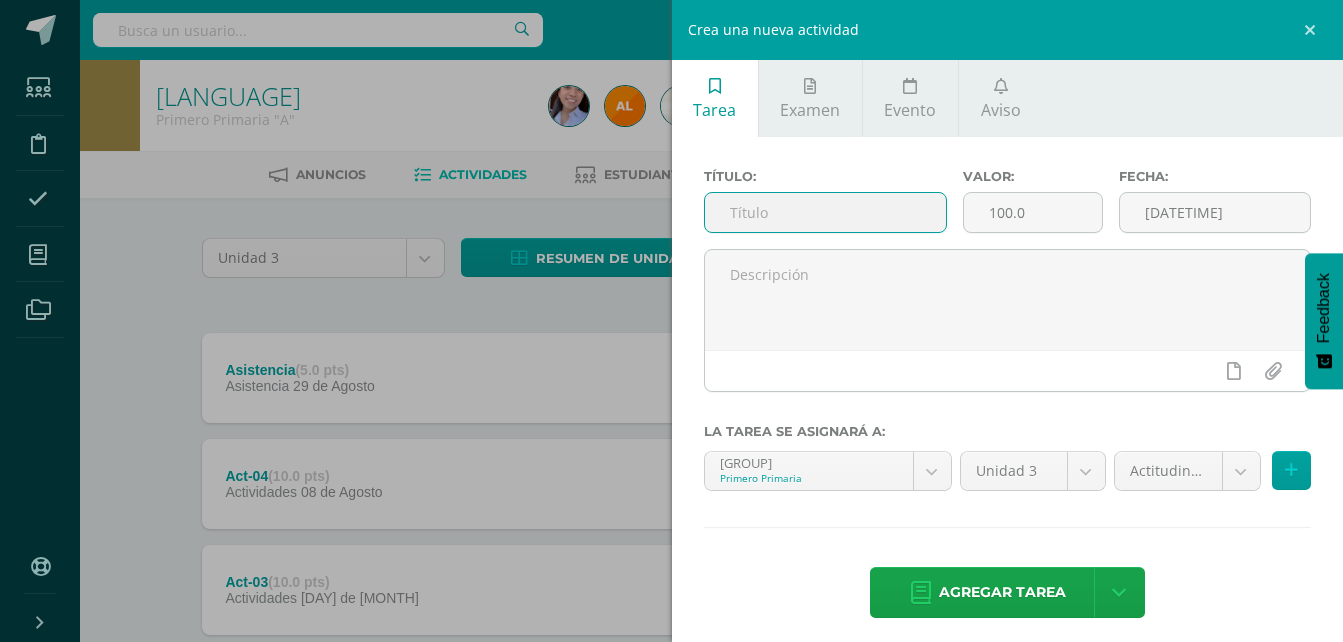 type on "Actitudinal" 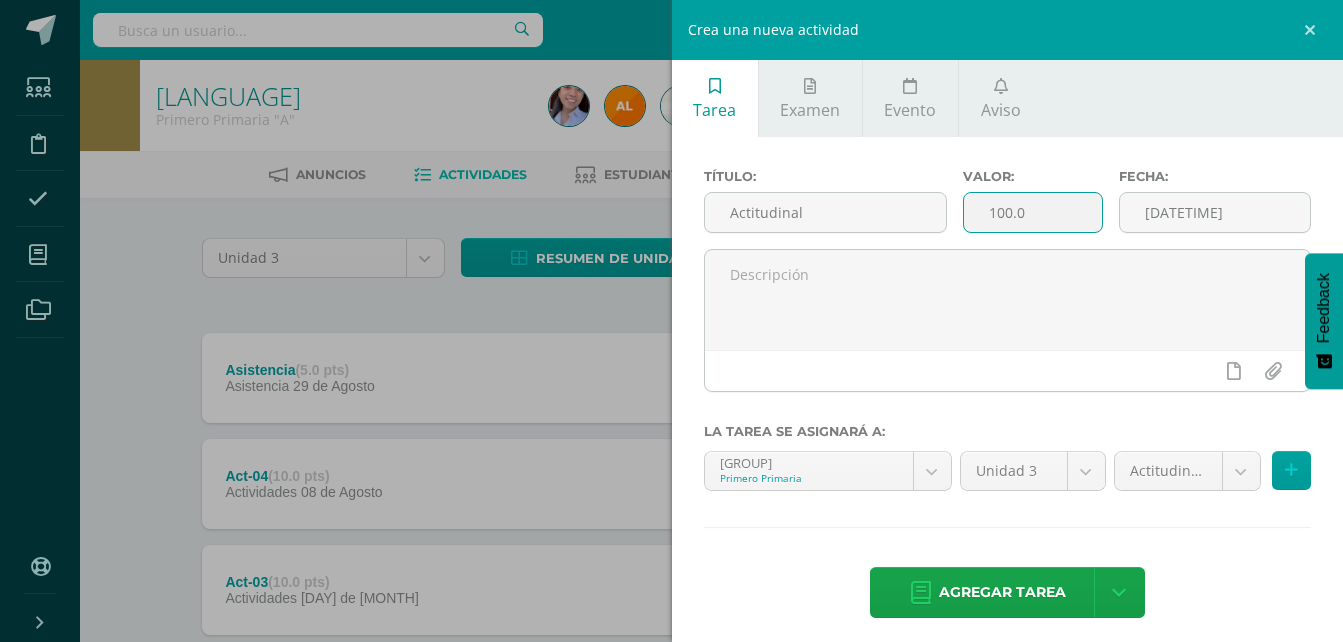 click on "100.0" at bounding box center [1033, 212] 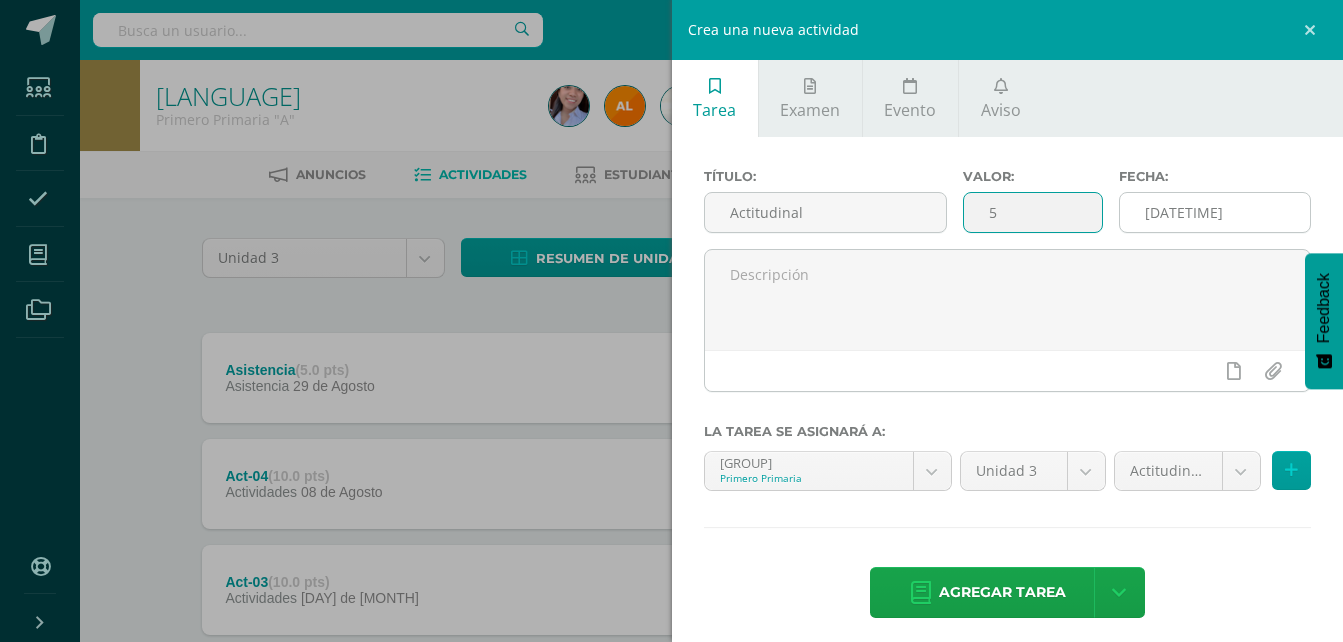 type on "5" 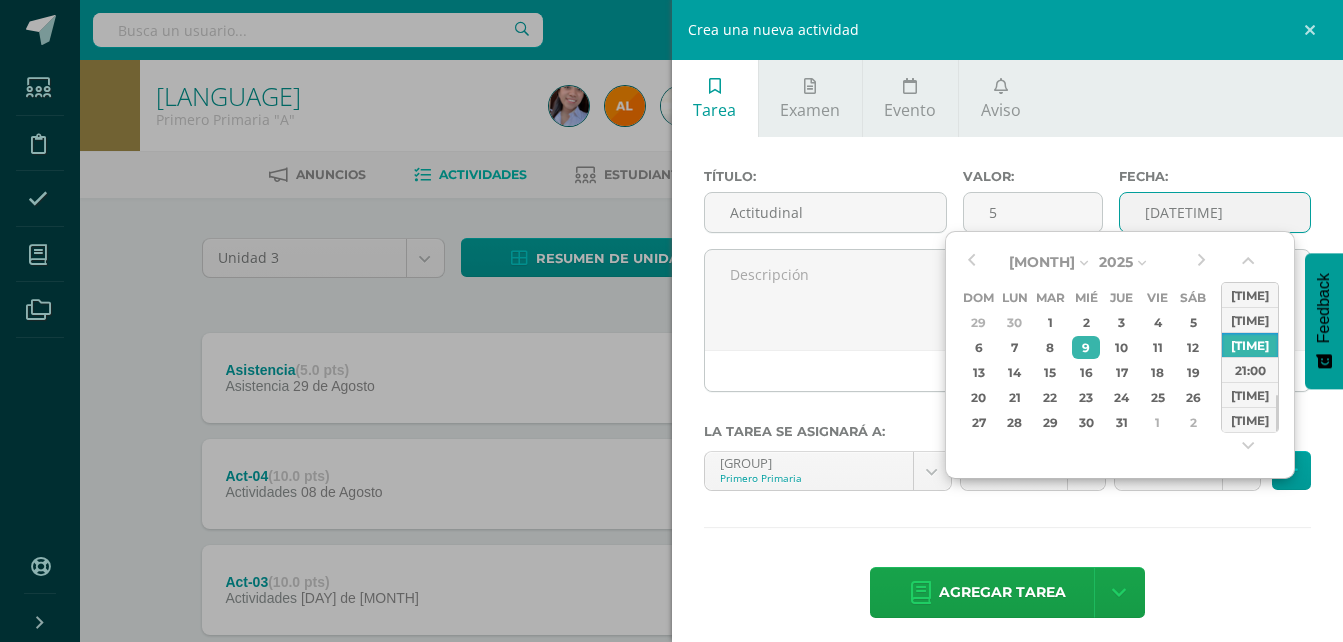 click on "00:00 01:00 02:00 03:00 04:00 05:00 06:00 07:00 08:00 09:00 10:00 11:00 12:00 13:00 14:00 15:00 16:00 17:00 18:00 19:00 20:00 21:00 22:00 23:00" at bounding box center (1250, 357) 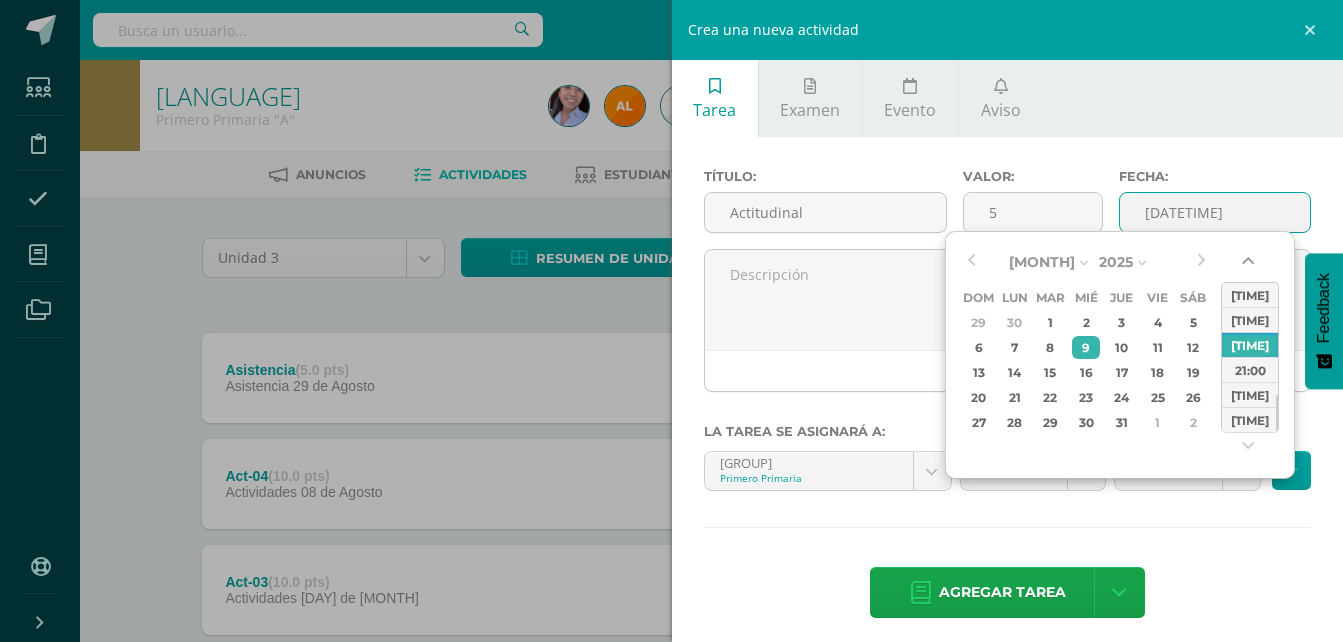 drag, startPoint x: 1235, startPoint y: 271, endPoint x: 1251, endPoint y: 264, distance: 17.464249 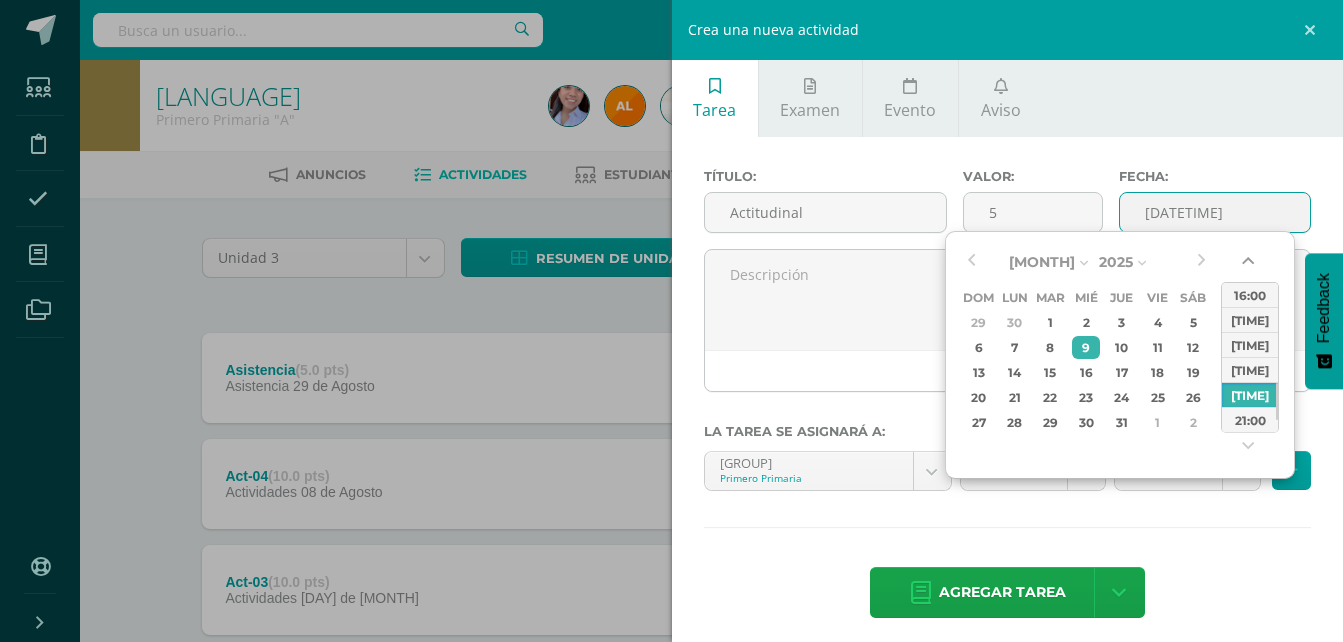 click at bounding box center (1250, 265) 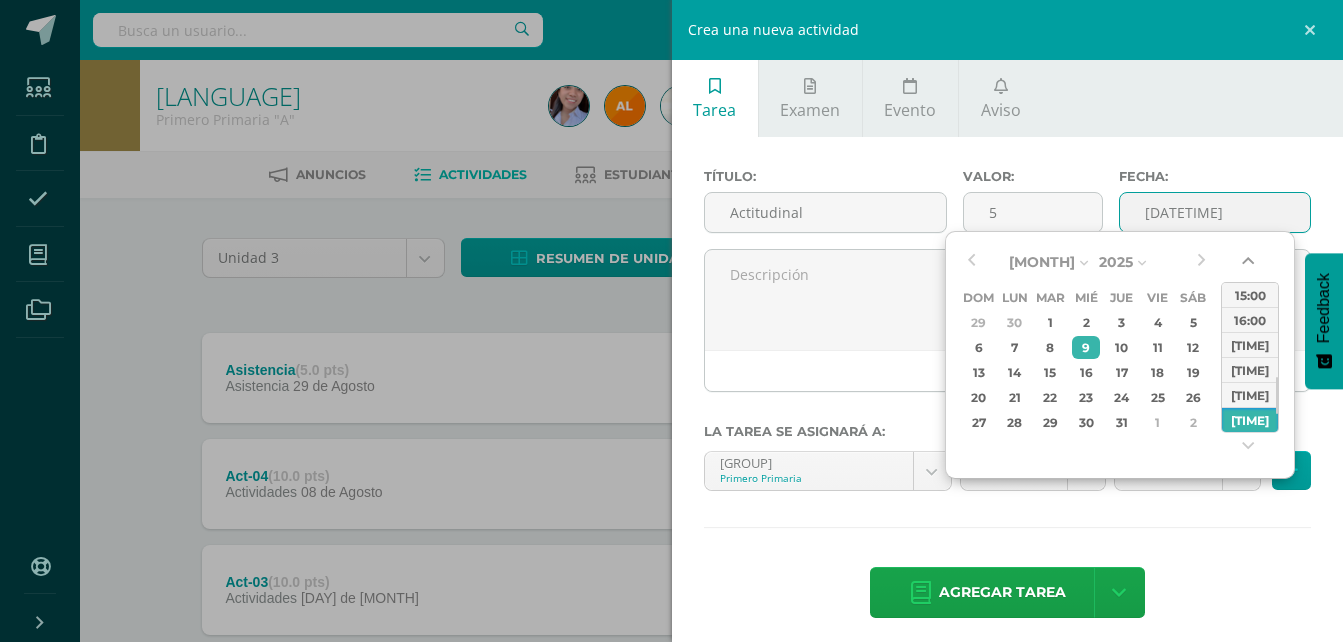 click at bounding box center [1250, 265] 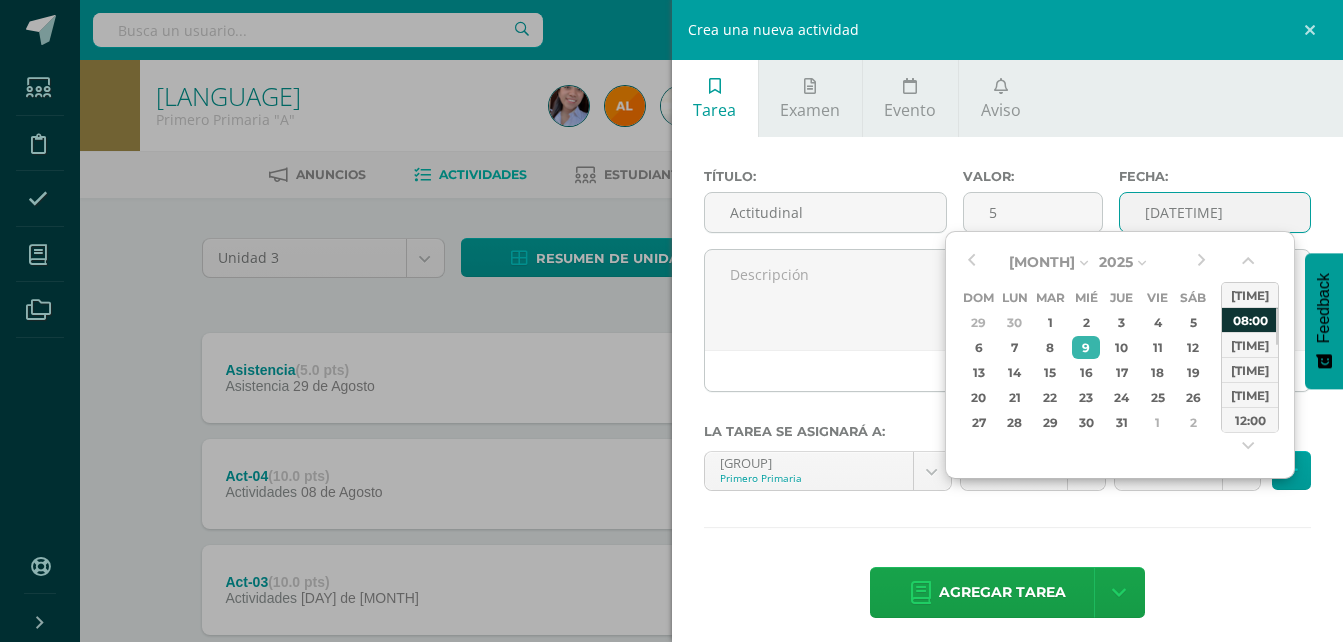 drag, startPoint x: 1251, startPoint y: 264, endPoint x: 1251, endPoint y: 290, distance: 26 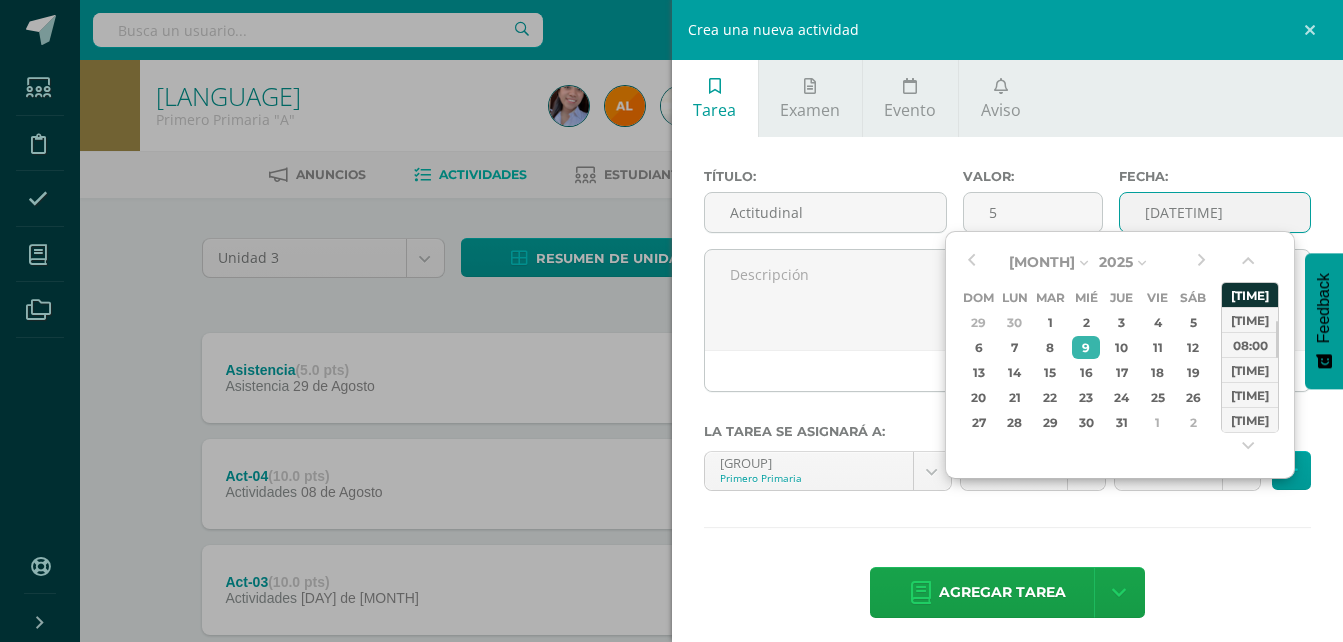 click on "06:00" at bounding box center (1250, 294) 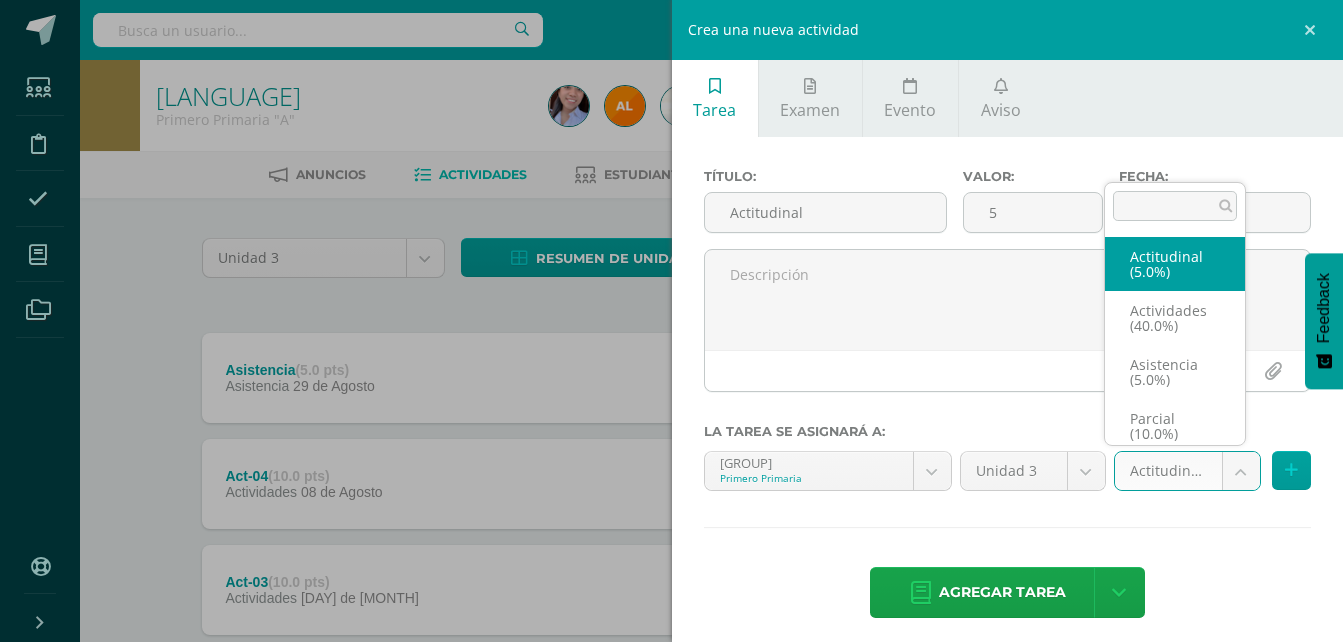 click on "Tarea asignada exitosamente         Estudiantes Disciplina Asistencia Mis cursos Archivos Soporte
Ayuda
Reportar un problema
Centro de ayuda
Últimas actualizaciones
Cerrar panel
Poqomam
Primero
Primaria
"A"
Actividades Estudiantes Planificación Dosificación
Poqomam
Primero
Primaria
"B"
Actividades Estudiantes Planificación Dosificación
Poqomam
Segundo
Primaria
"A"
Actividades Estudiantes Planificación 1 1 0" at bounding box center [671, 543] 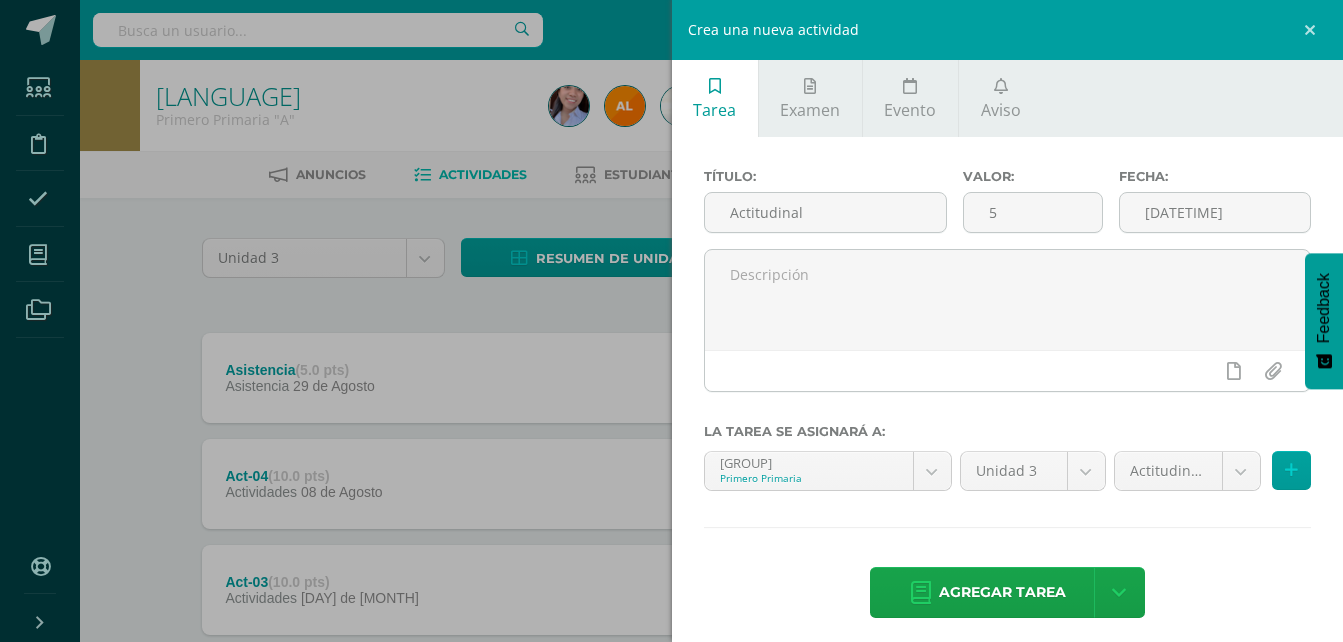 click on "Tarea asignada exitosamente         Estudiantes Disciplina Asistencia Mis cursos Archivos Soporte
Ayuda
Reportar un problema
Centro de ayuda
Últimas actualizaciones
Cerrar panel
Poqomam
Primero
Primaria
"A"
Actividades Estudiantes Planificación Dosificación
Poqomam
Primero
Primaria
"B"
Actividades Estudiantes Planificación Dosificación
Poqomam
Segundo
Primaria
"A"
Actividades Estudiantes Planificación 1 1 0" at bounding box center [671, 543] 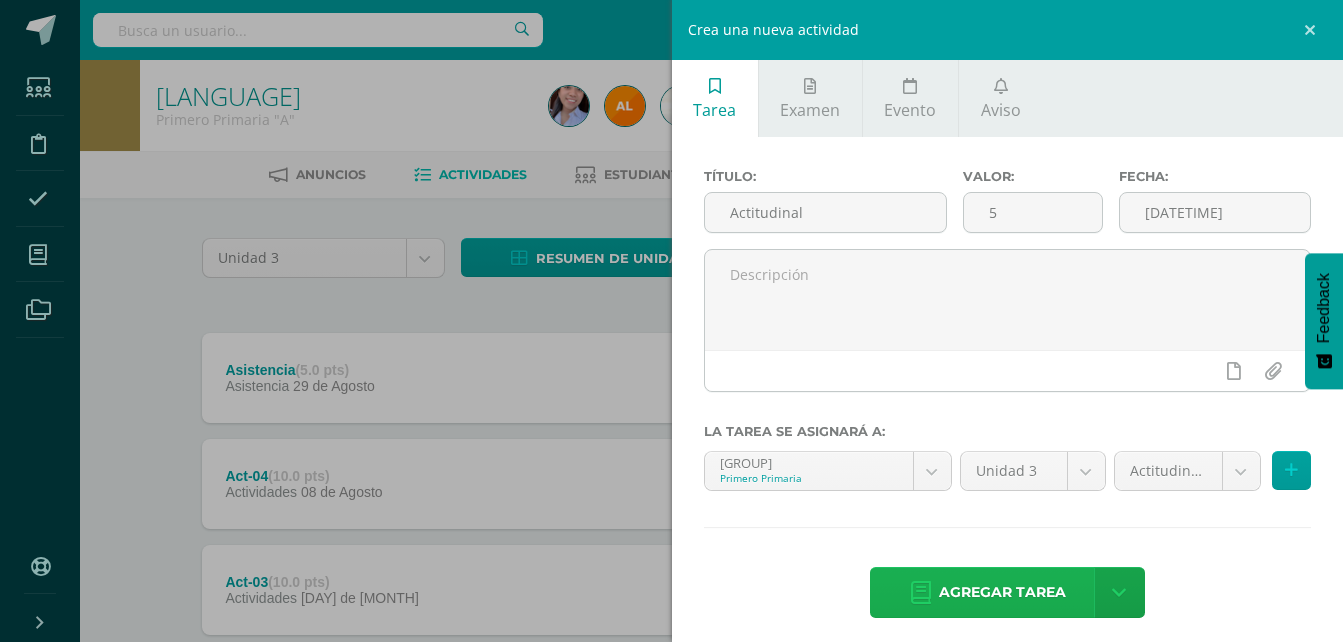 click on "Agregar tarea" at bounding box center [1002, 592] 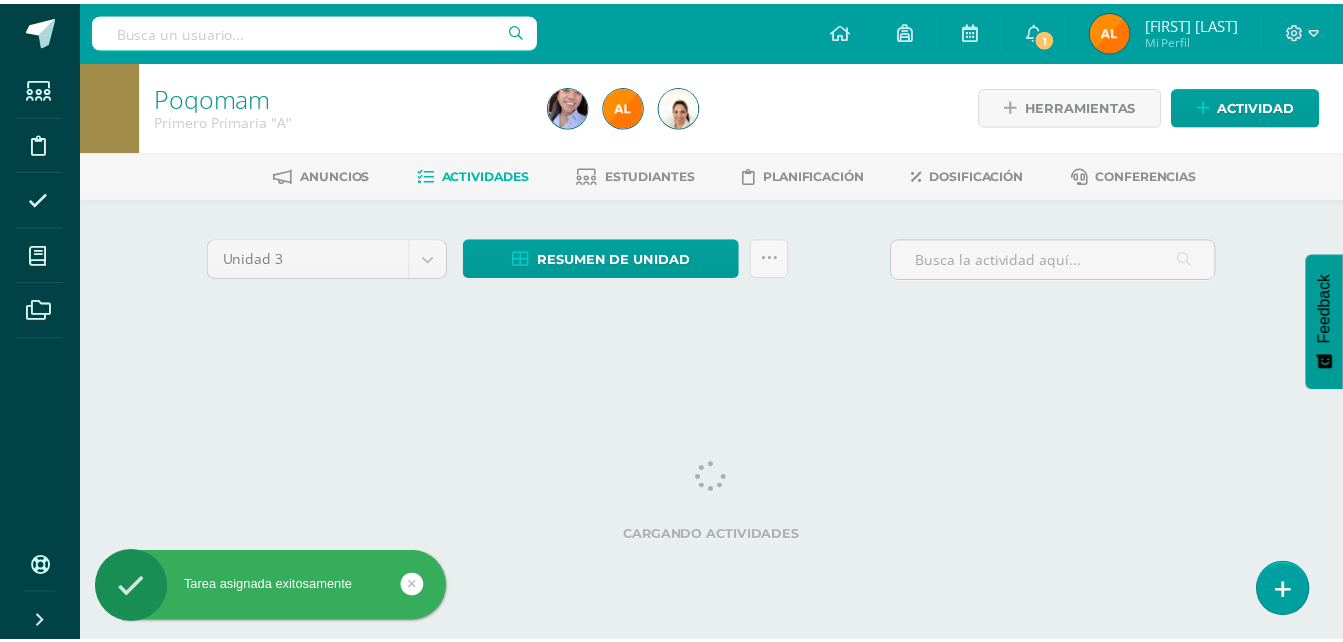 scroll, scrollTop: 0, scrollLeft: 0, axis: both 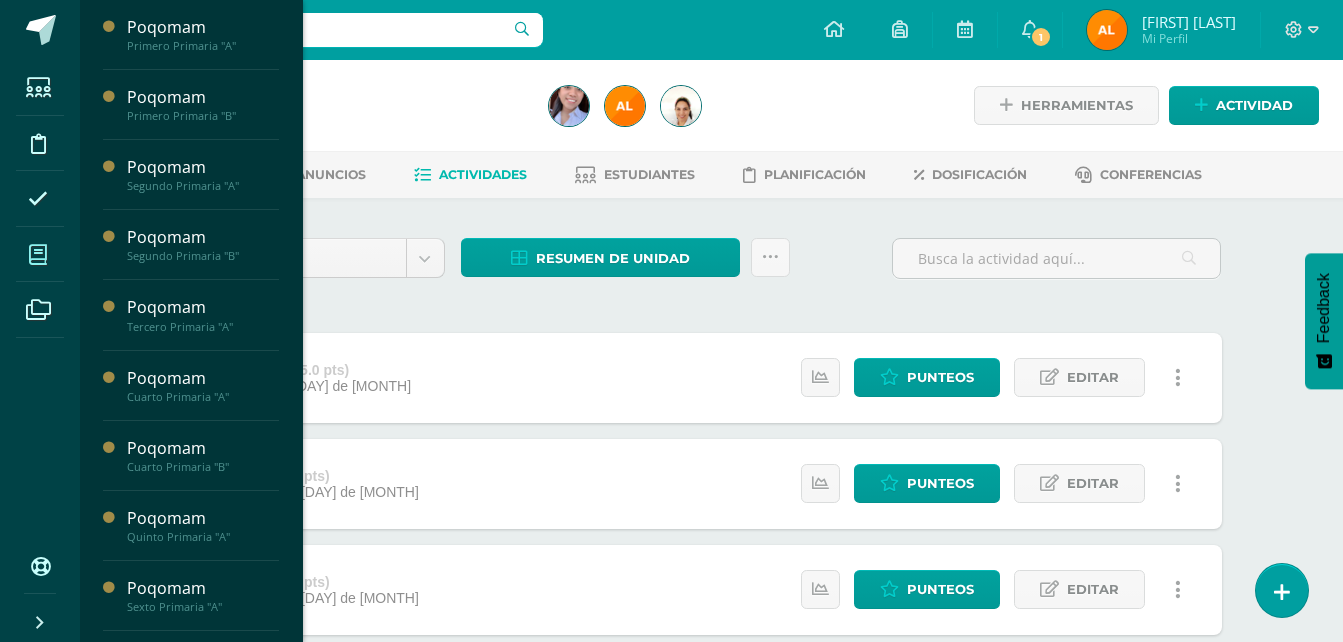 click at bounding box center [38, 254] 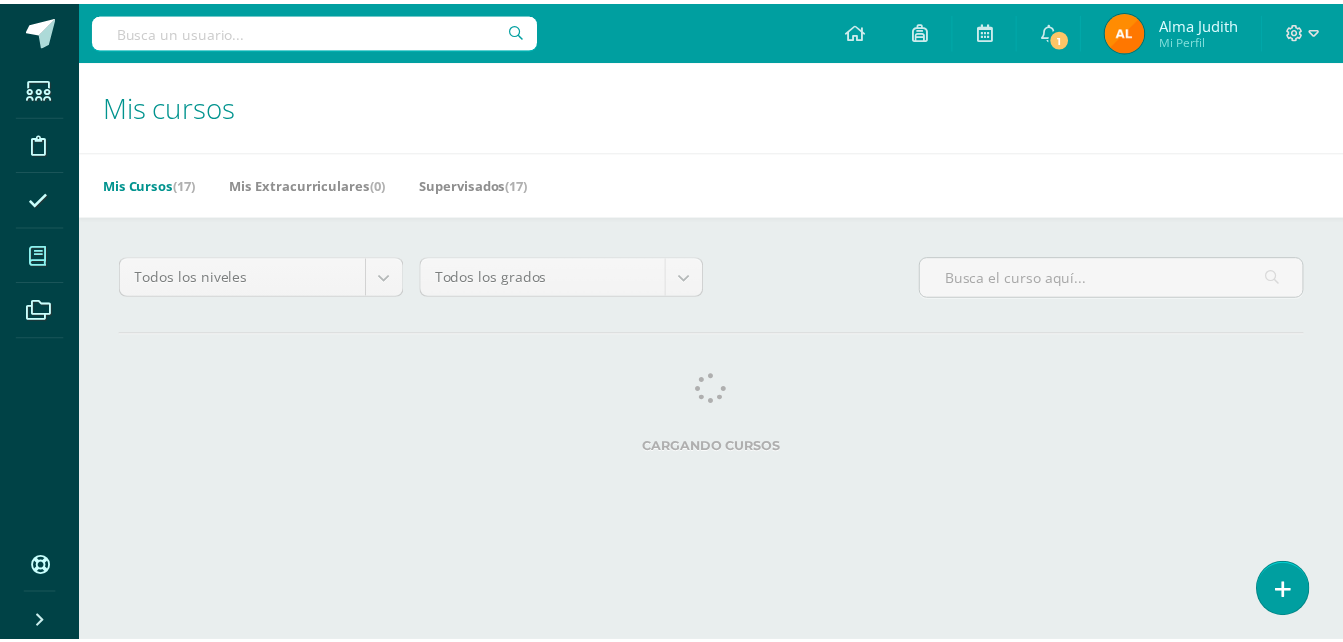 scroll, scrollTop: 0, scrollLeft: 0, axis: both 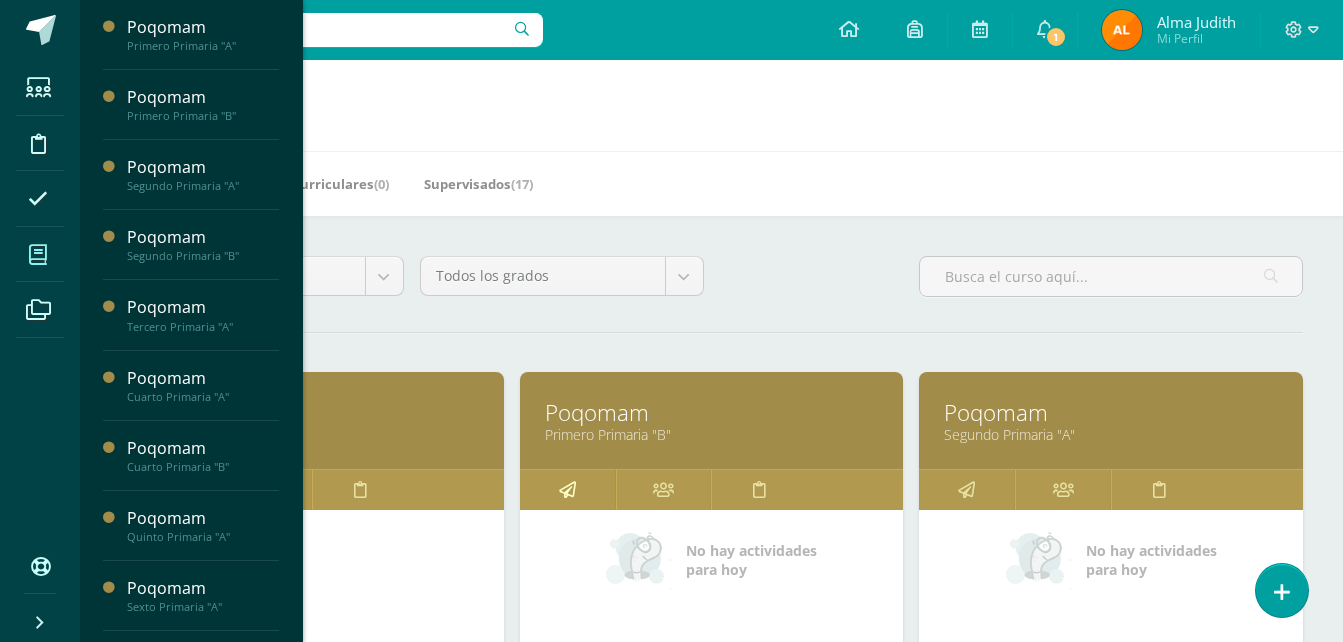 click at bounding box center (568, 490) 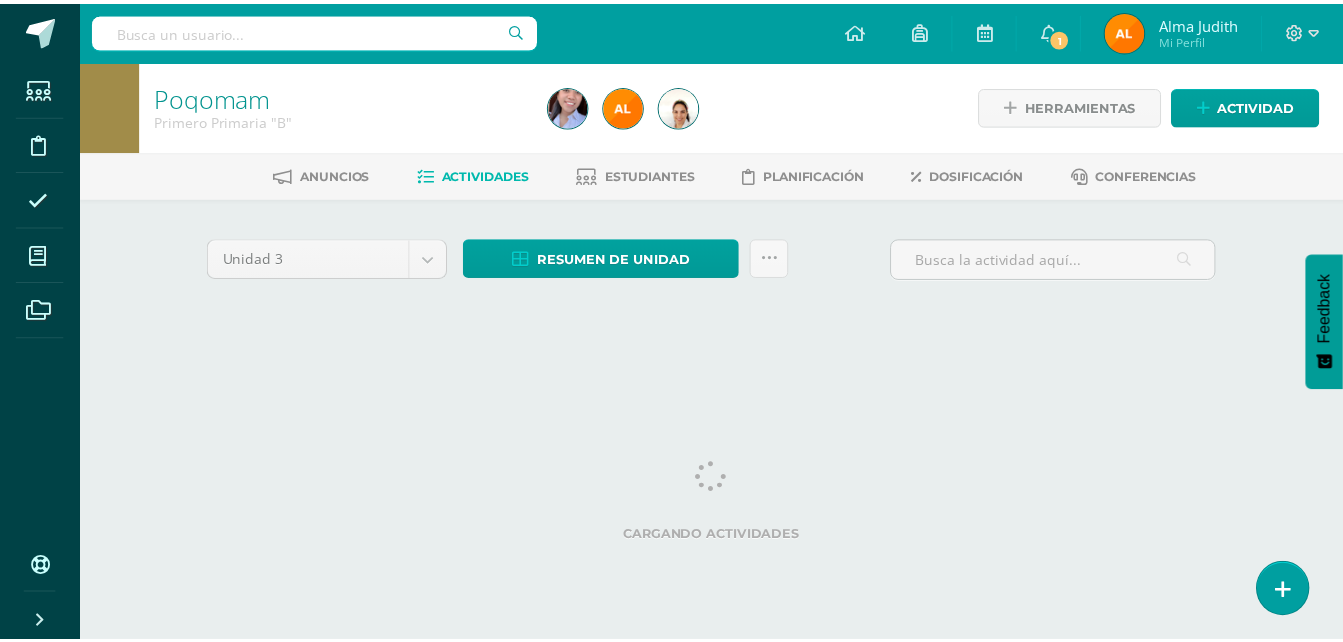 scroll, scrollTop: 0, scrollLeft: 0, axis: both 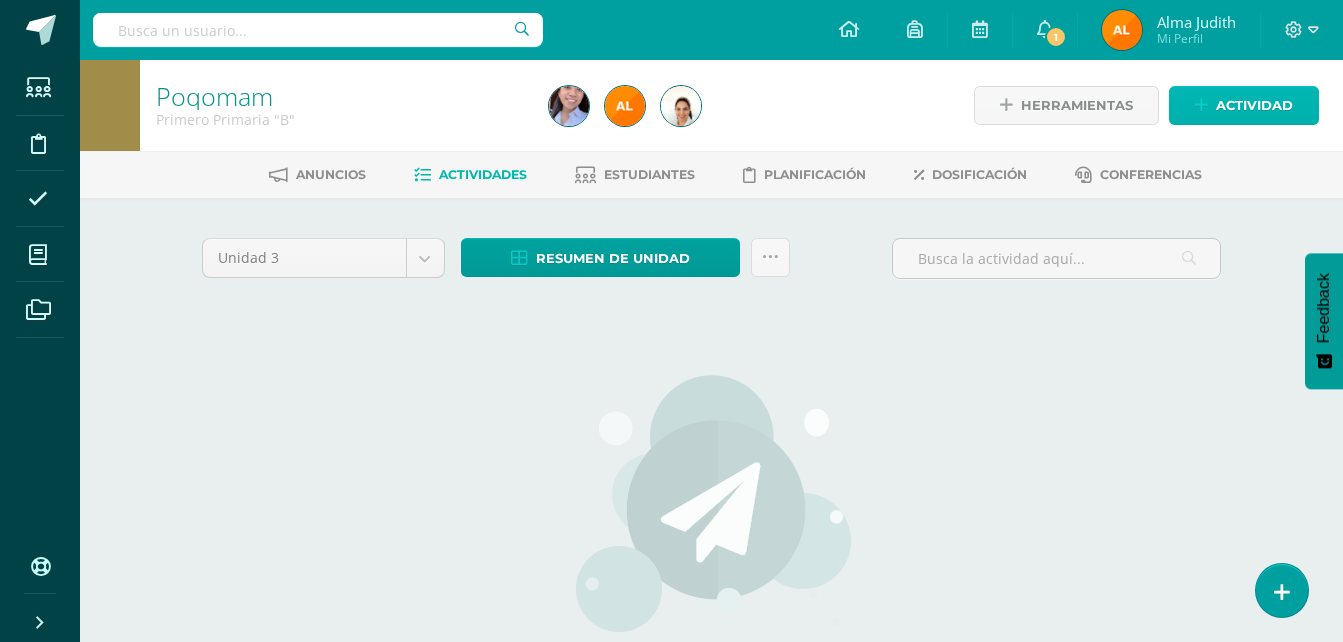 click on "Actividad" at bounding box center (1254, 105) 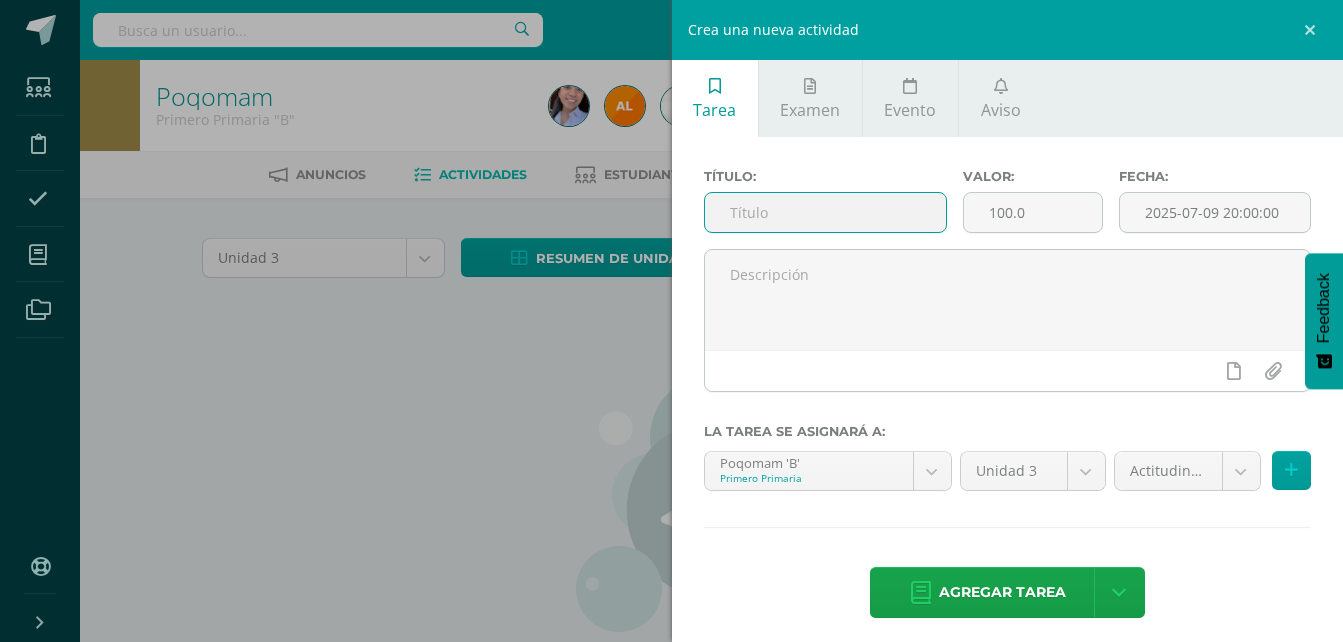 click at bounding box center (826, 212) 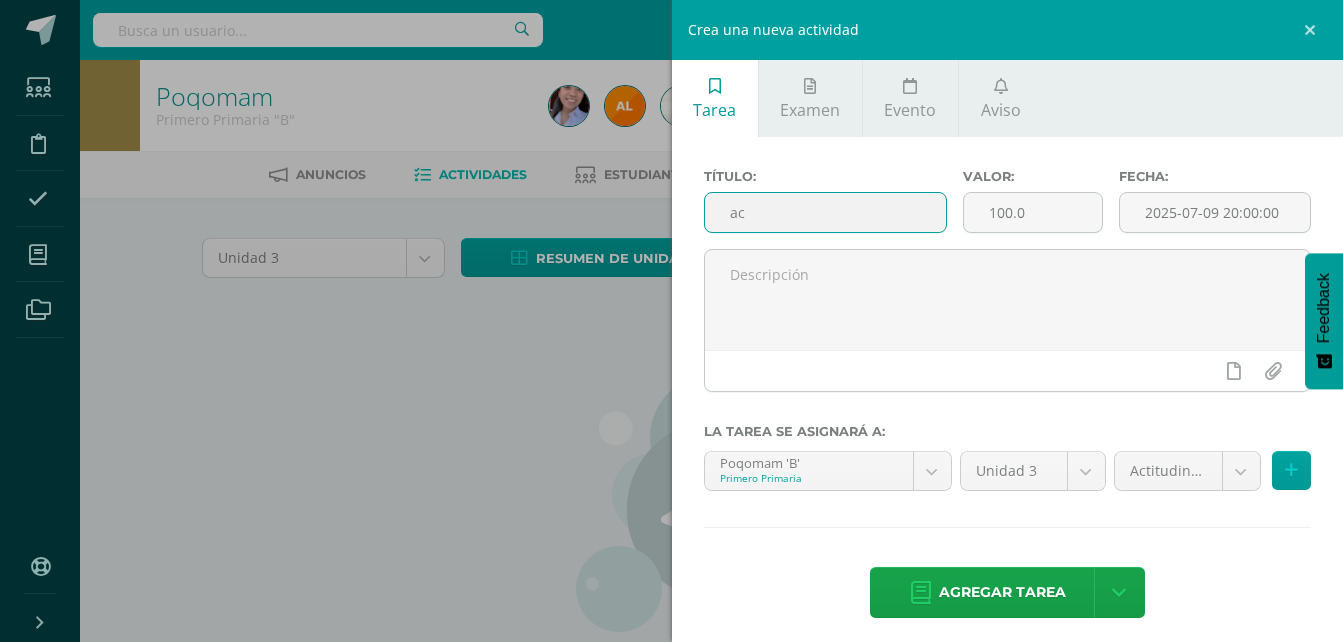 type on "Act. -  01" 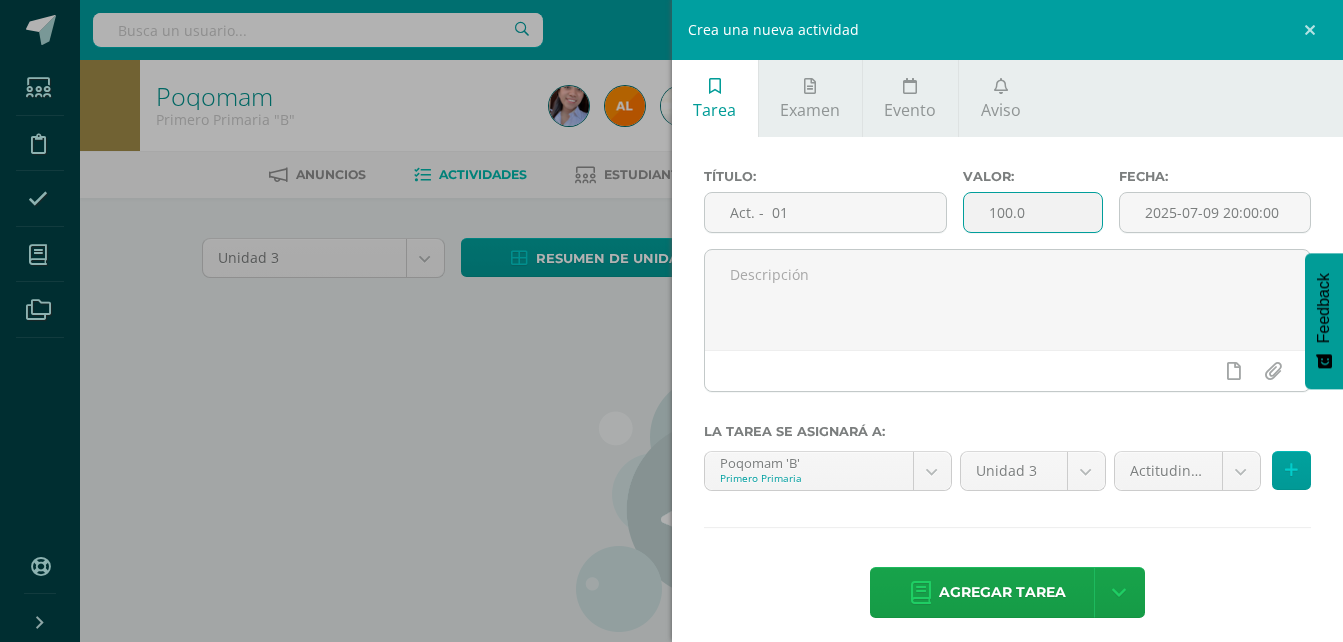 click on "100.0" at bounding box center (1033, 212) 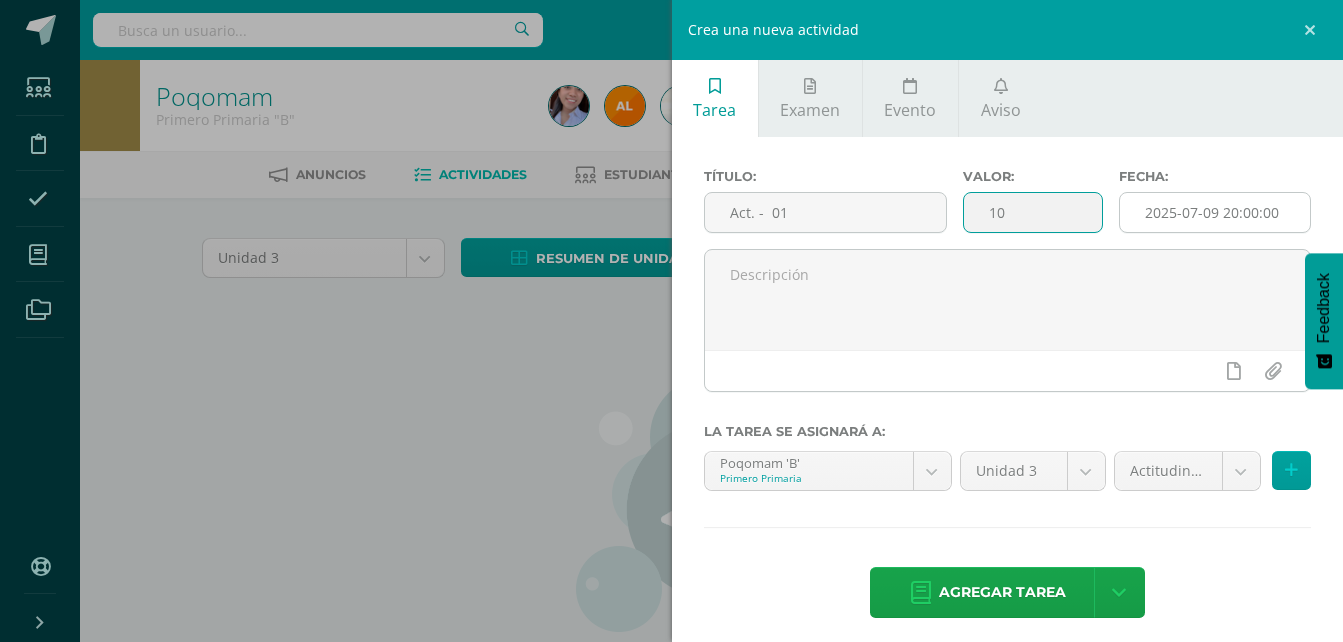 type on "10" 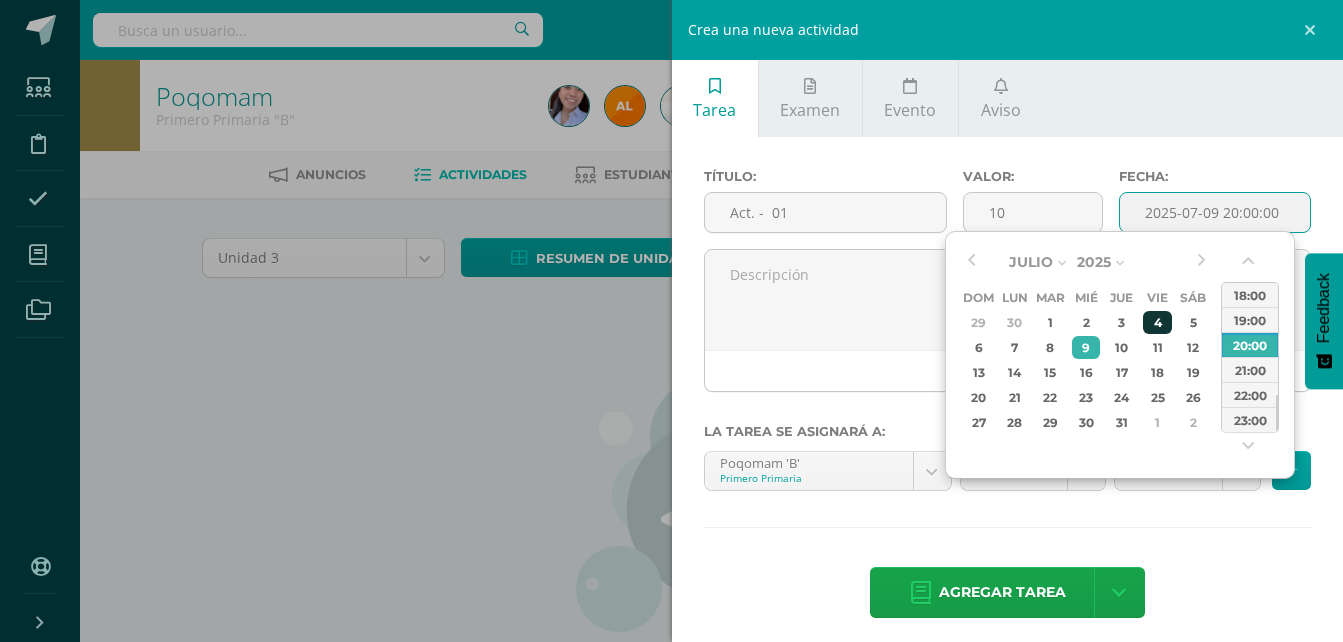 click on "4" at bounding box center (1157, 322) 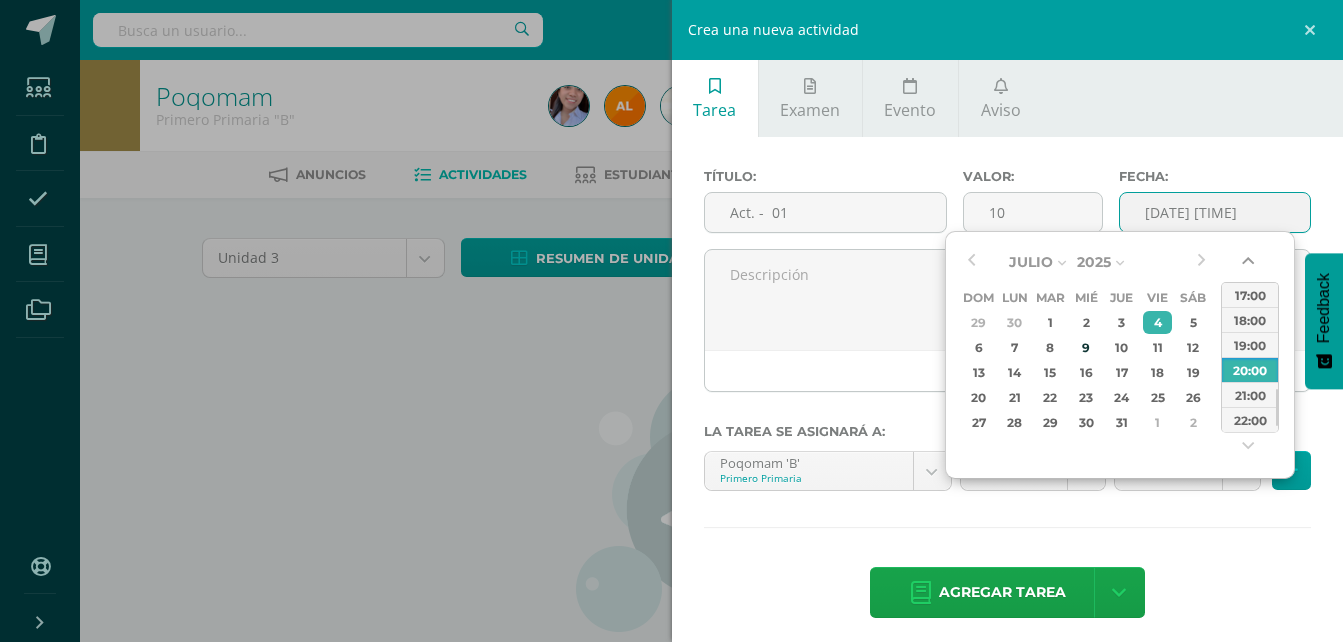 click at bounding box center [1250, 265] 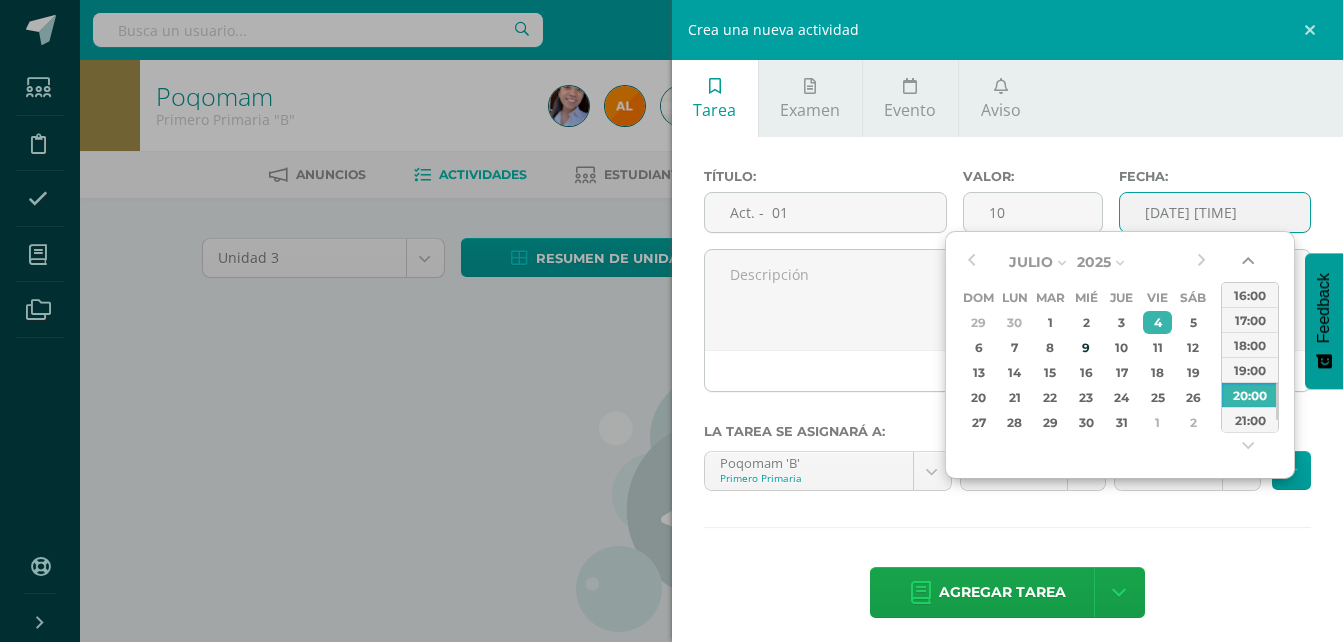 click at bounding box center [1250, 265] 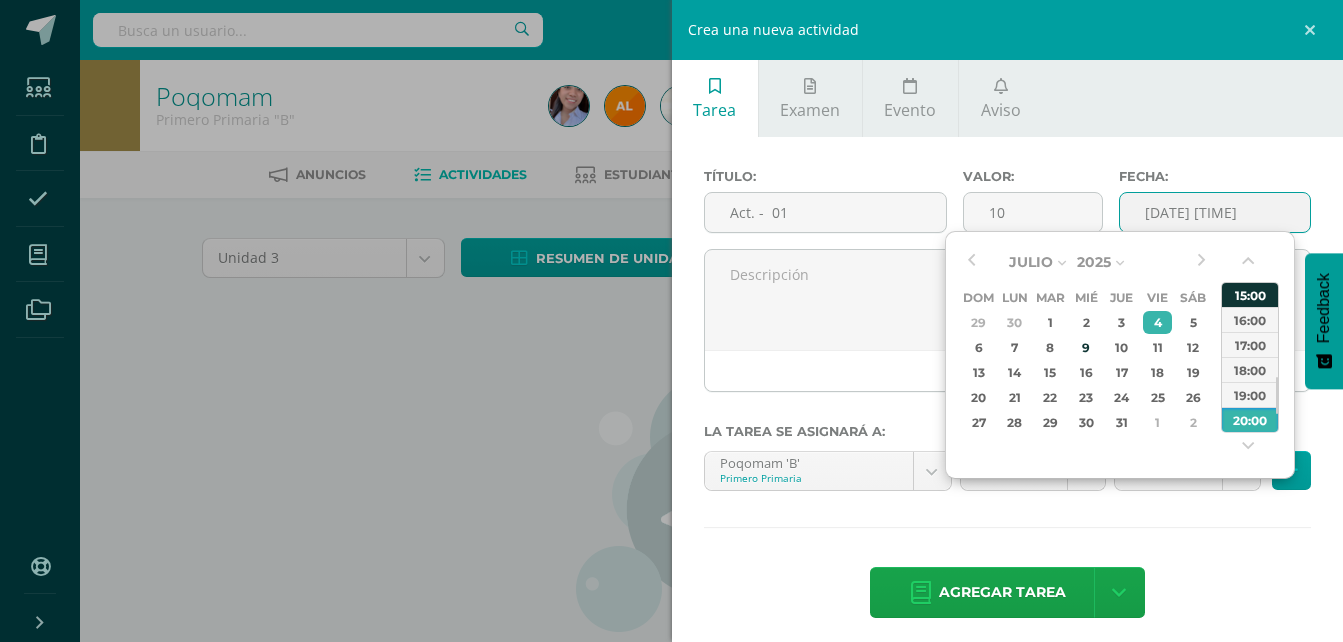 click on "15:00" at bounding box center (1250, 294) 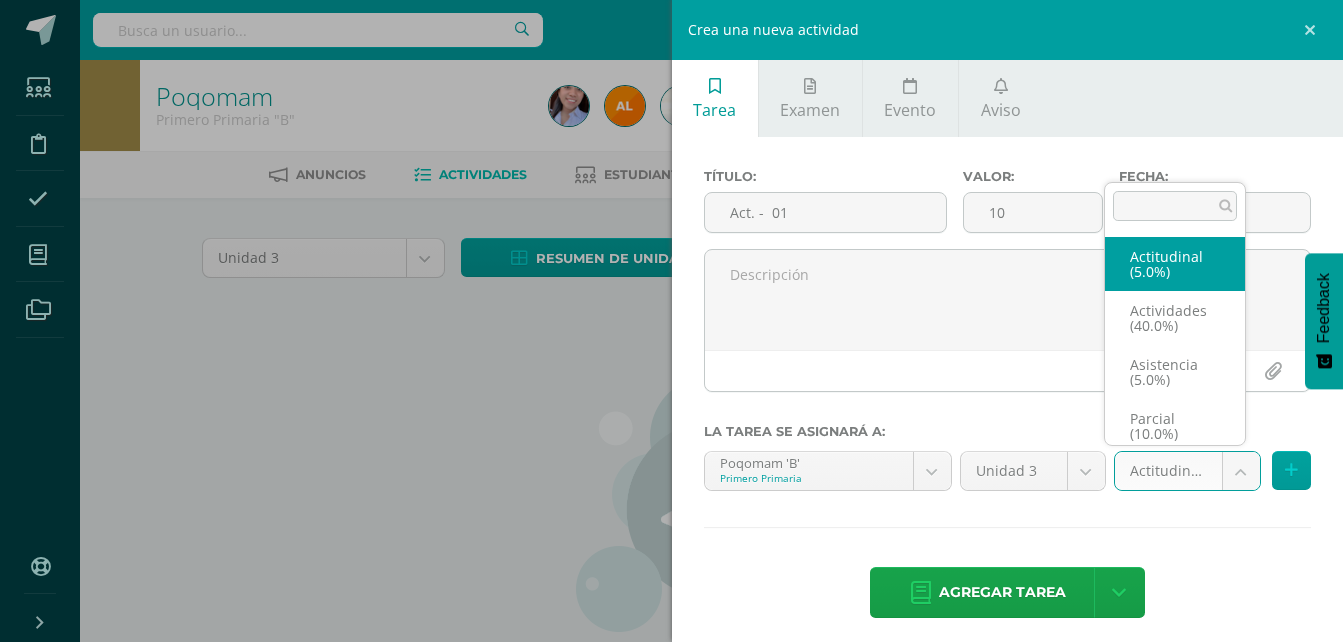 click on "Estudiantes Disciplina Asistencia Mis cursos Archivos Soporte
Ayuda
Reportar un problema
Centro de ayuda
Últimas actualizaciones
Cerrar panel
Poqomam
Primero
Primaria
"A"
Actividades Estudiantes Planificación Dosificación
Poqomam
Primero
Primaria
"B"
Actividades Estudiantes Planificación Dosificación
Poqomam
Segundo
Primaria
"A"
Actividades Estudiantes Planificación Dosificación Actividades Estudiantes 1 1" at bounding box center (671, 429) 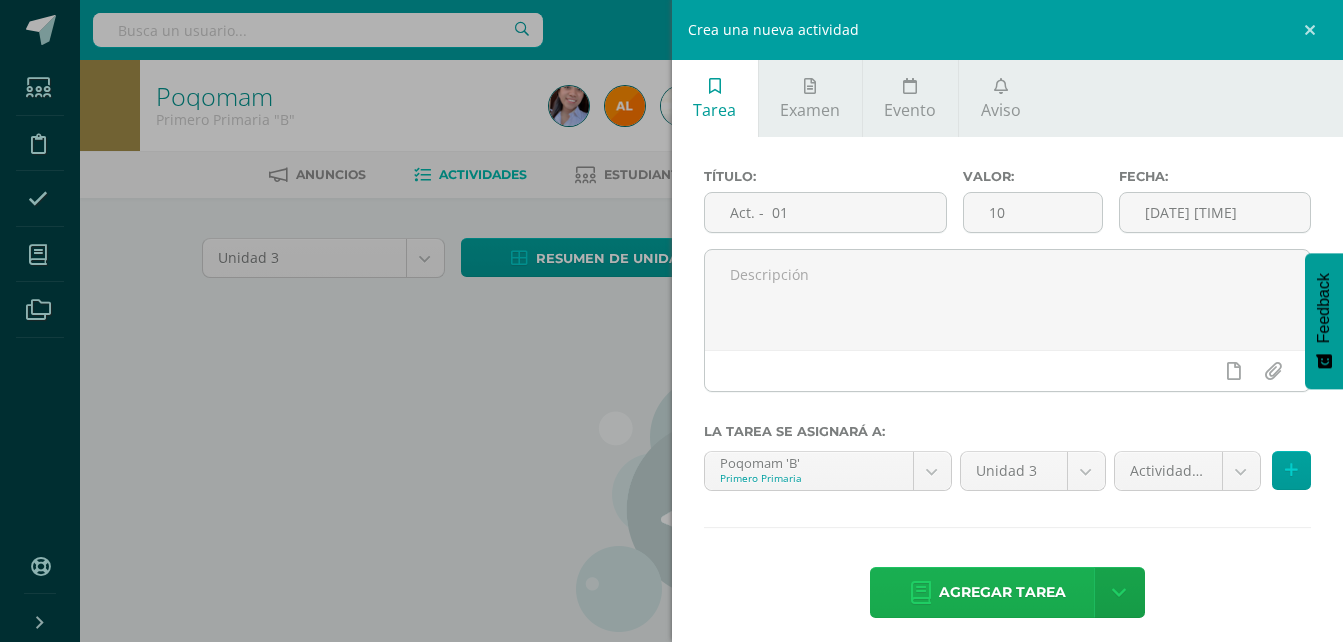 click on "Agregar tarea" at bounding box center [1002, 592] 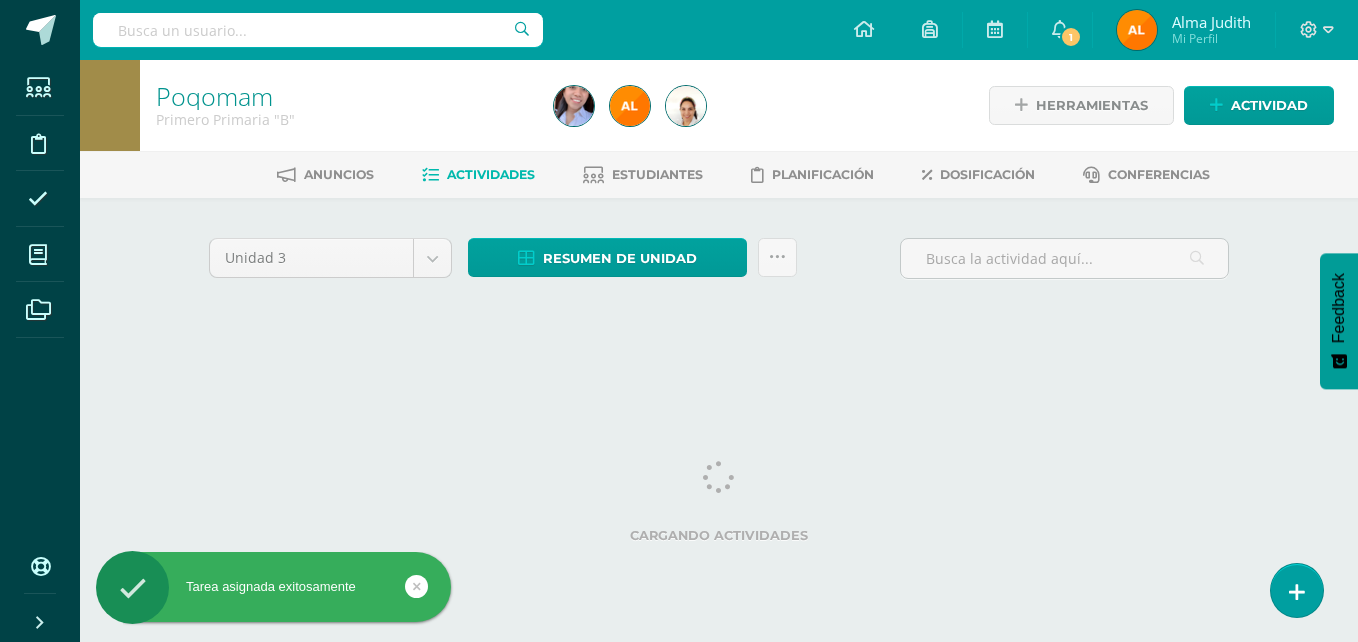 scroll, scrollTop: 0, scrollLeft: 0, axis: both 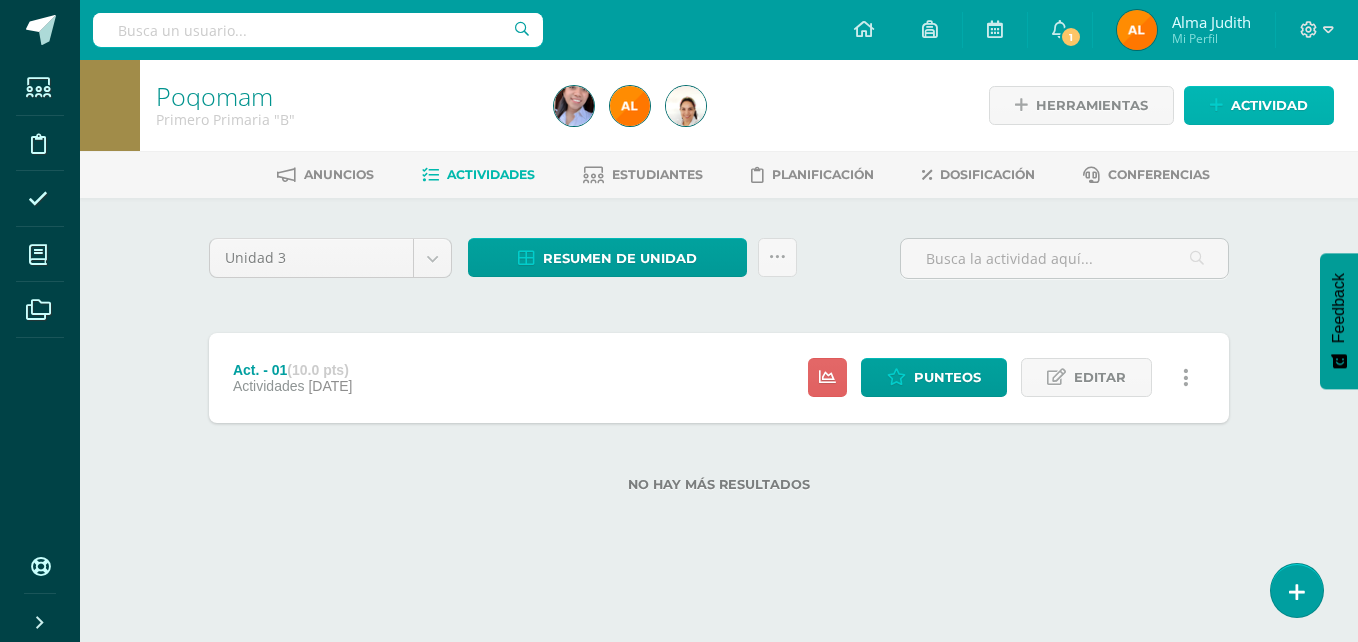 click on "Actividad" at bounding box center (1269, 105) 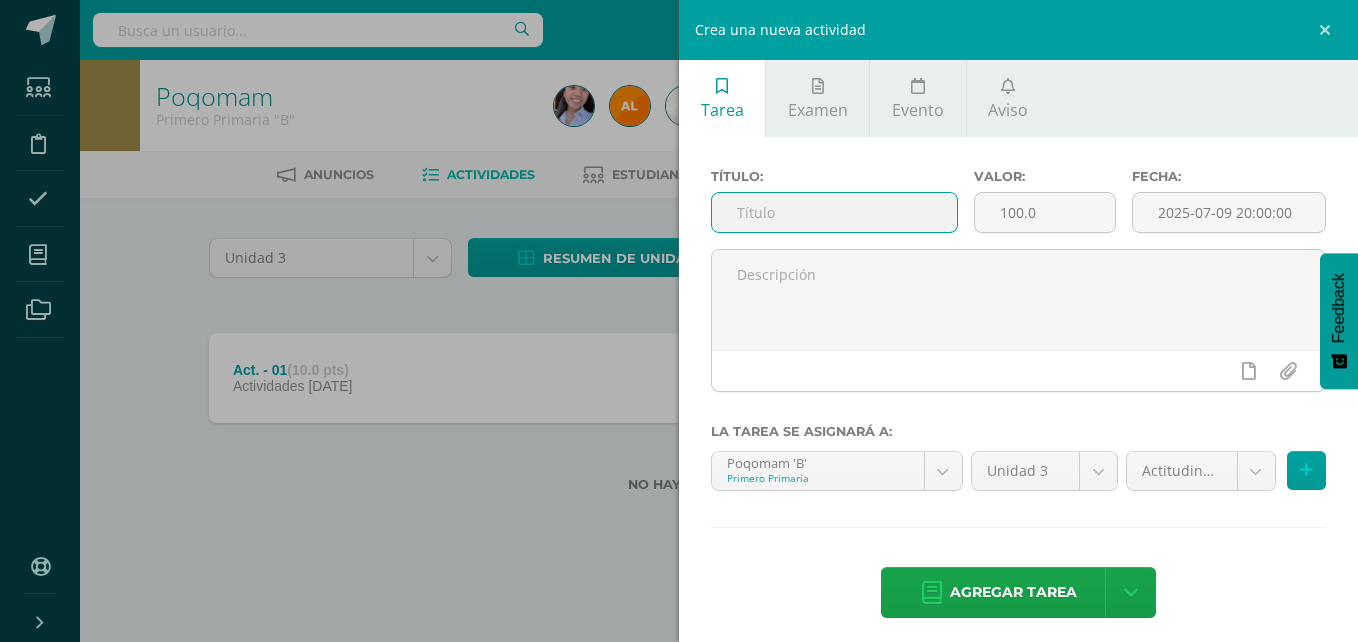 click at bounding box center (834, 212) 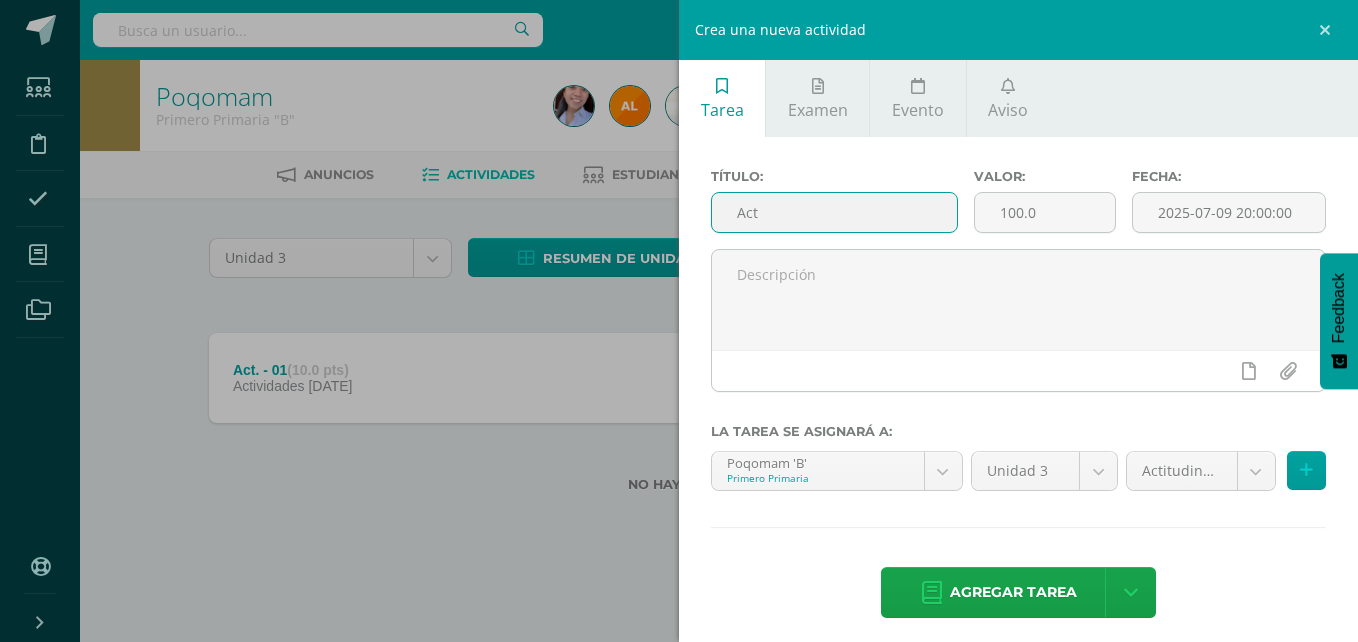type on "Act-02" 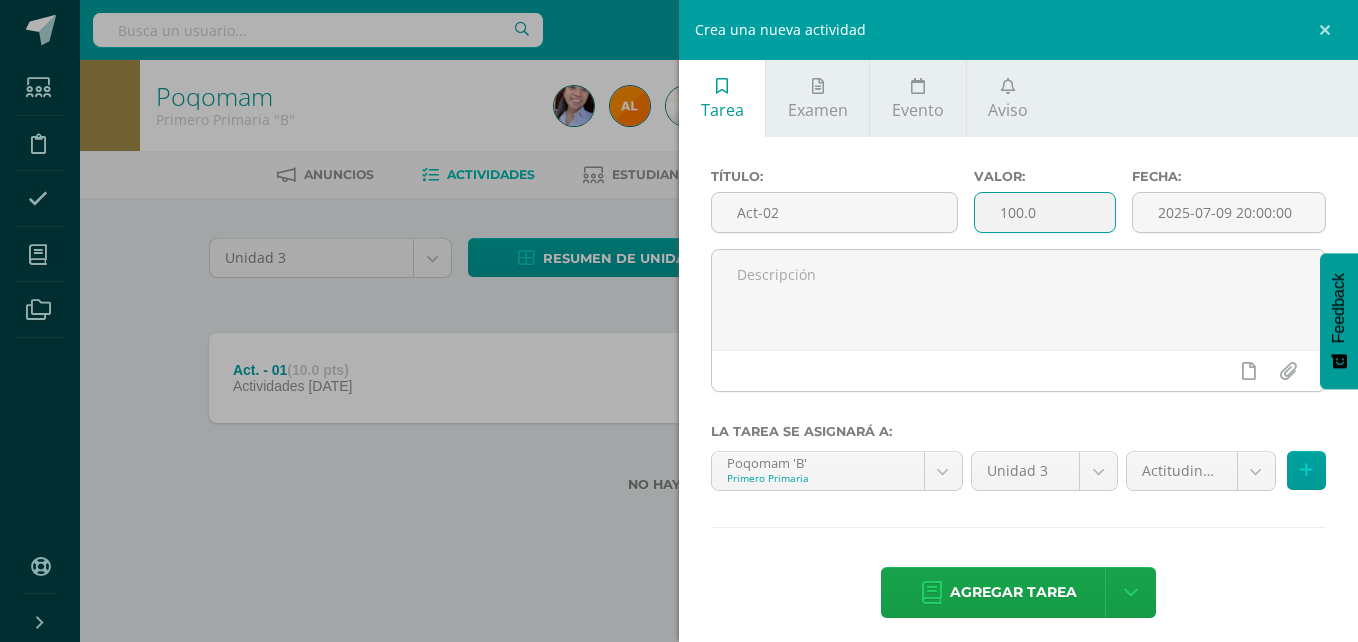 click on "100.0" at bounding box center [1045, 212] 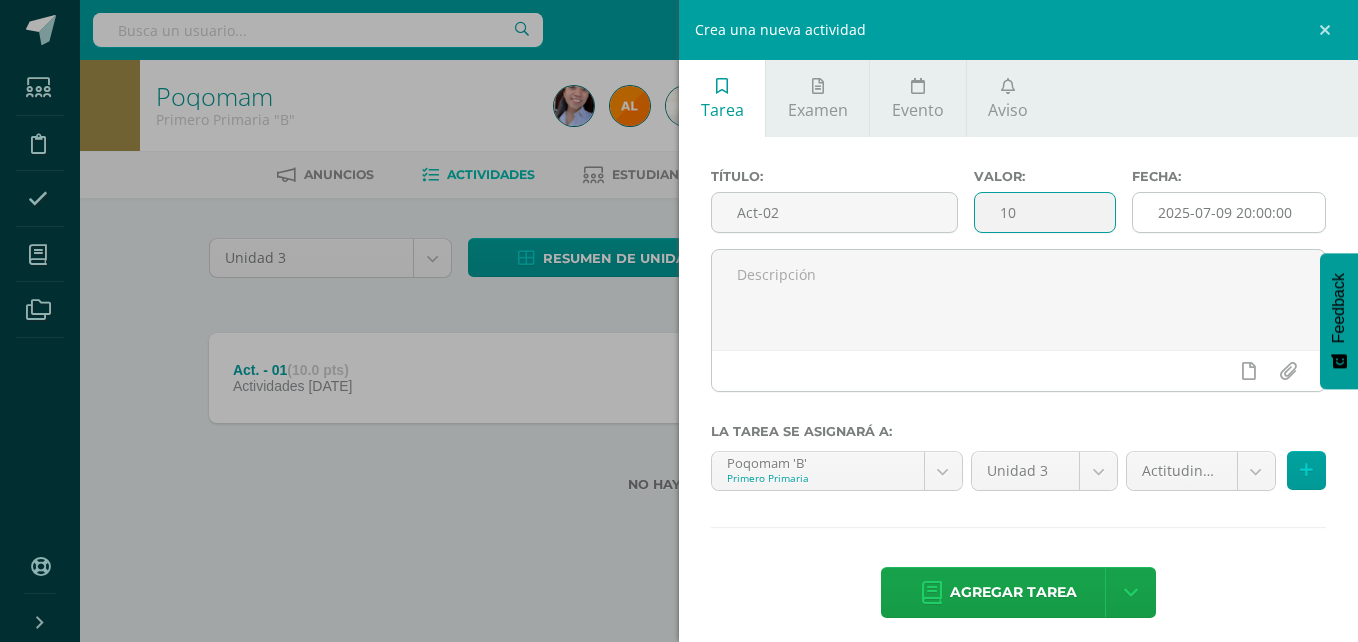 type on "10" 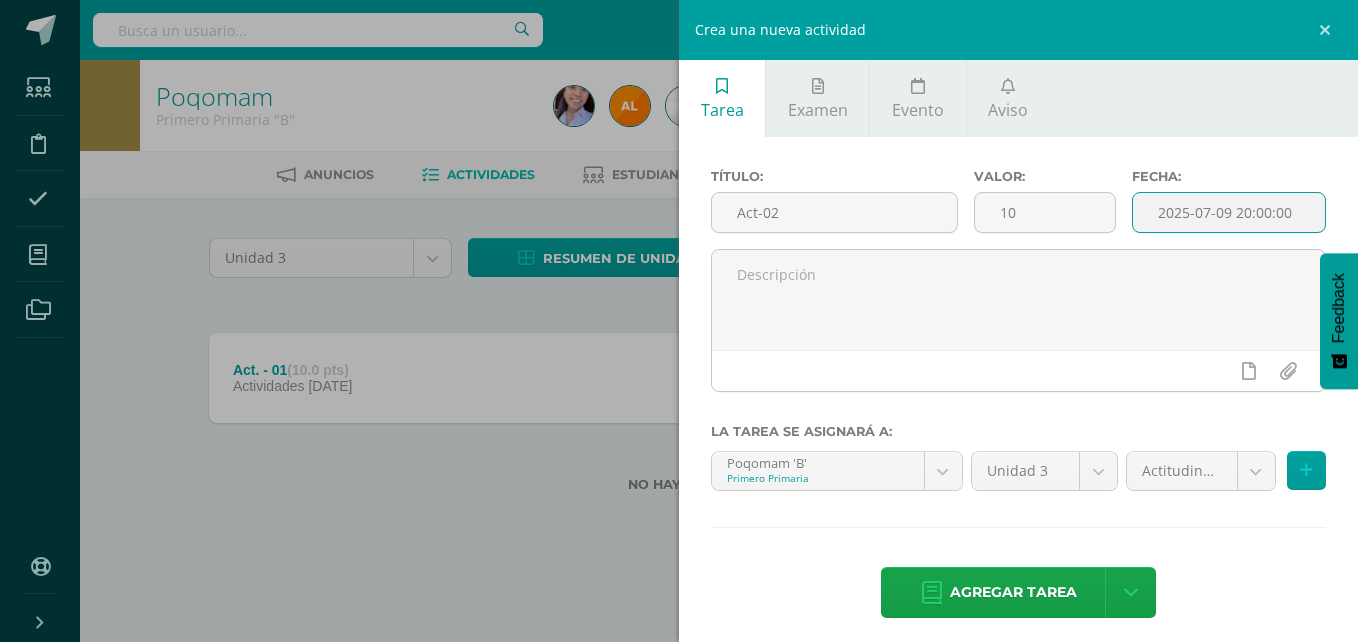 click on "2025-07-09 20:00:00" at bounding box center (1229, 212) 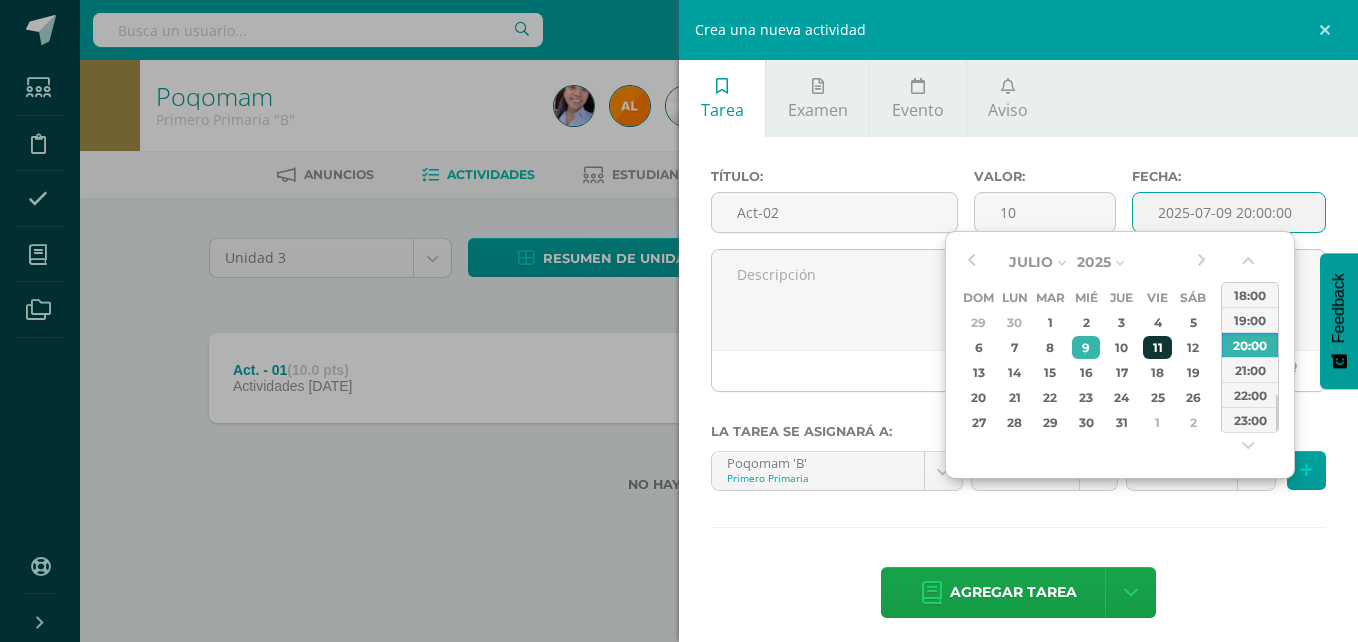 click on "11" at bounding box center [1157, 322] 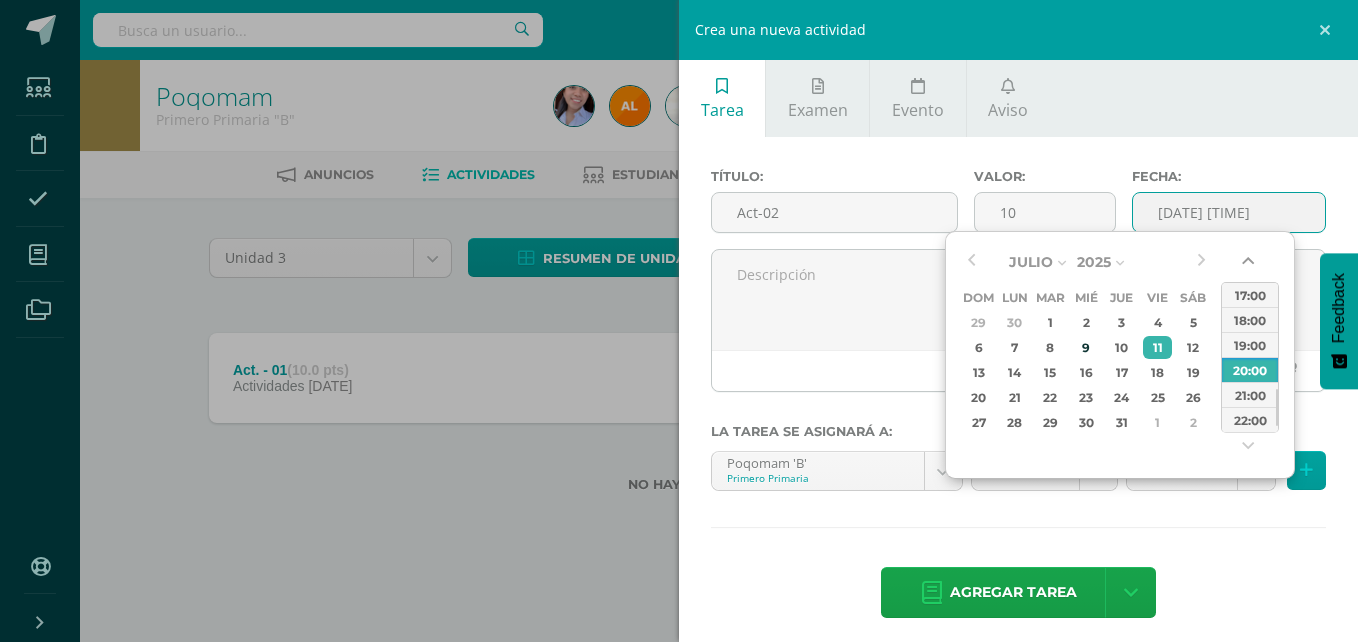 click at bounding box center (1250, 265) 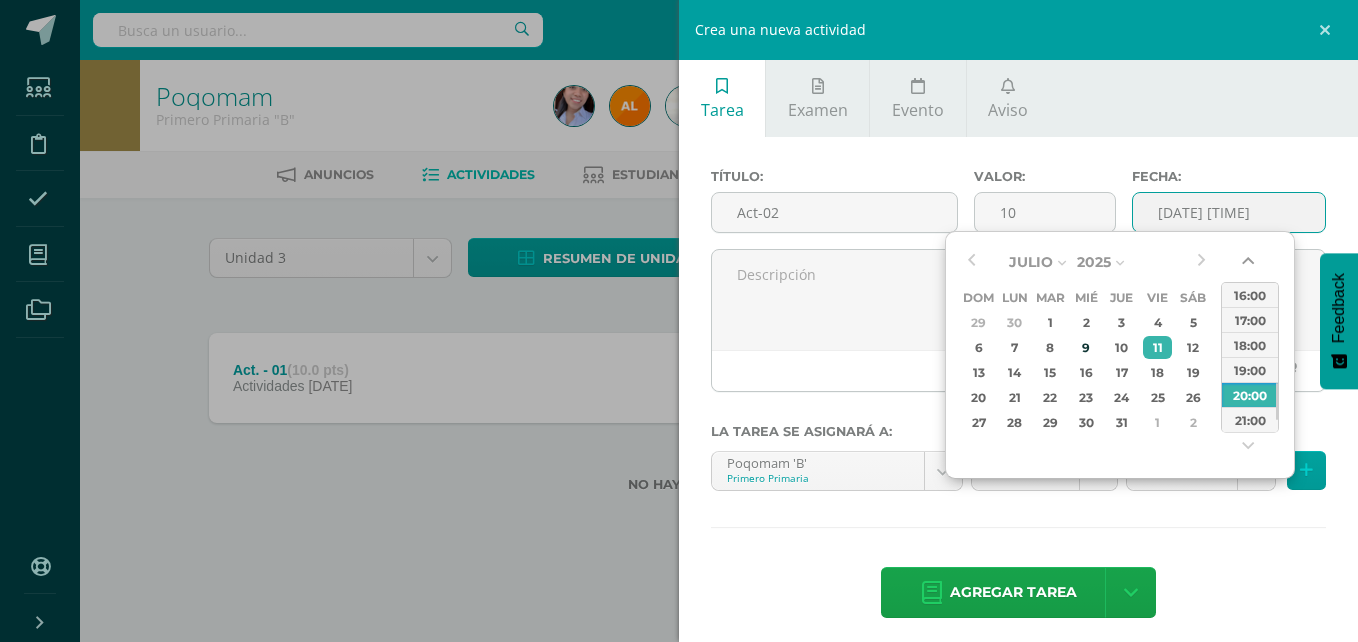 click at bounding box center [1250, 265] 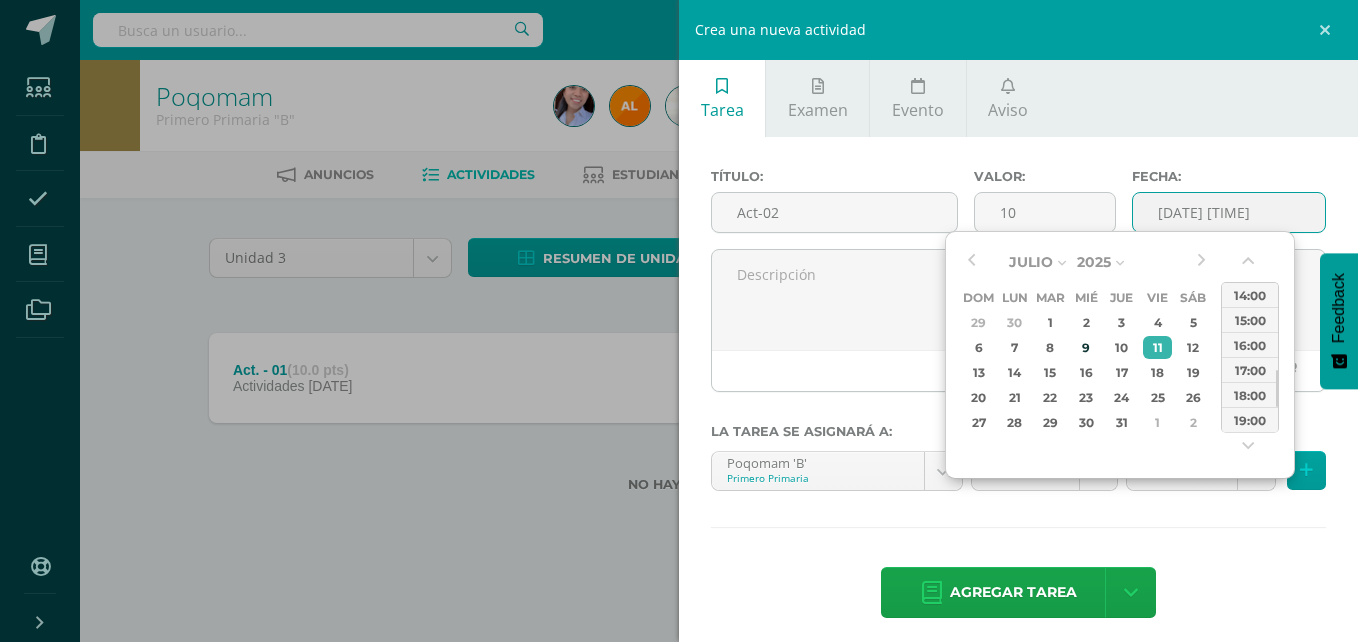 drag, startPoint x: 1241, startPoint y: 254, endPoint x: 1243, endPoint y: 290, distance: 36.05551 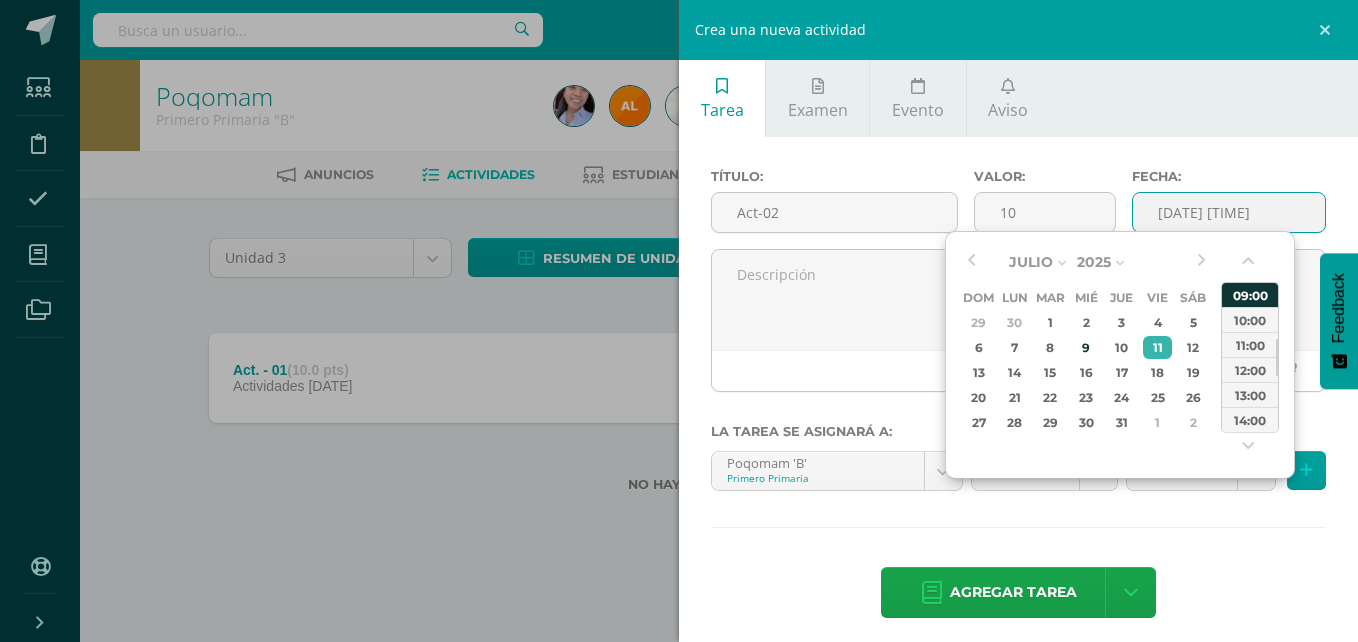 click on "09:00" at bounding box center [1250, 294] 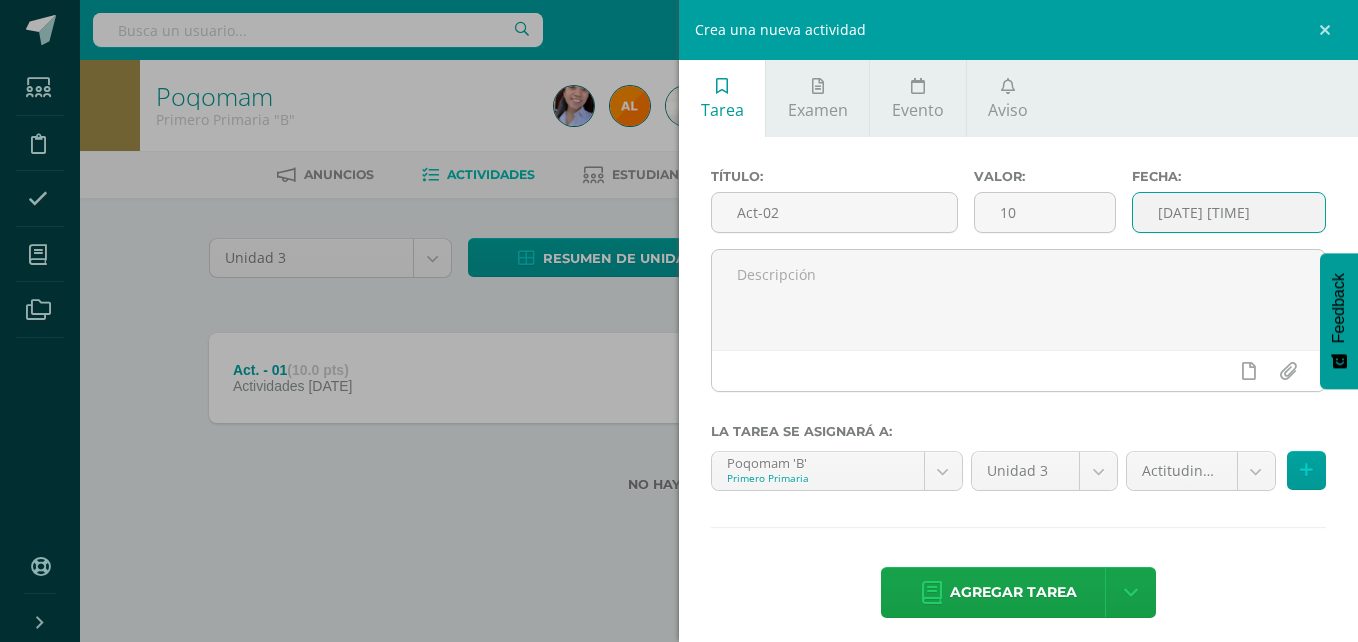 click on "2025-07-11 09:00" at bounding box center (1229, 212) 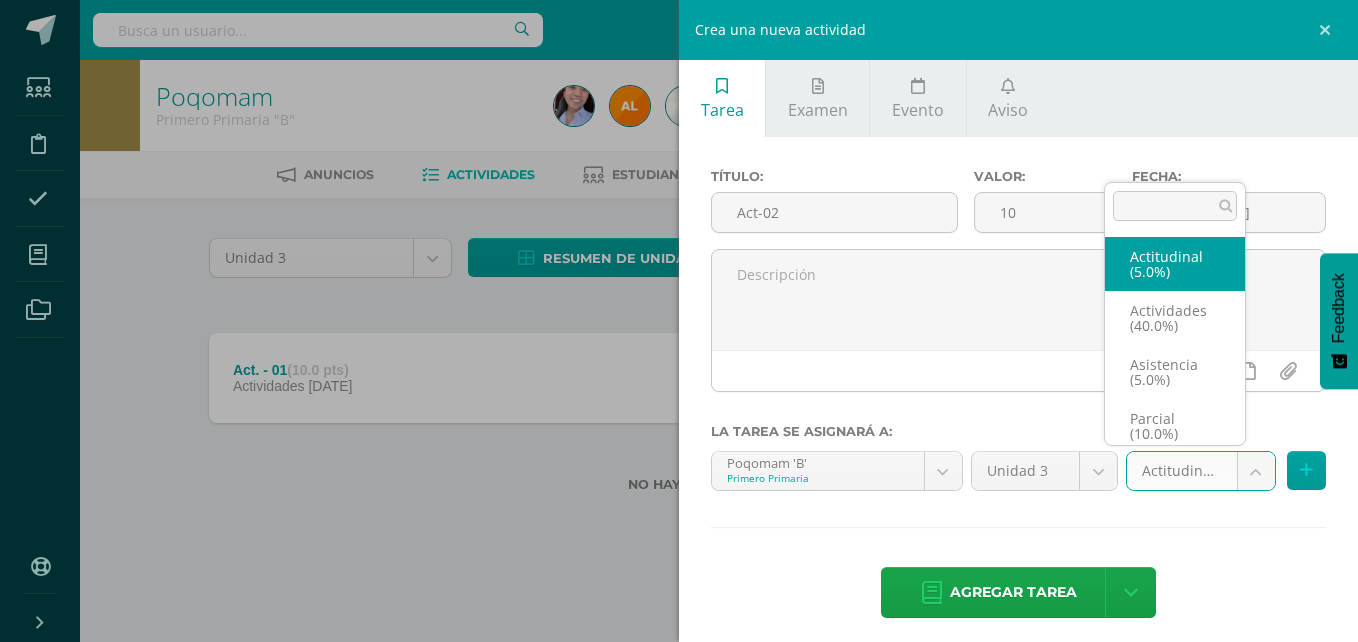 click on "Tarea asignada exitosamente         Estudiantes Disciplina Asistencia Mis cursos Archivos Soporte
Ayuda
Reportar un problema
Centro de ayuda
Últimas actualizaciones
Cerrar panel
Poqomam
Primero
Primaria
"A"
Actividades Estudiantes Planificación Dosificación
Poqomam
Primero
Primaria
"B"
Actividades Estudiantes Planificación Dosificación
Poqomam
Segundo
Primaria
"A"
Actividades Estudiantes Planificación 1 1 0" at bounding box center (679, 278) 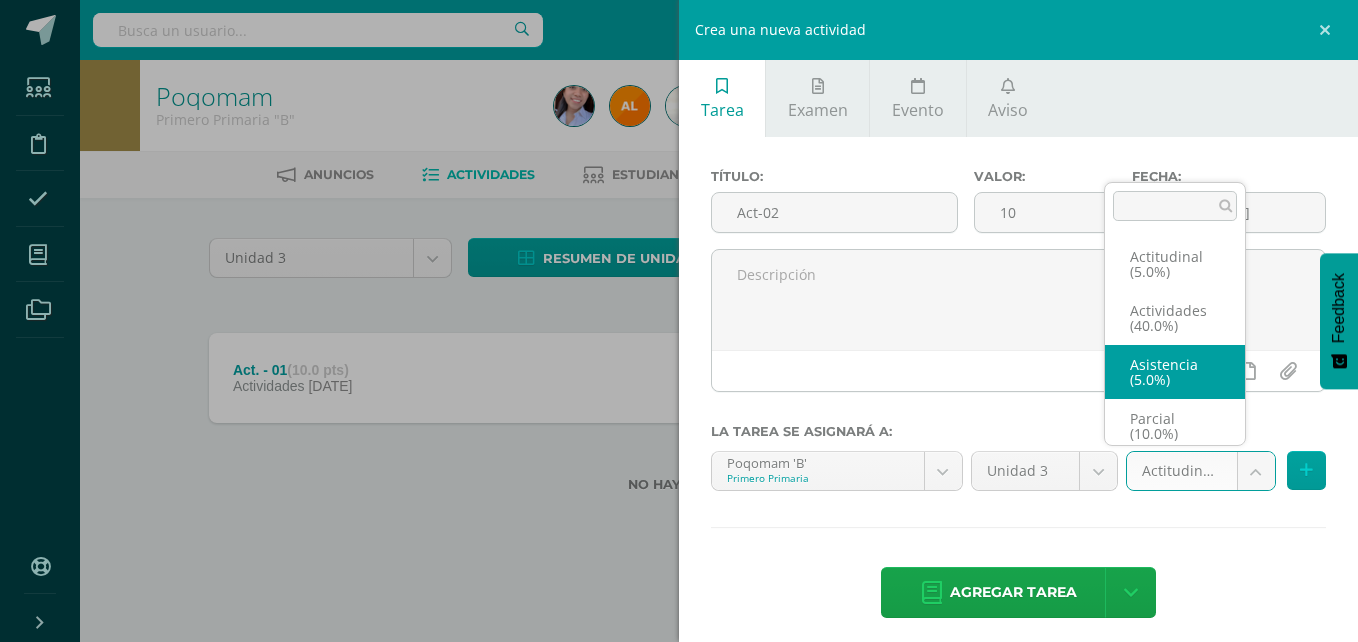 scroll, scrollTop: 8, scrollLeft: 0, axis: vertical 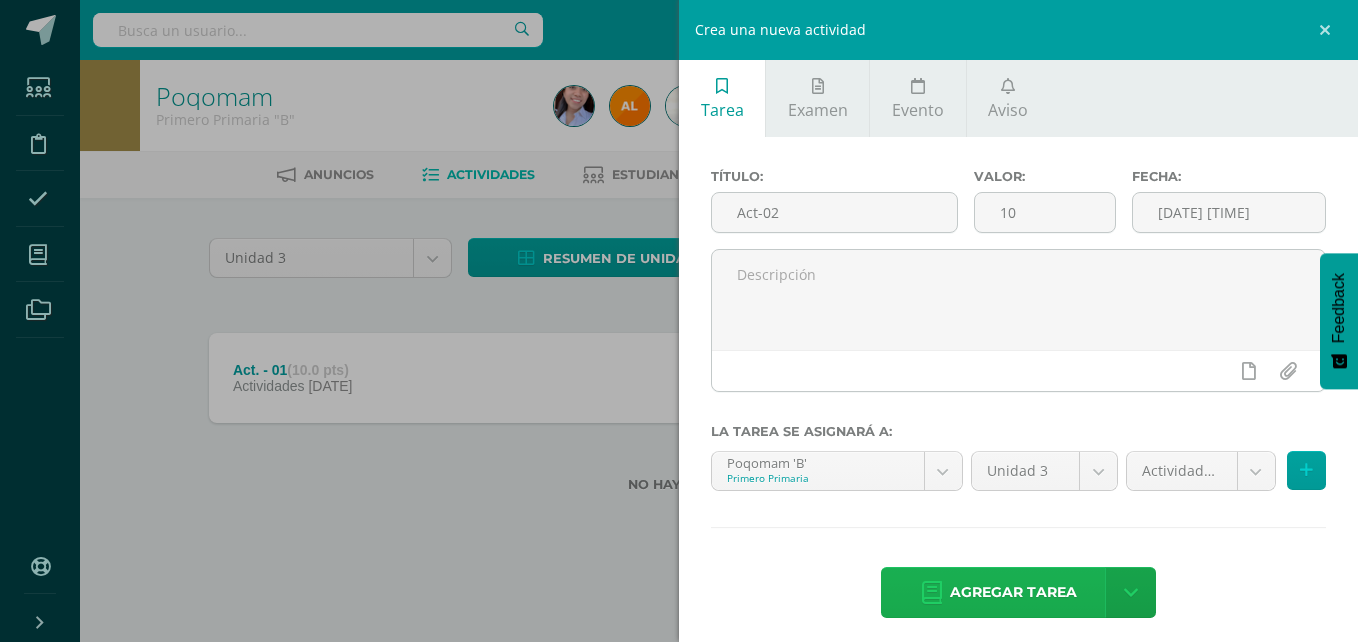 click on "Agregar tarea" at bounding box center (1013, 592) 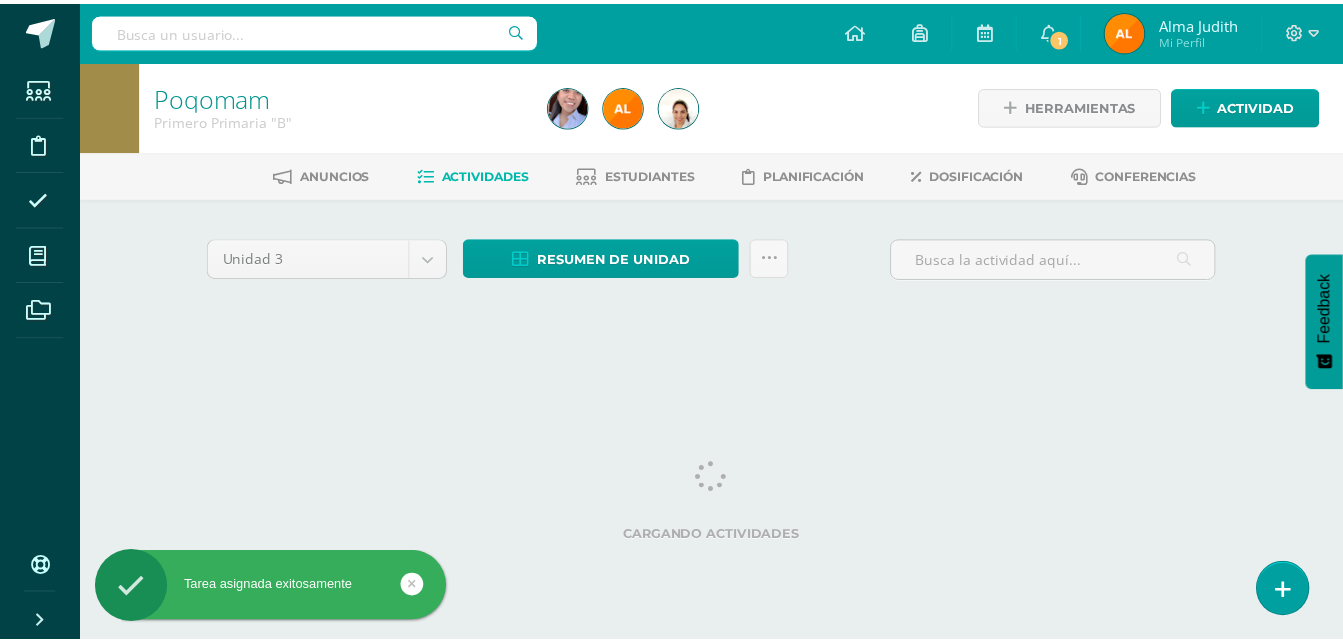 scroll, scrollTop: 0, scrollLeft: 0, axis: both 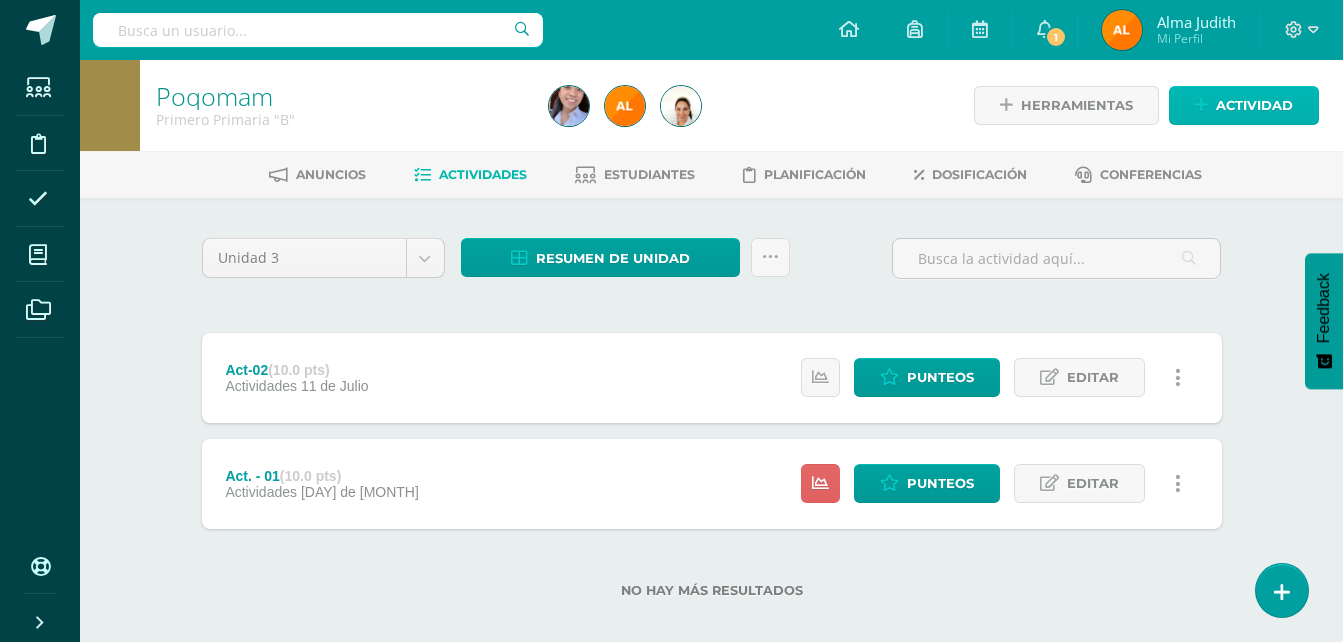 click on "Actividad" at bounding box center [1254, 105] 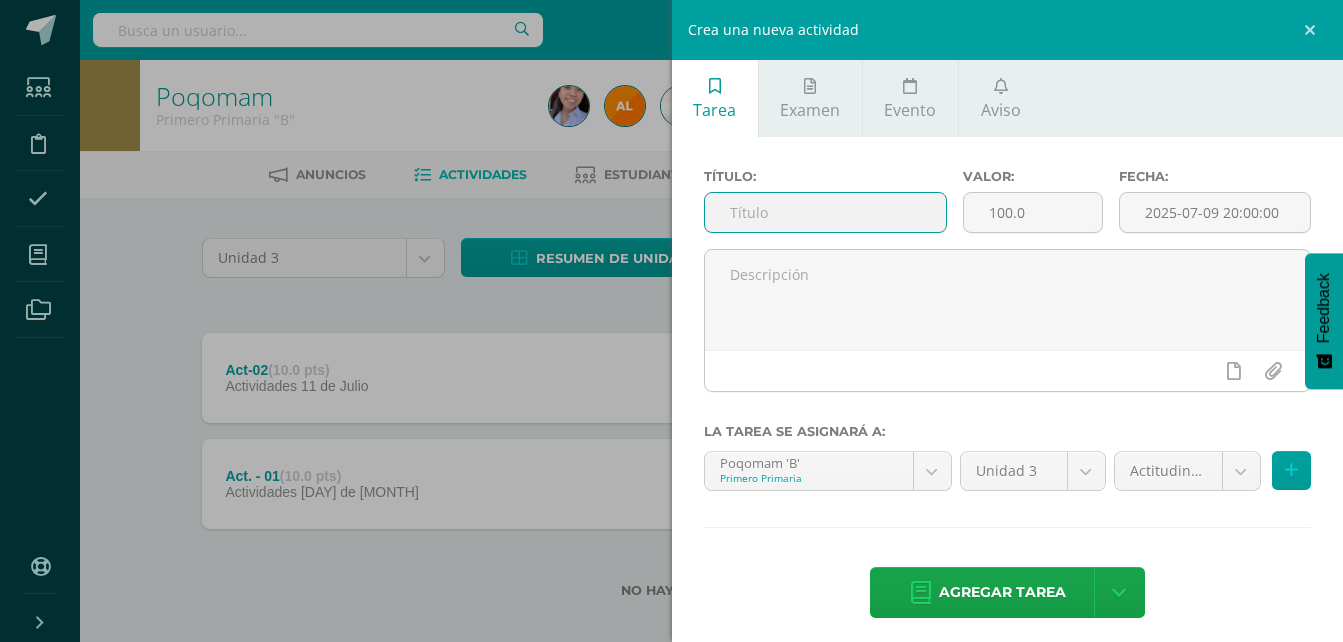 click at bounding box center (826, 212) 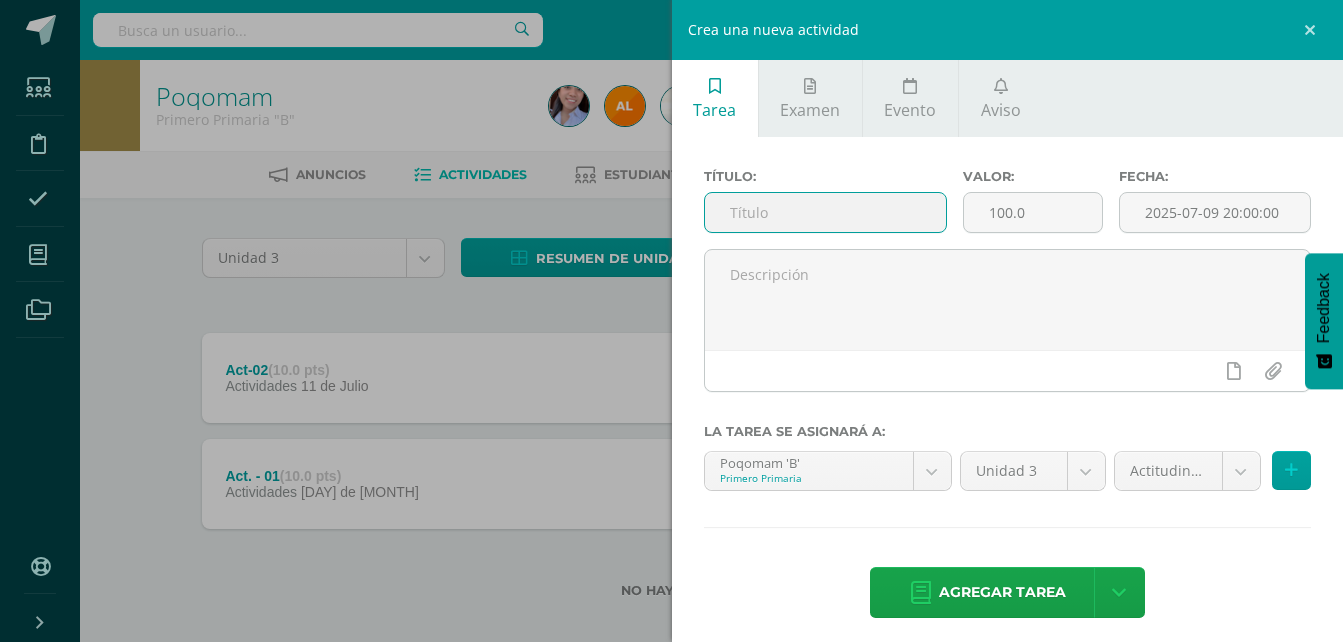 type on "Act-03" 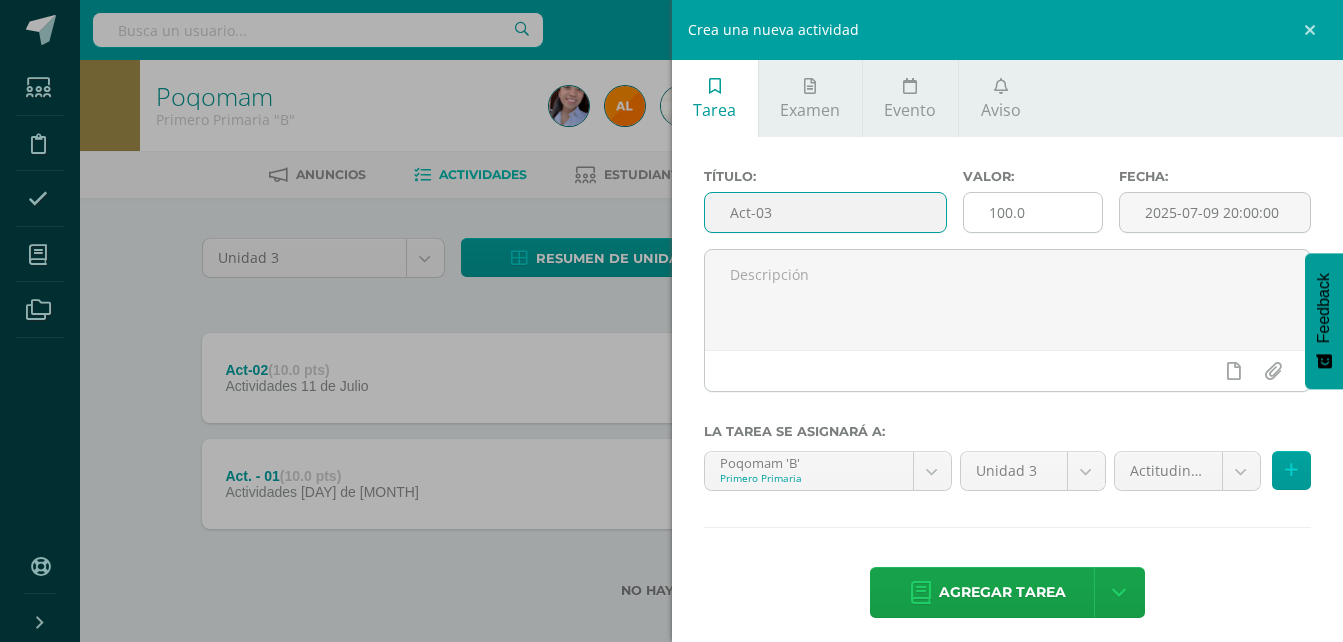 click on "100.0" at bounding box center (1033, 212) 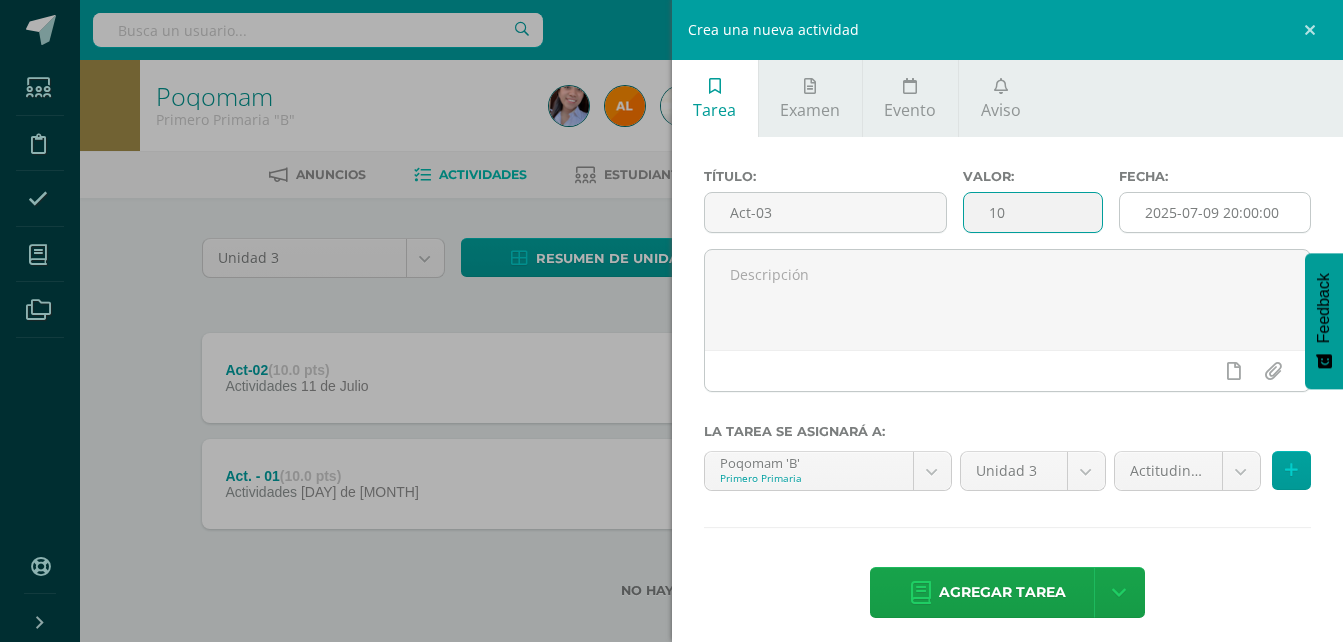 type on "10" 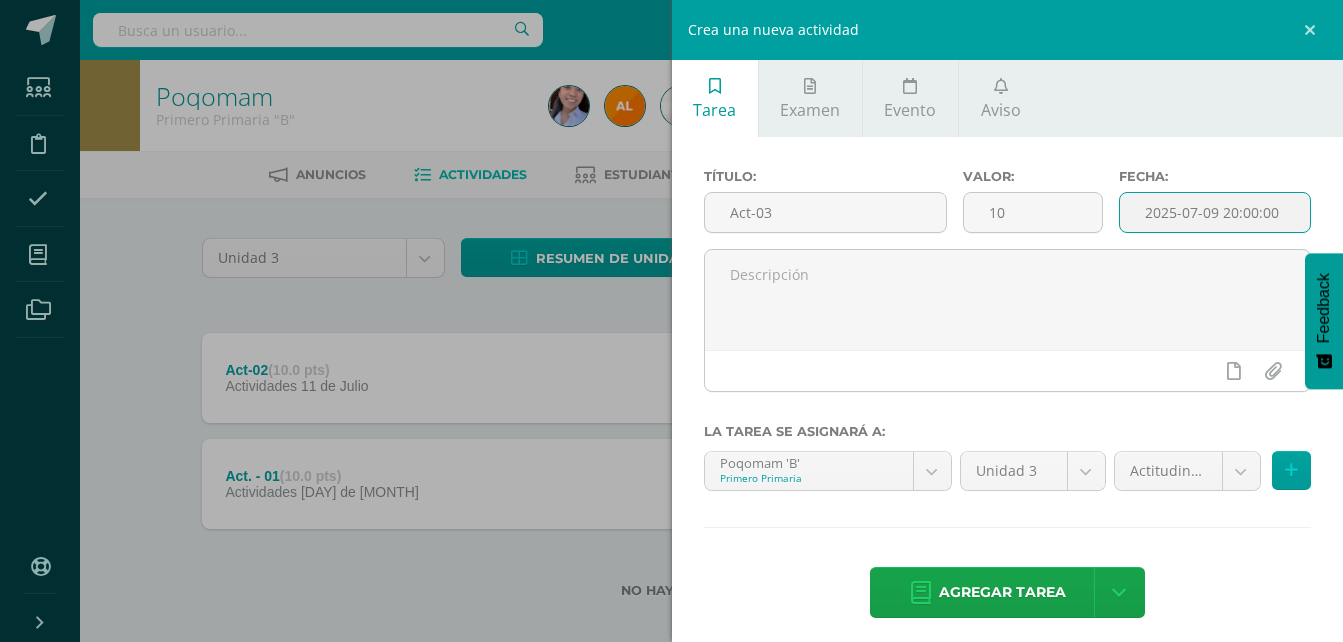 click on "2025-07-09 20:00:00" at bounding box center [1215, 212] 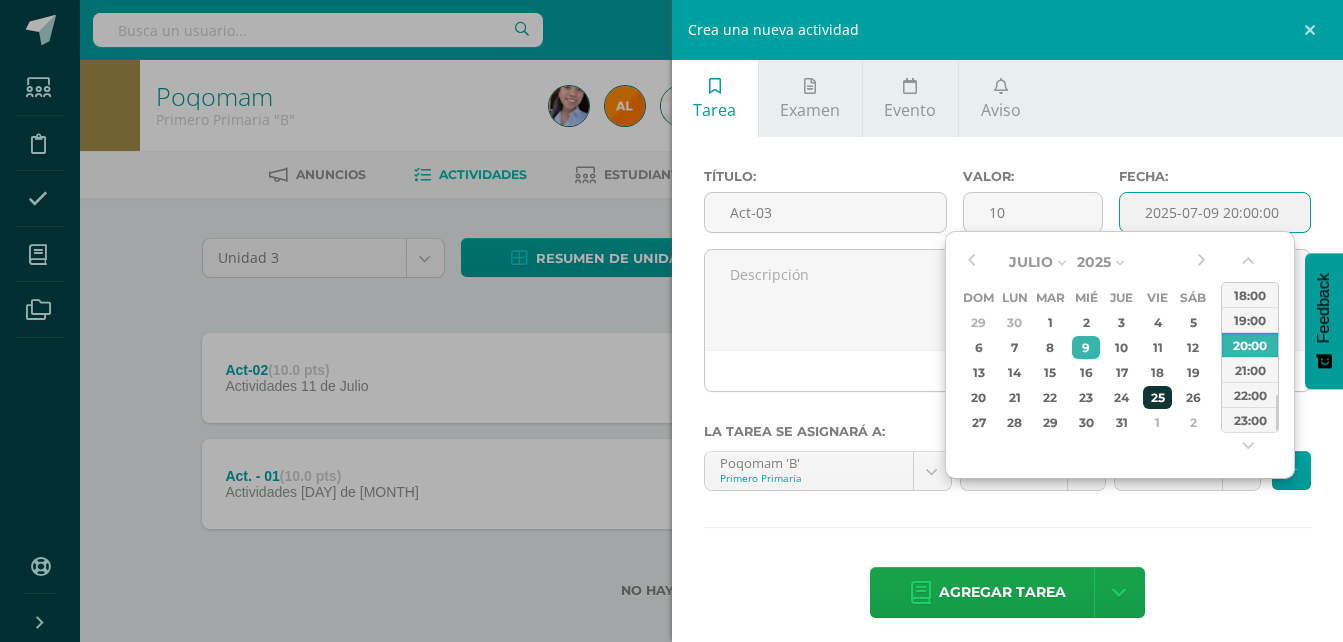 click on "25" at bounding box center [1157, 322] 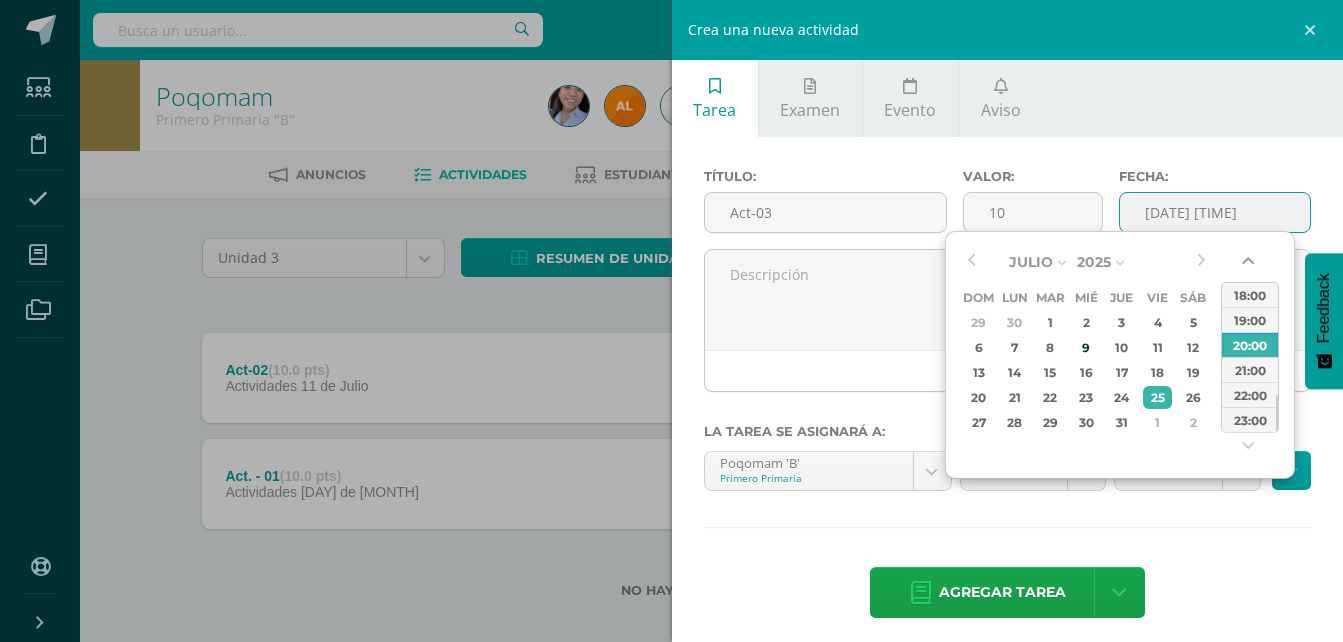 click at bounding box center (1250, 265) 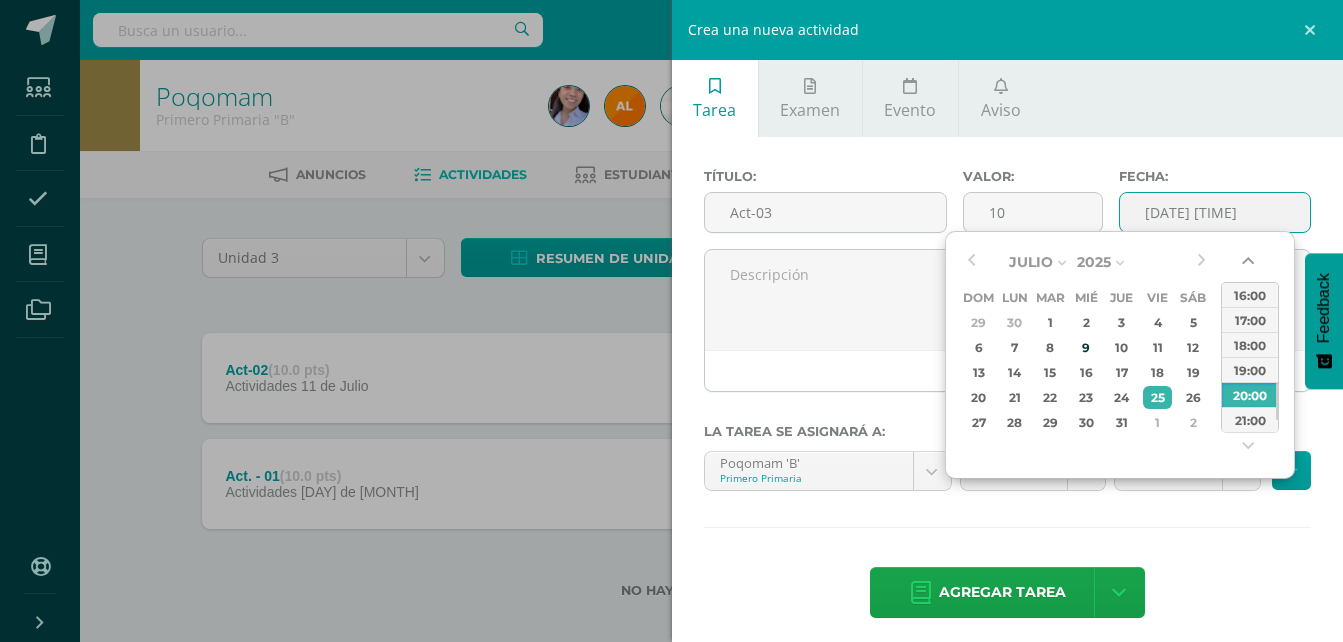 click at bounding box center [1250, 265] 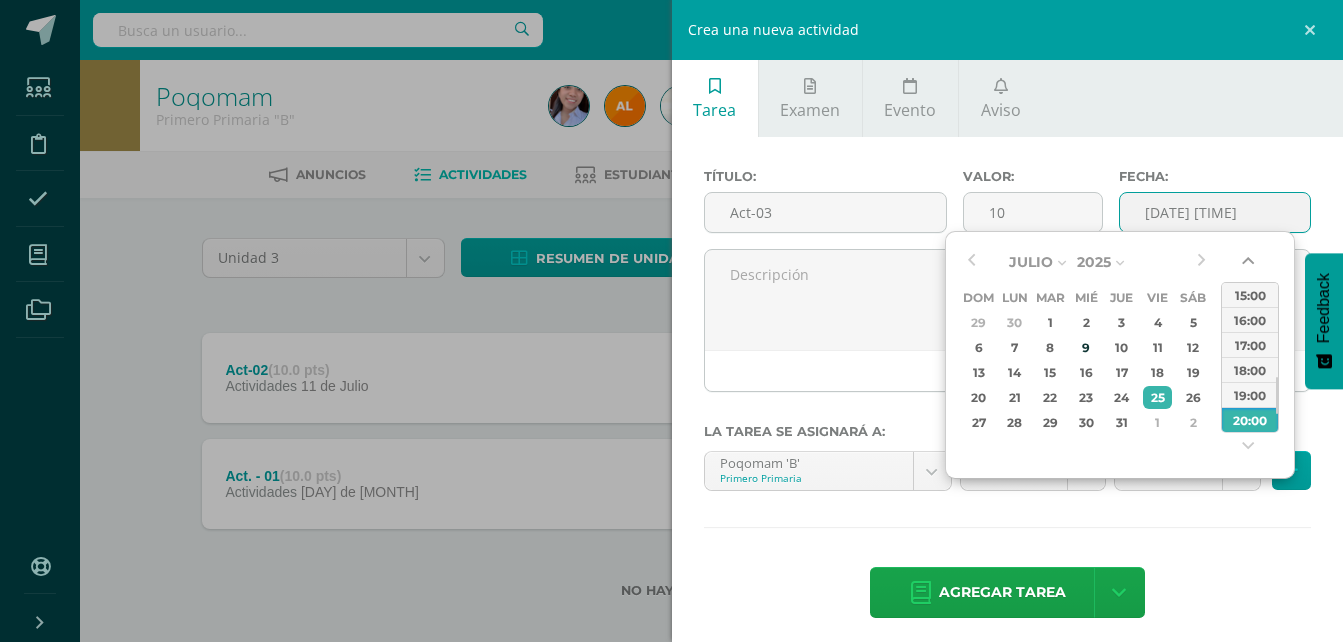 click at bounding box center [1250, 265] 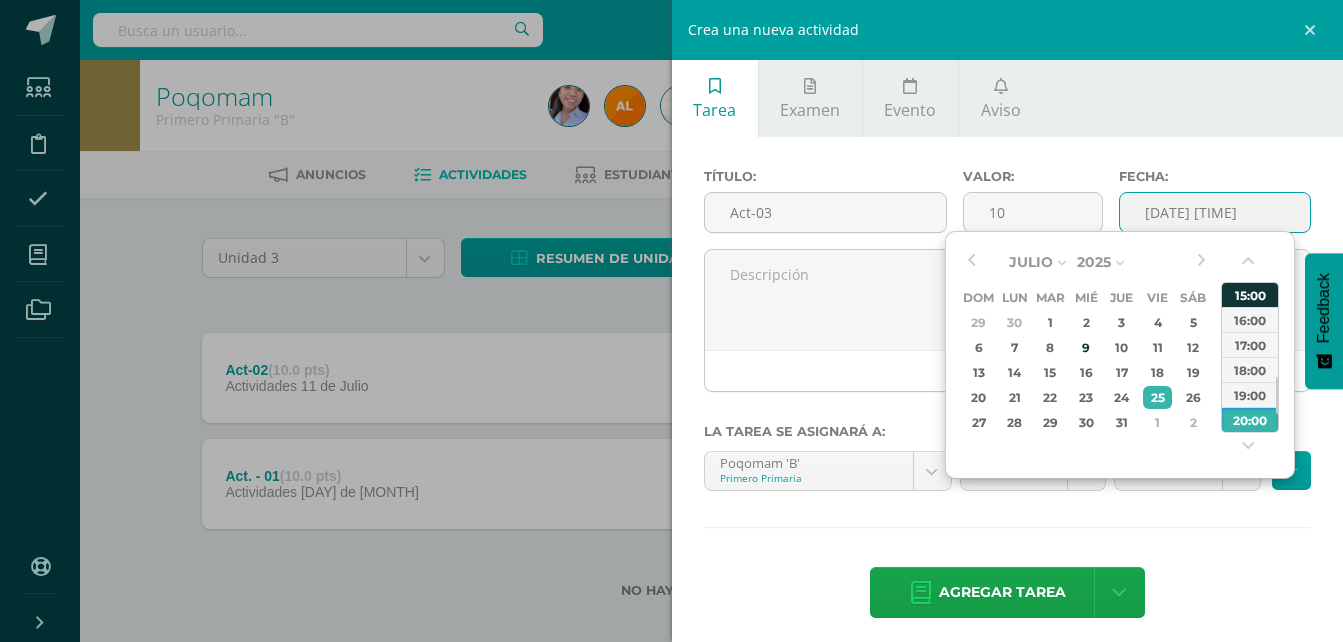 click on "15:00" at bounding box center (1250, 294) 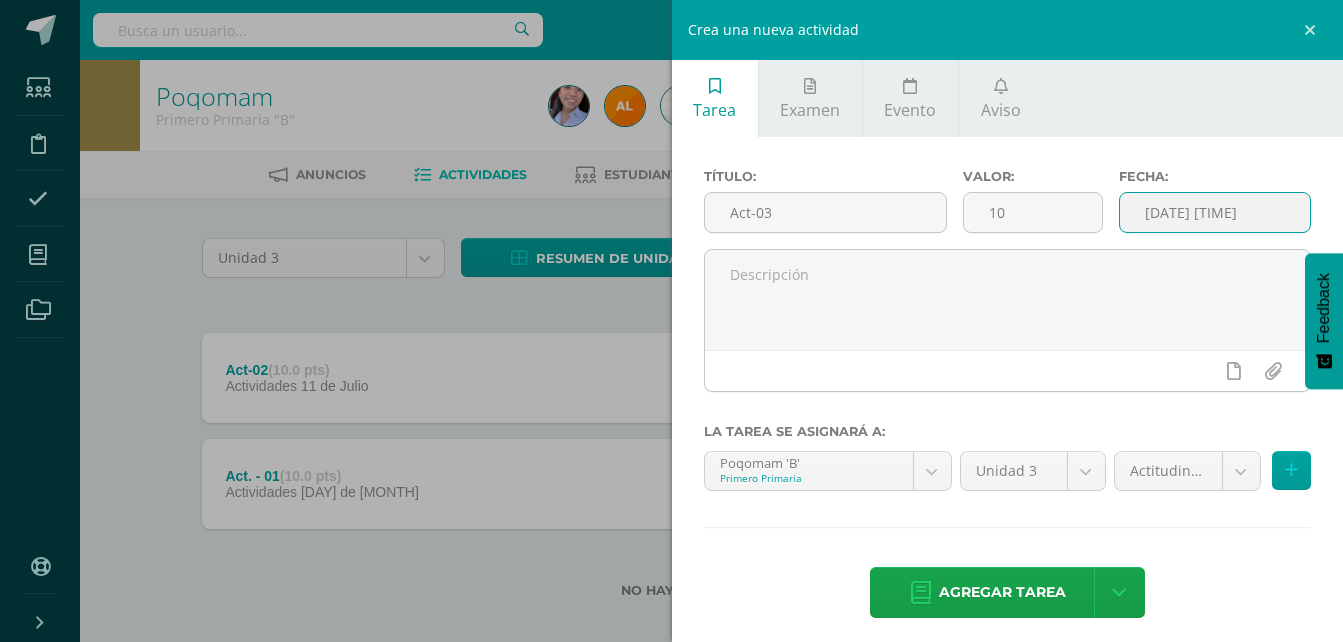 click on "2025-07-25 15:00" at bounding box center (1215, 212) 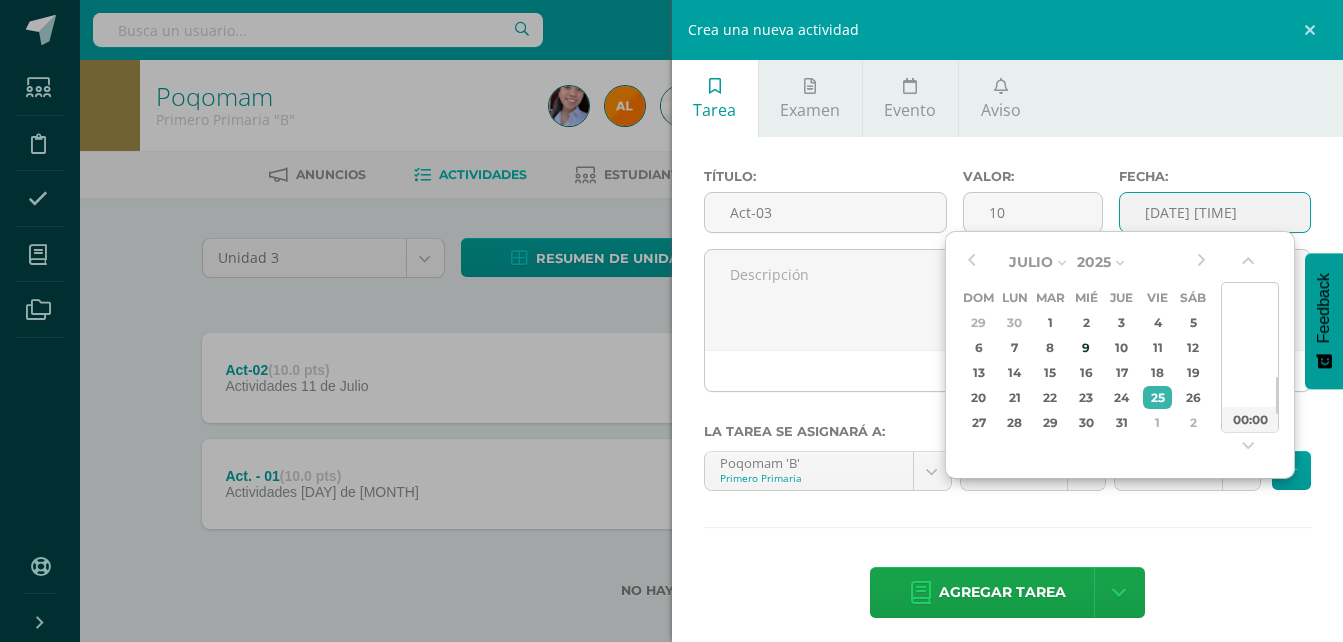 click on "2025-07-25 15:00" at bounding box center (1215, 212) 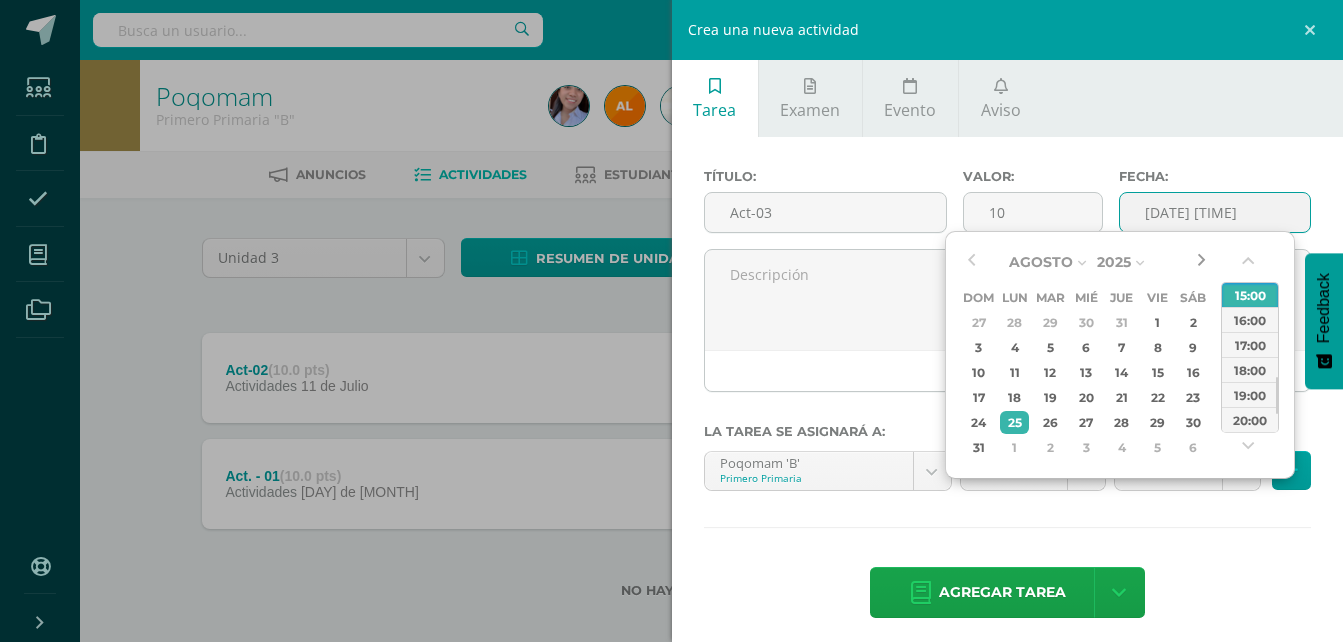 click at bounding box center [1201, 262] 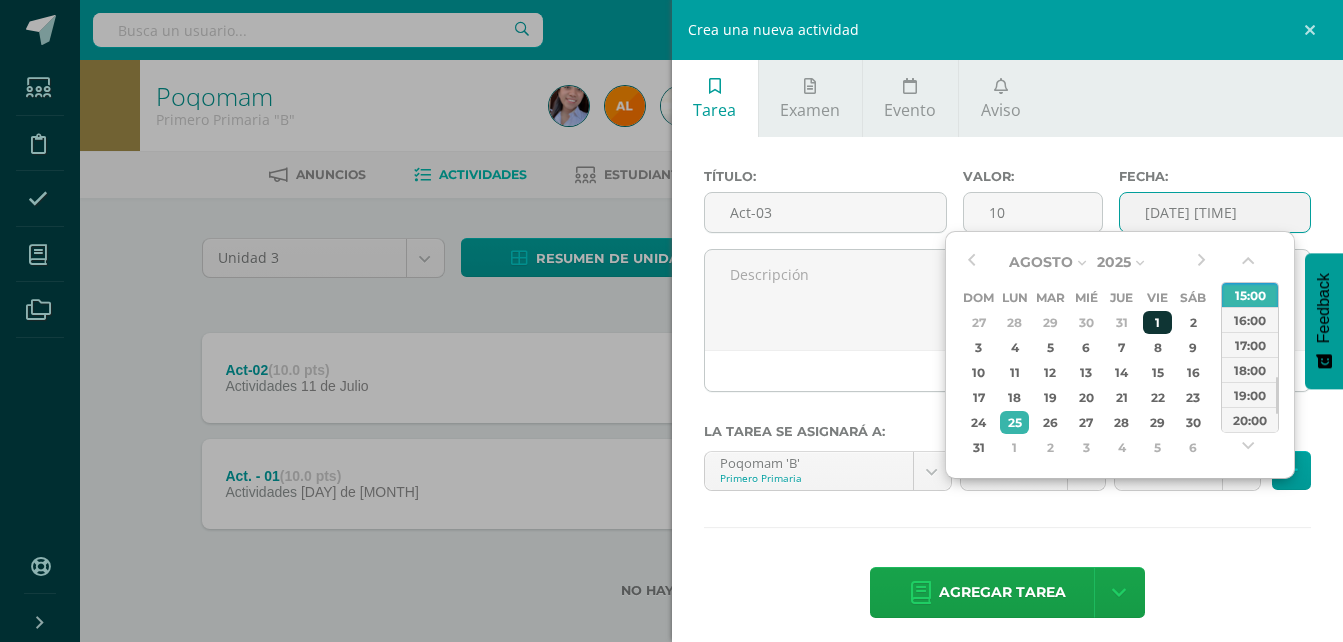 click on "1" at bounding box center [1157, 322] 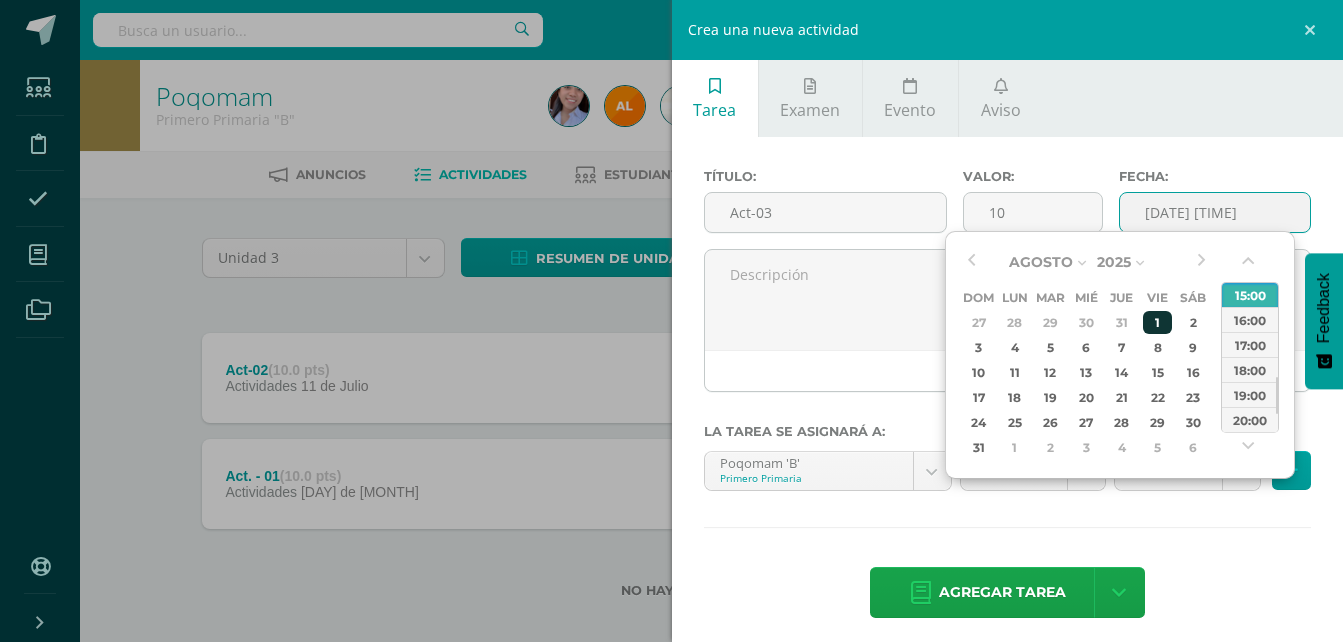 click on "1" at bounding box center [1157, 322] 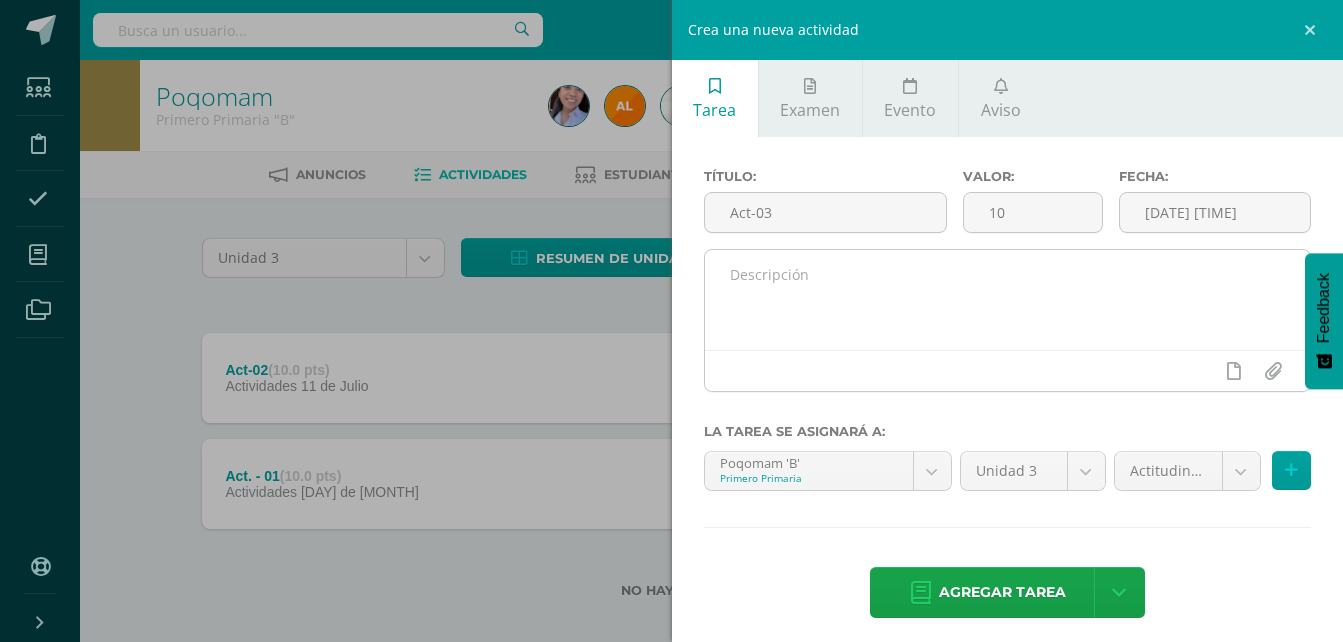 click at bounding box center [1008, 370] 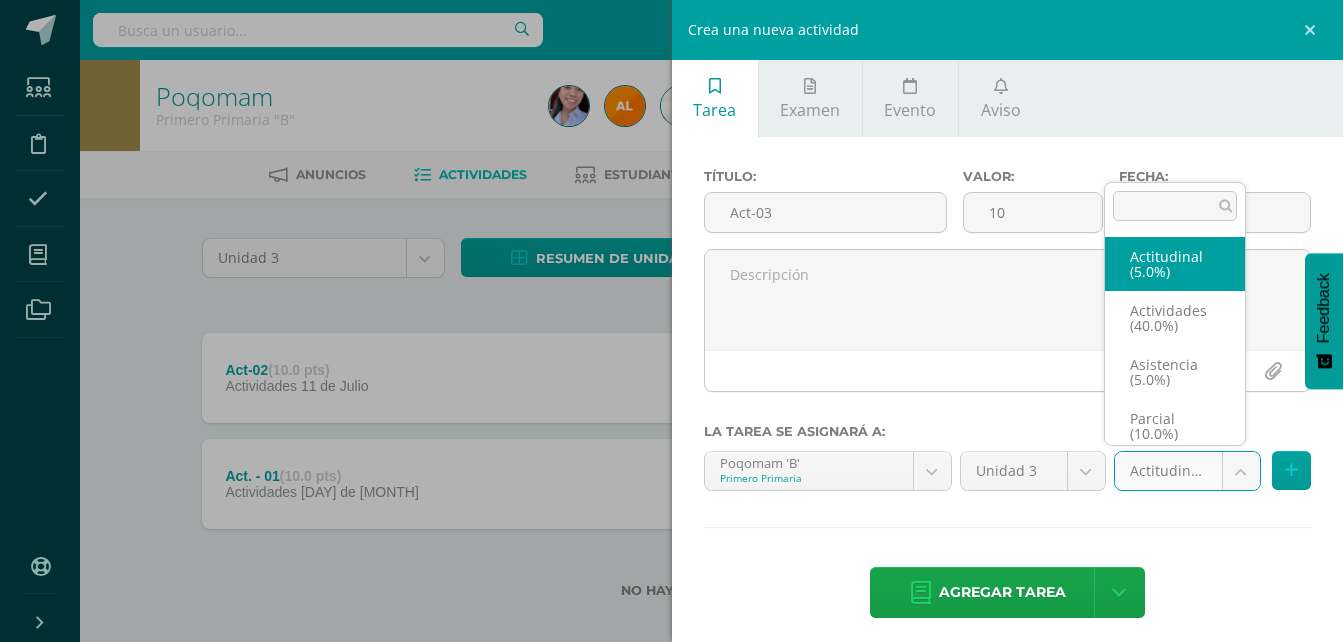 click on "Tarea asignada exitosamente         Estudiantes Disciplina Asistencia Mis cursos Archivos Soporte
Ayuda
Reportar un problema
Centro de ayuda
Últimas actualizaciones
Cerrar panel
Poqomam
Primero
Primaria
"A"
Actividades Estudiantes Planificación Dosificación
Poqomam
Primero
Primaria
"B"
Actividades Estudiantes Planificación Dosificación
Poqomam
Segundo
Primaria
"A"
Actividades Estudiantes Planificación 1 1 0" at bounding box center [671, 331] 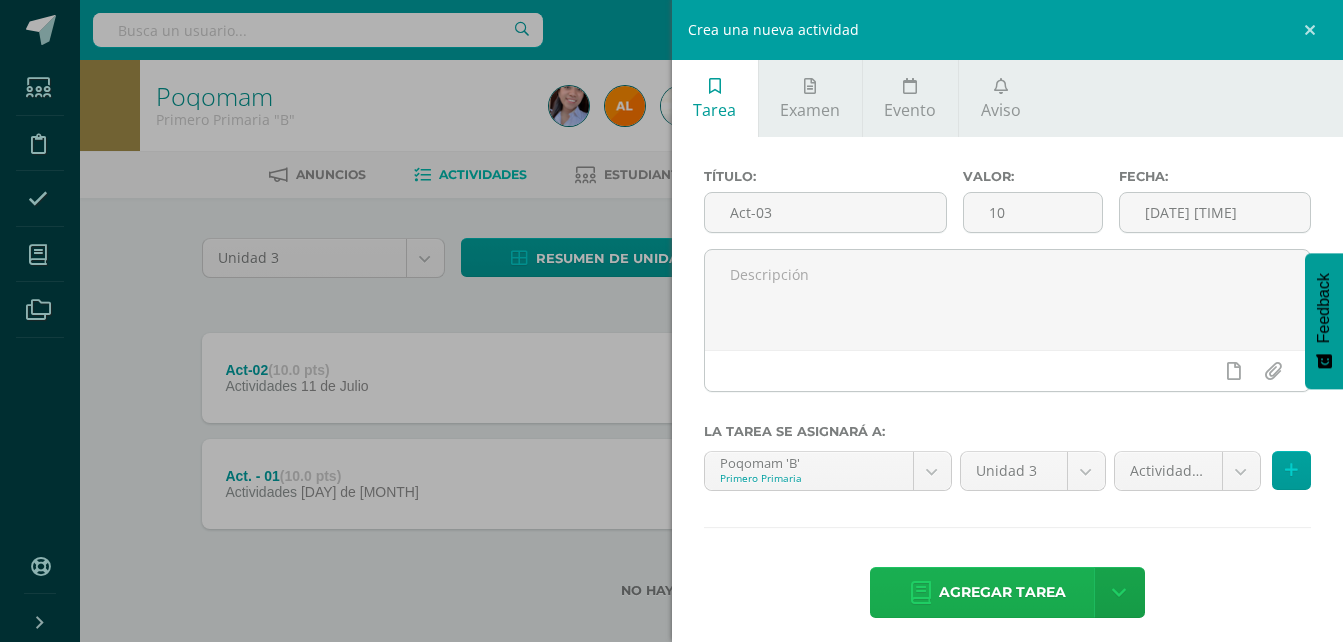click on "Agregar tarea" at bounding box center (1002, 592) 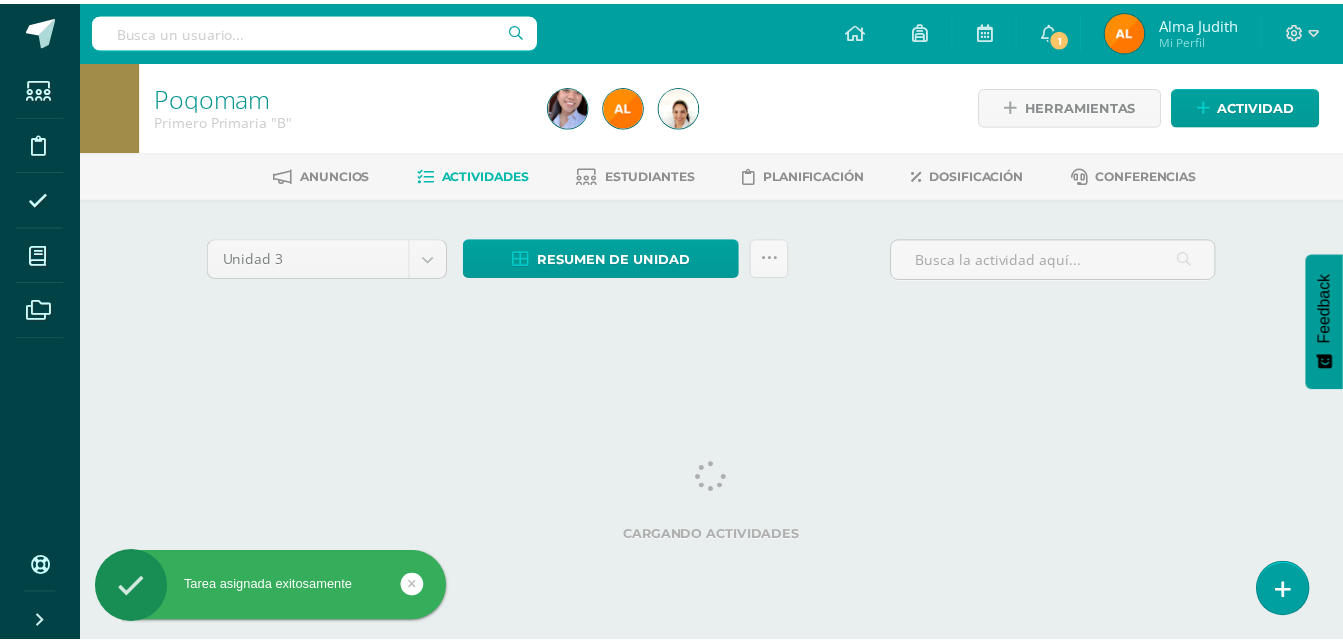 scroll, scrollTop: 0, scrollLeft: 0, axis: both 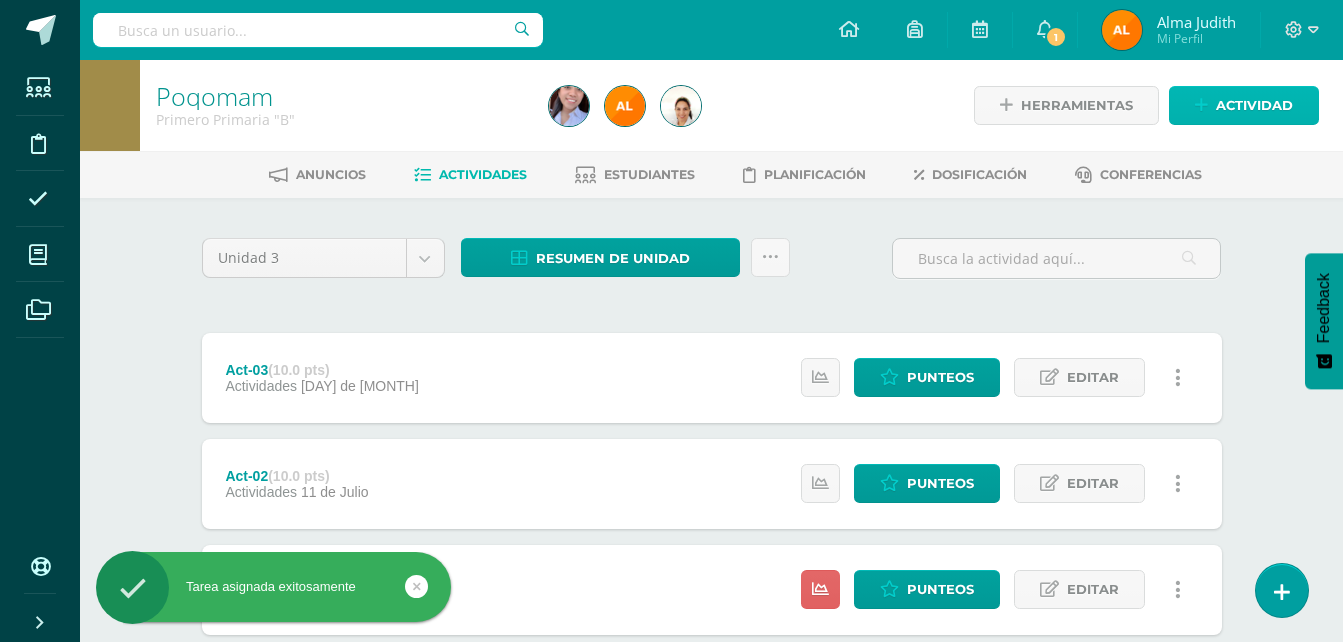 click at bounding box center (1201, 105) 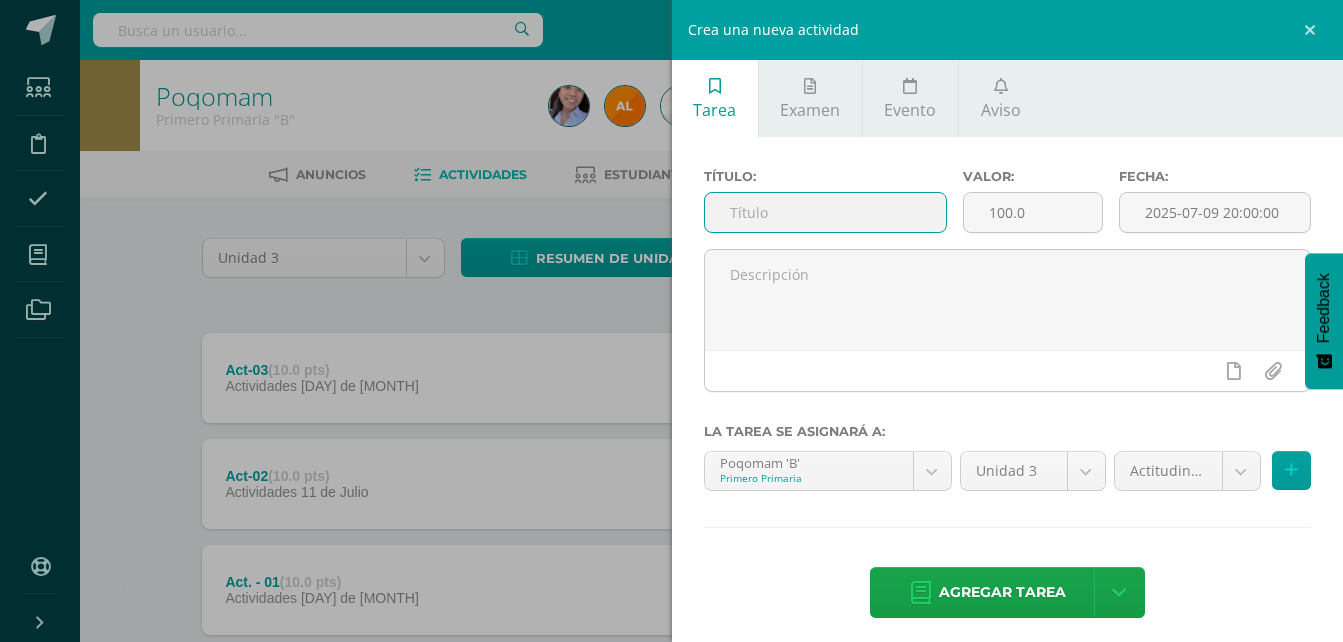 click at bounding box center (826, 212) 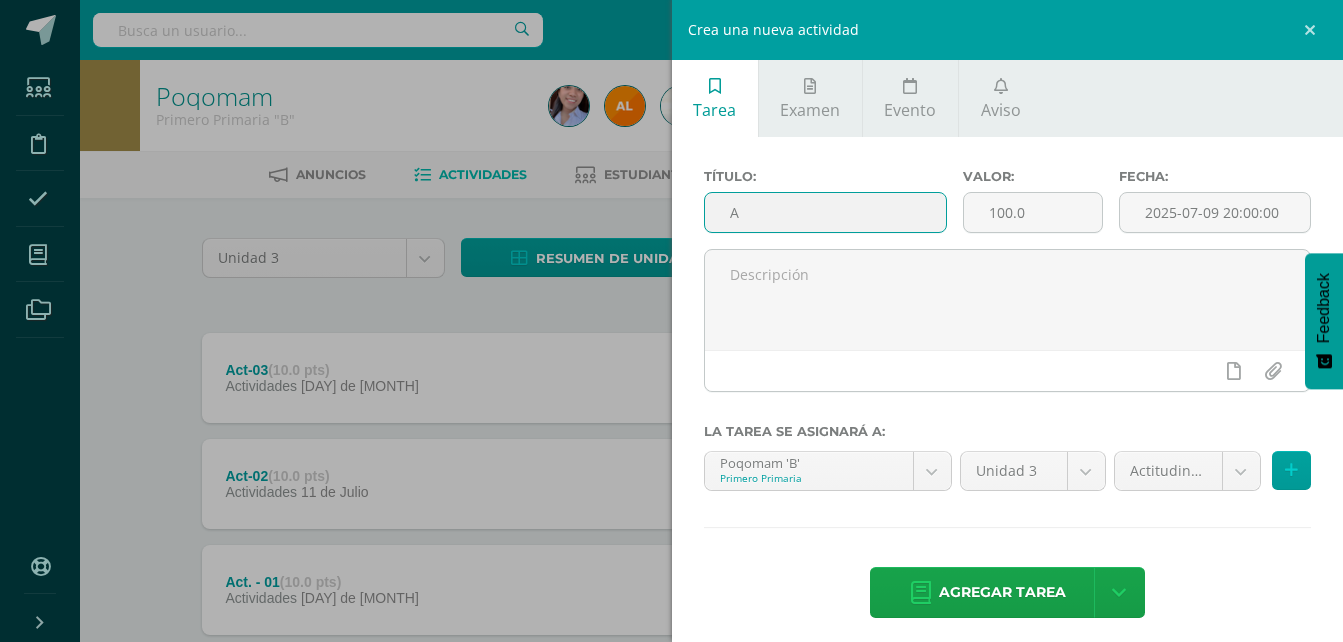 type on "Act-04" 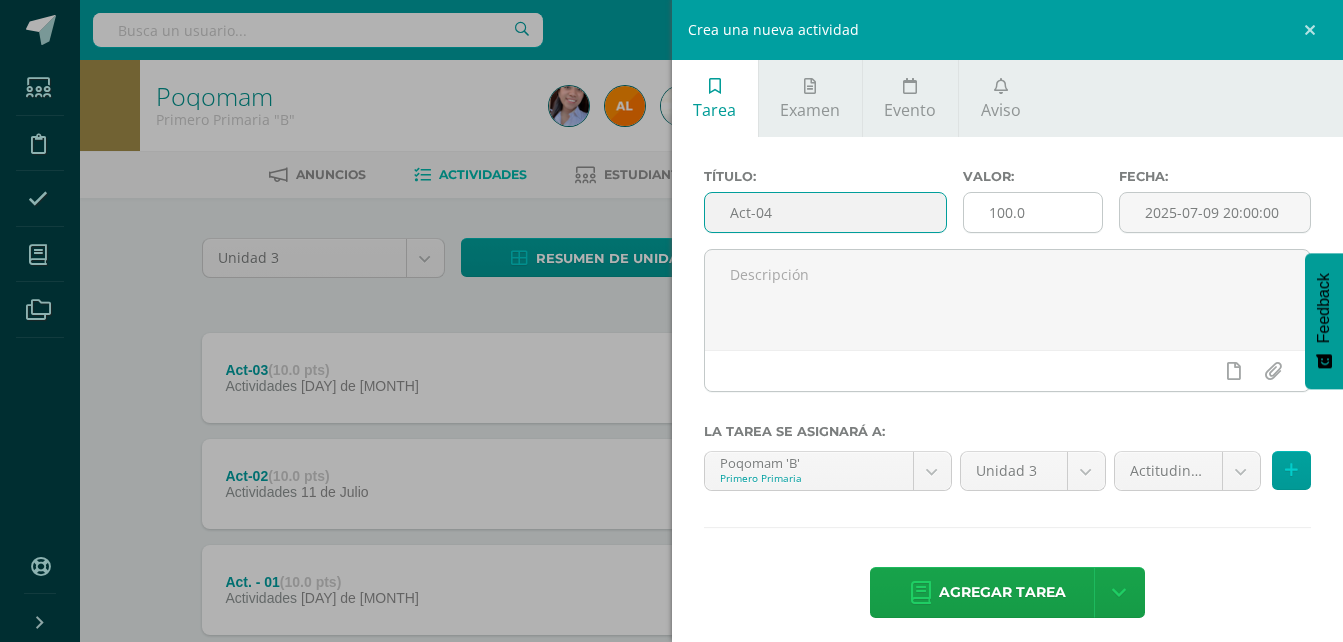 click on "100.0" at bounding box center [1033, 212] 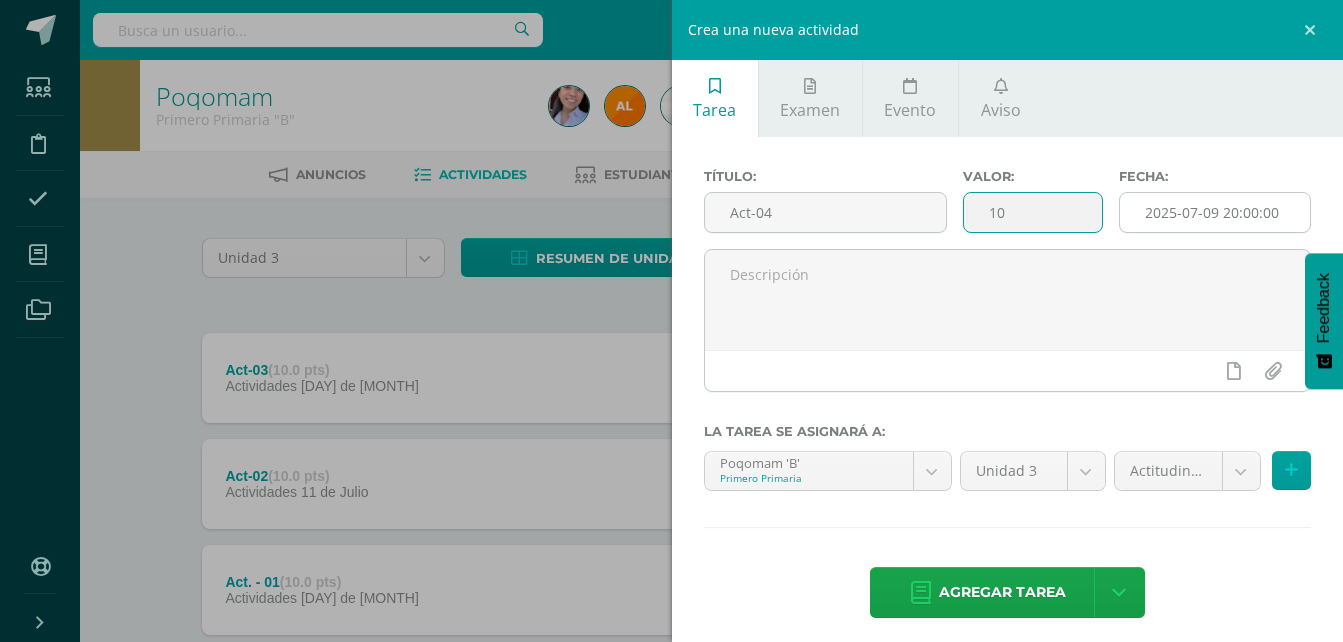 type on "10" 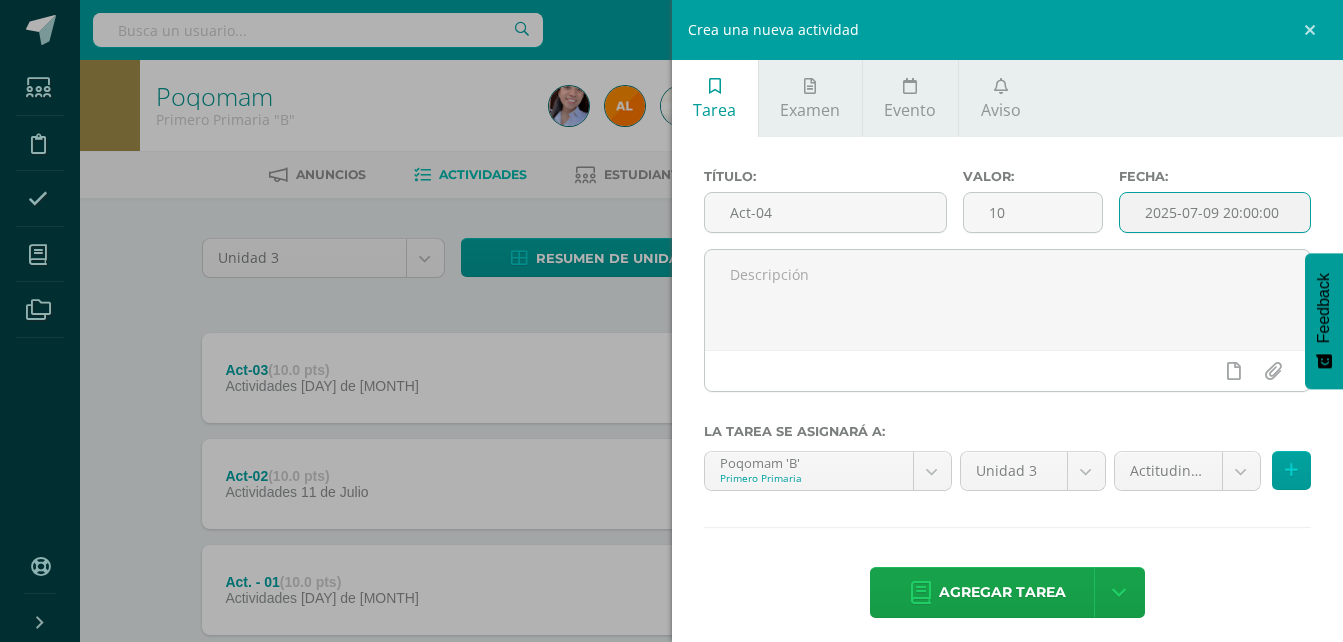 click on "2025-07-09 20:00:00" at bounding box center [1215, 212] 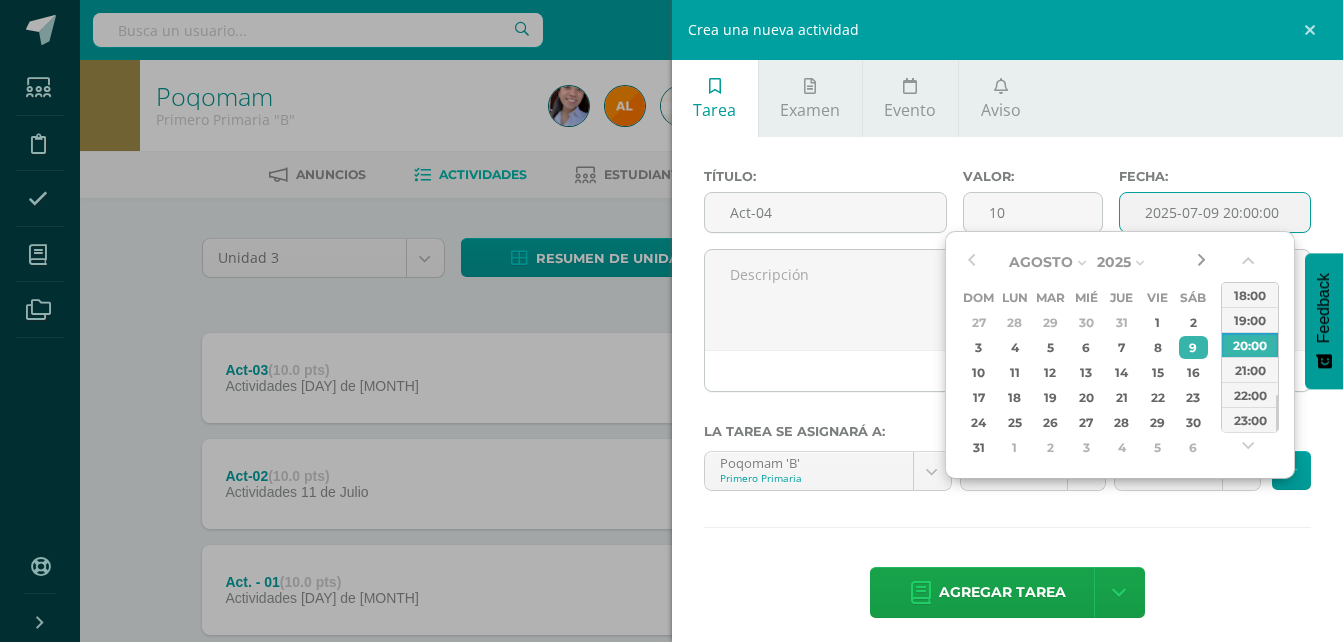 click at bounding box center [1201, 262] 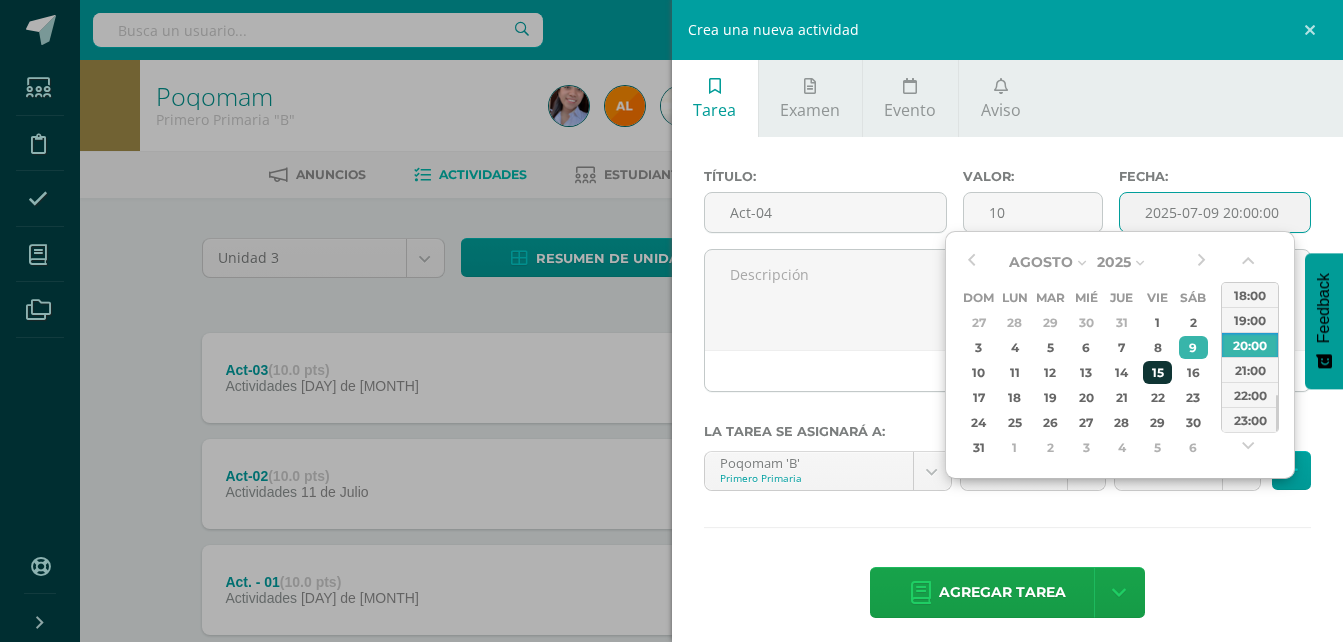 click on "15" at bounding box center (1158, 322) 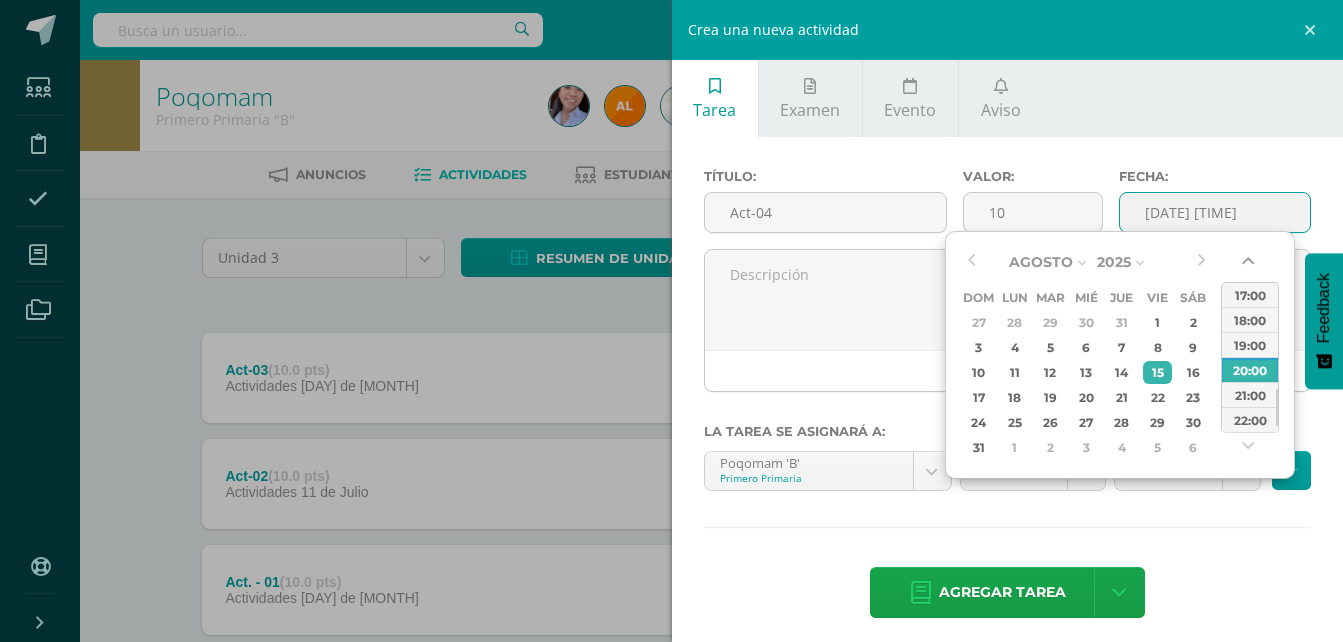 click at bounding box center [1250, 265] 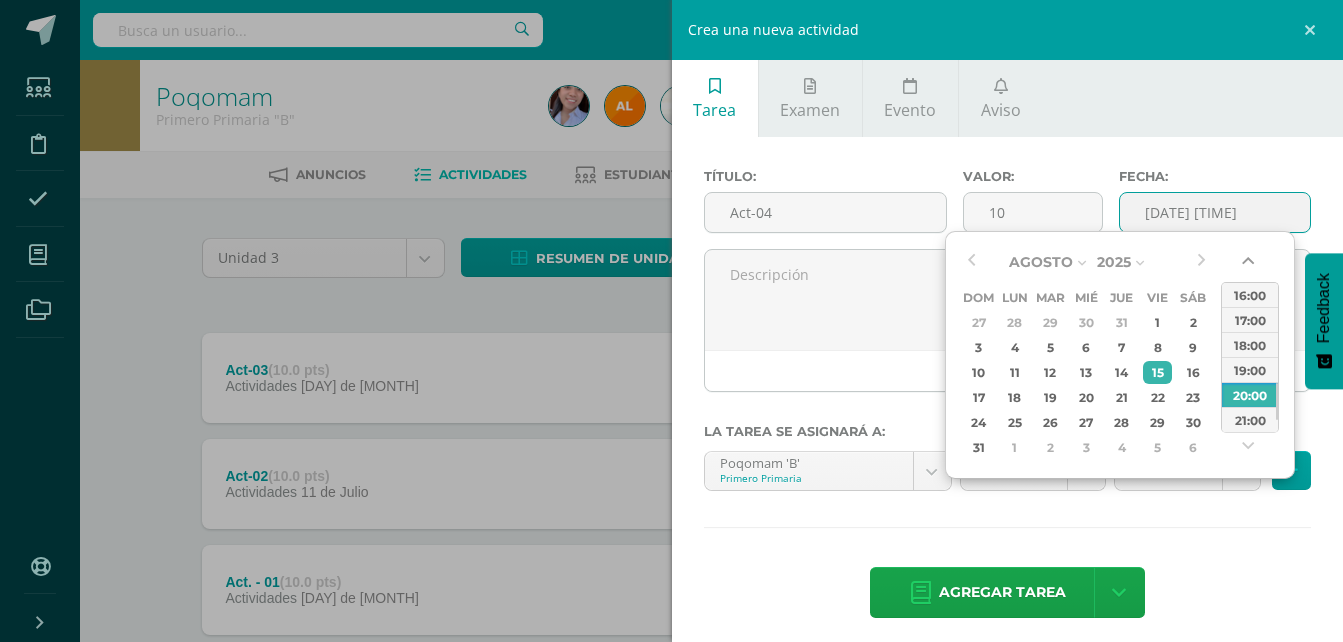 click at bounding box center (1250, 265) 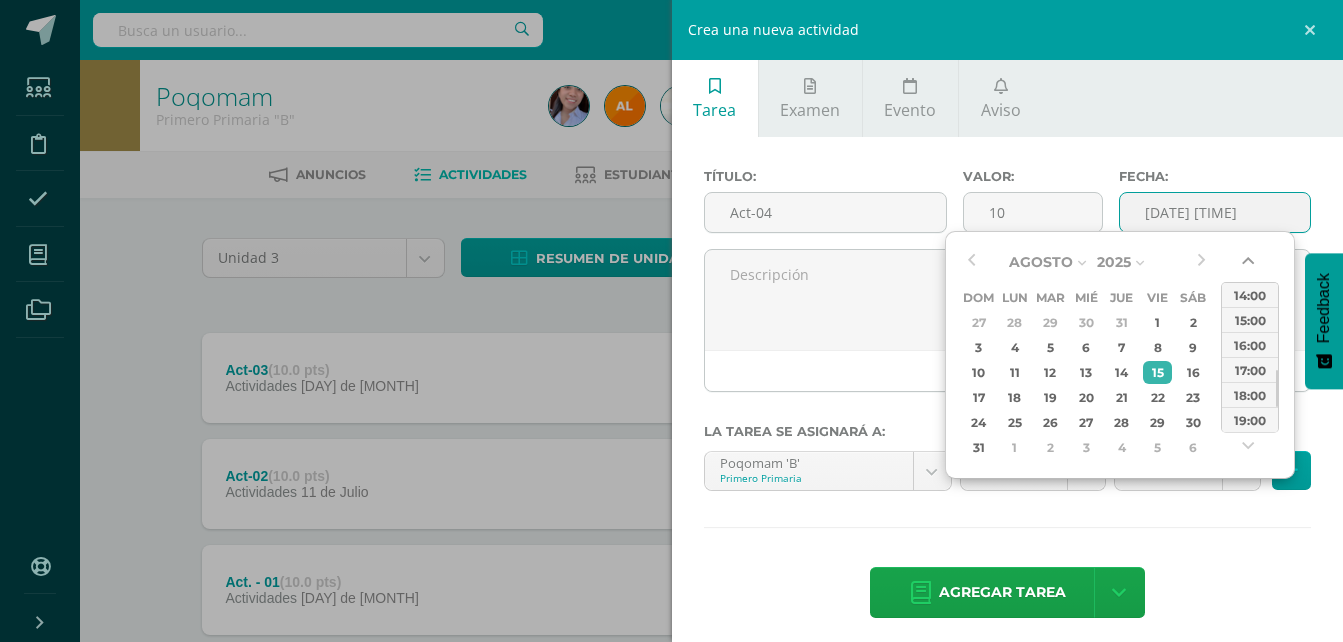 click at bounding box center (1250, 265) 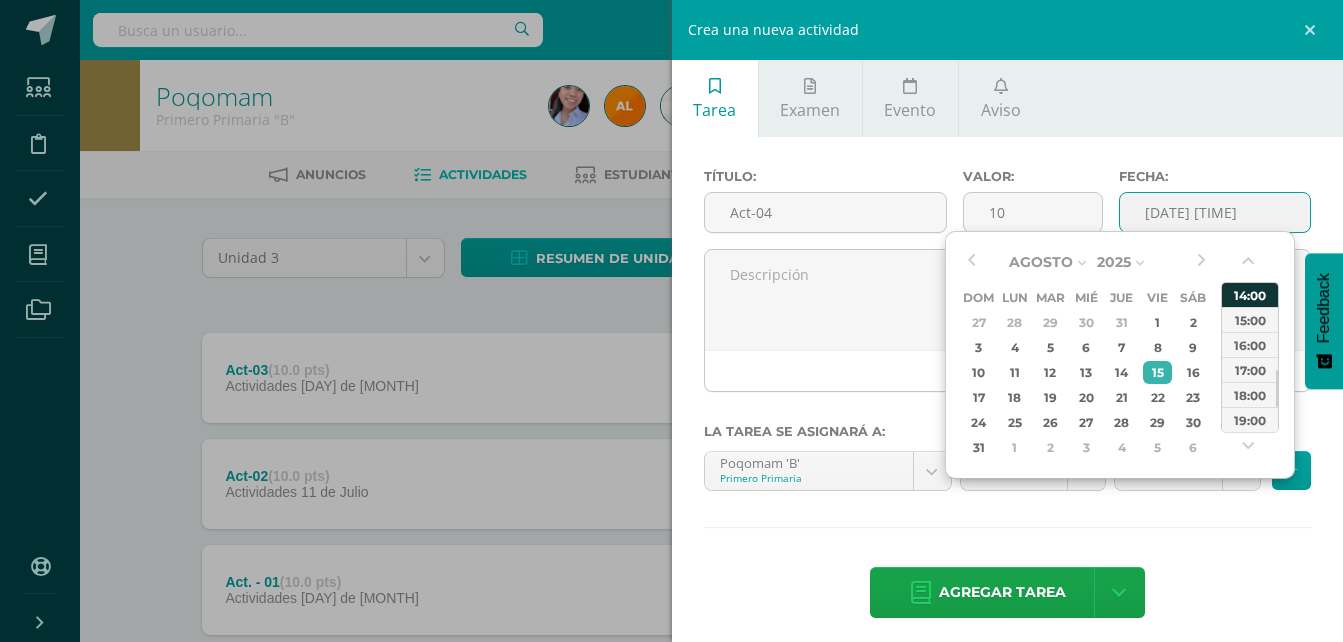 click on "14:00" at bounding box center (1250, 294) 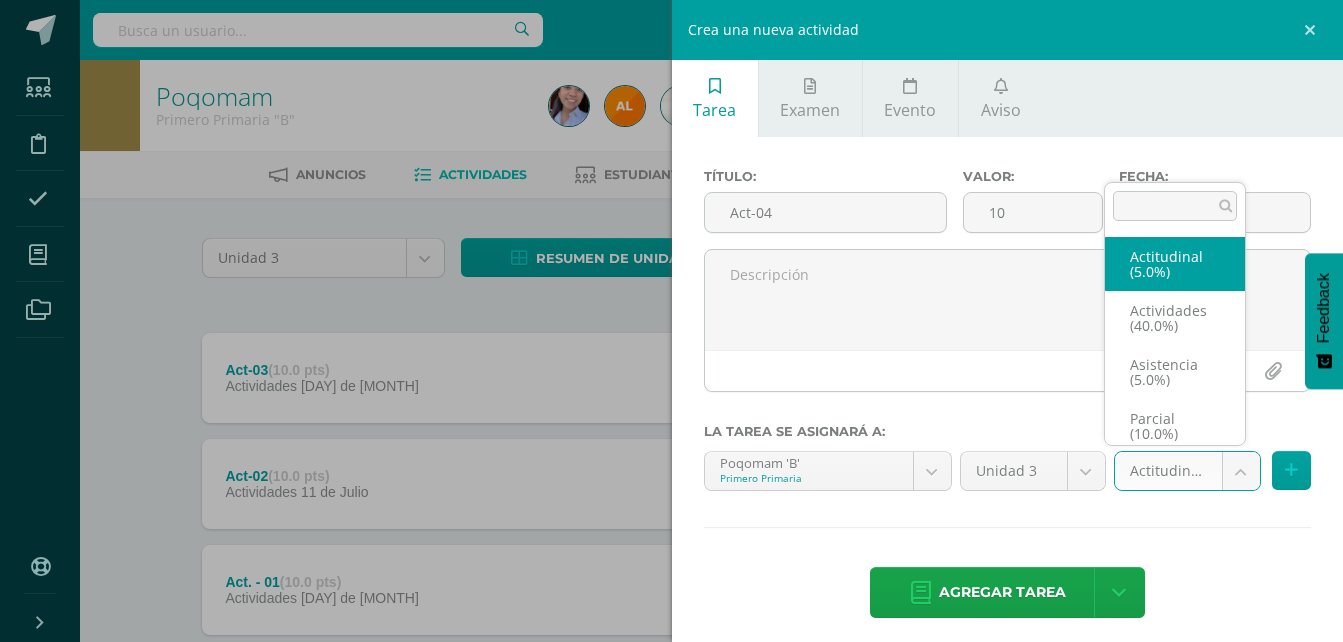 click on "Tarea asignada exitosamente         Estudiantes Disciplina Asistencia Mis cursos Archivos Soporte
Ayuda
Reportar un problema
Centro de ayuda
Últimas actualizaciones
Cerrar panel
Poqomam
Primero
Primaria
"A"
Actividades Estudiantes Planificación Dosificación
Poqomam
Primero
Primaria
"B"
Actividades Estudiantes Planificación Dosificación
Poqomam
Segundo
Primaria
"A"
Actividades Estudiantes Planificación 1 1 0" at bounding box center [671, 384] 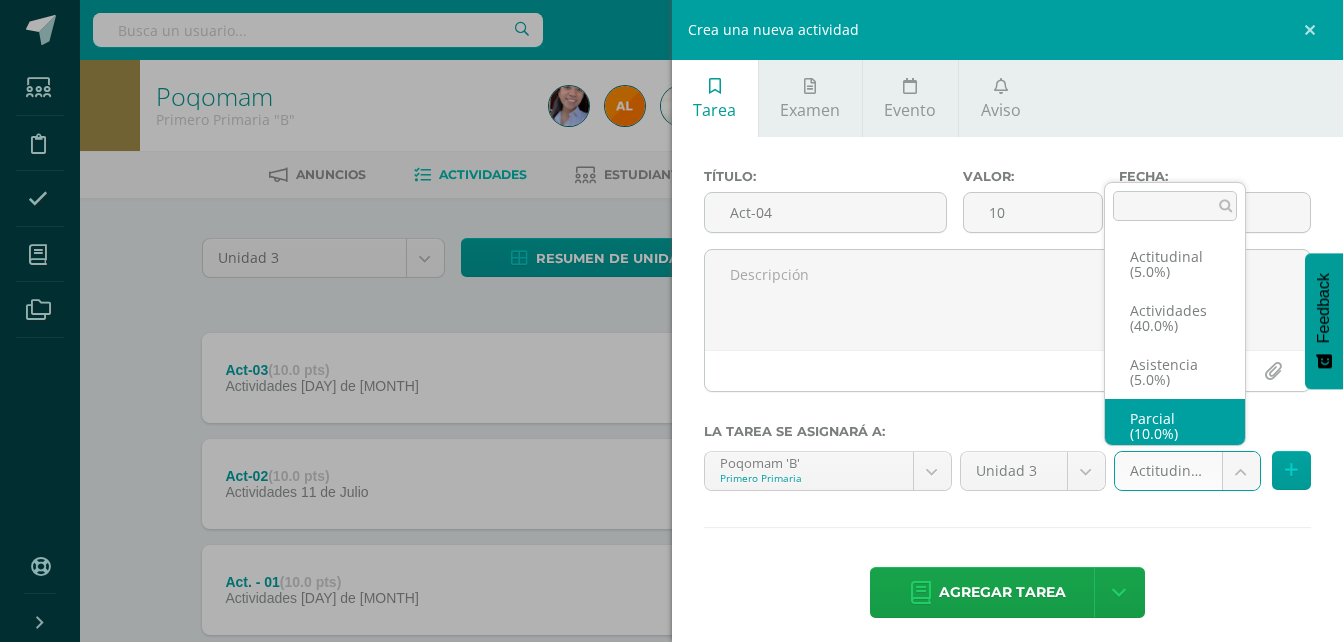 scroll, scrollTop: 8, scrollLeft: 0, axis: vertical 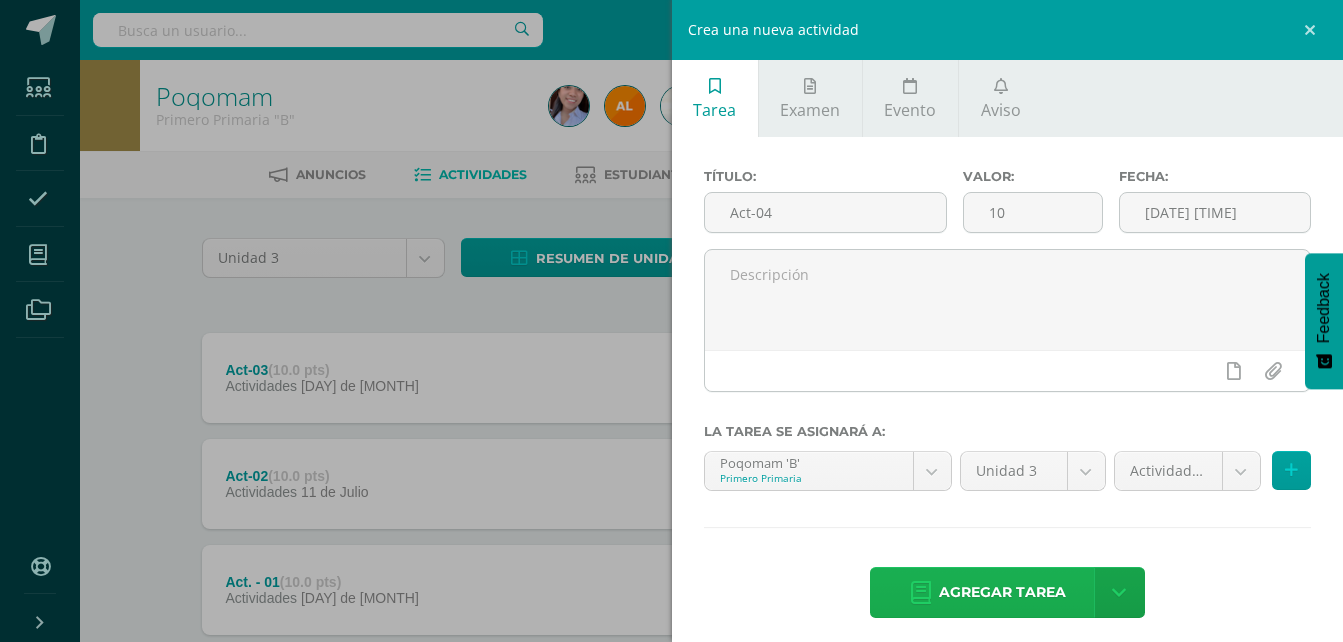 click on "Agregar tarea" at bounding box center [1002, 592] 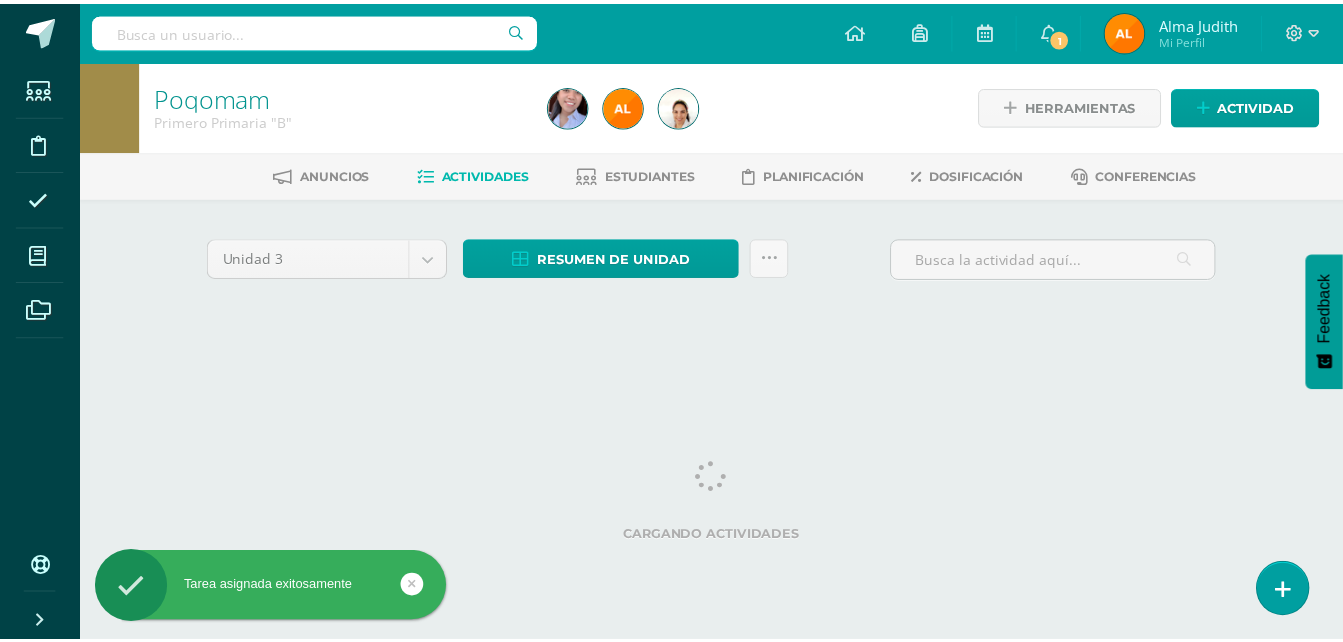 scroll, scrollTop: 0, scrollLeft: 0, axis: both 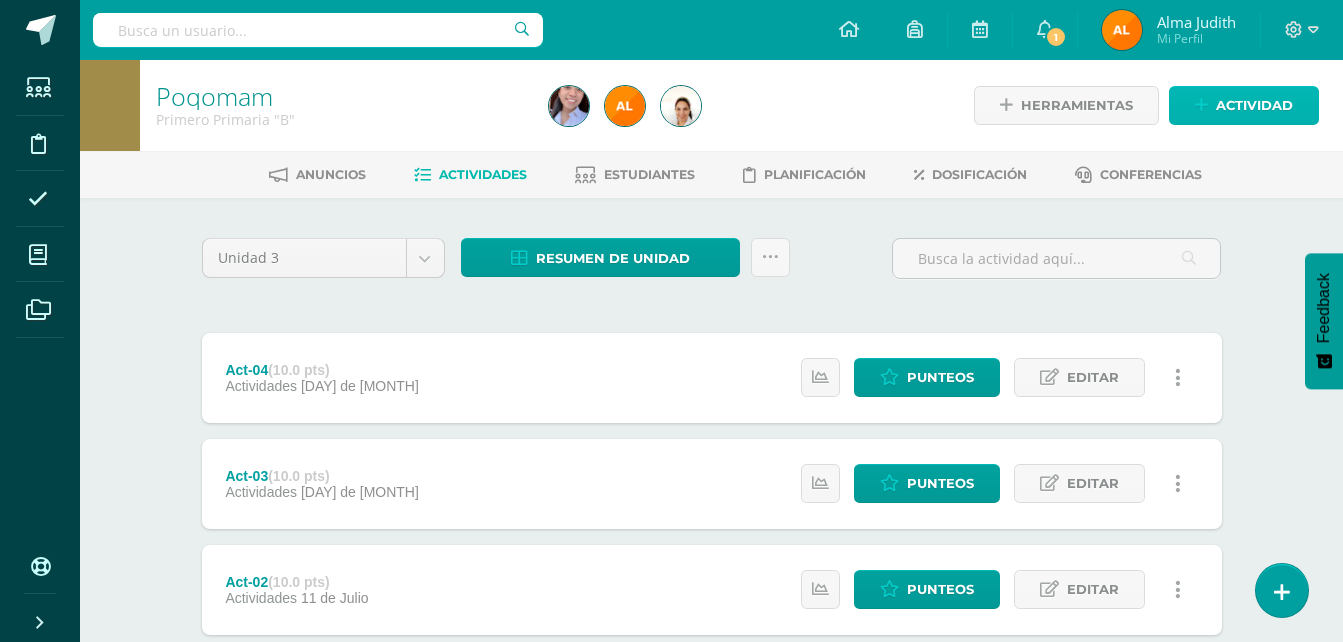click on "Actividad" at bounding box center (1254, 105) 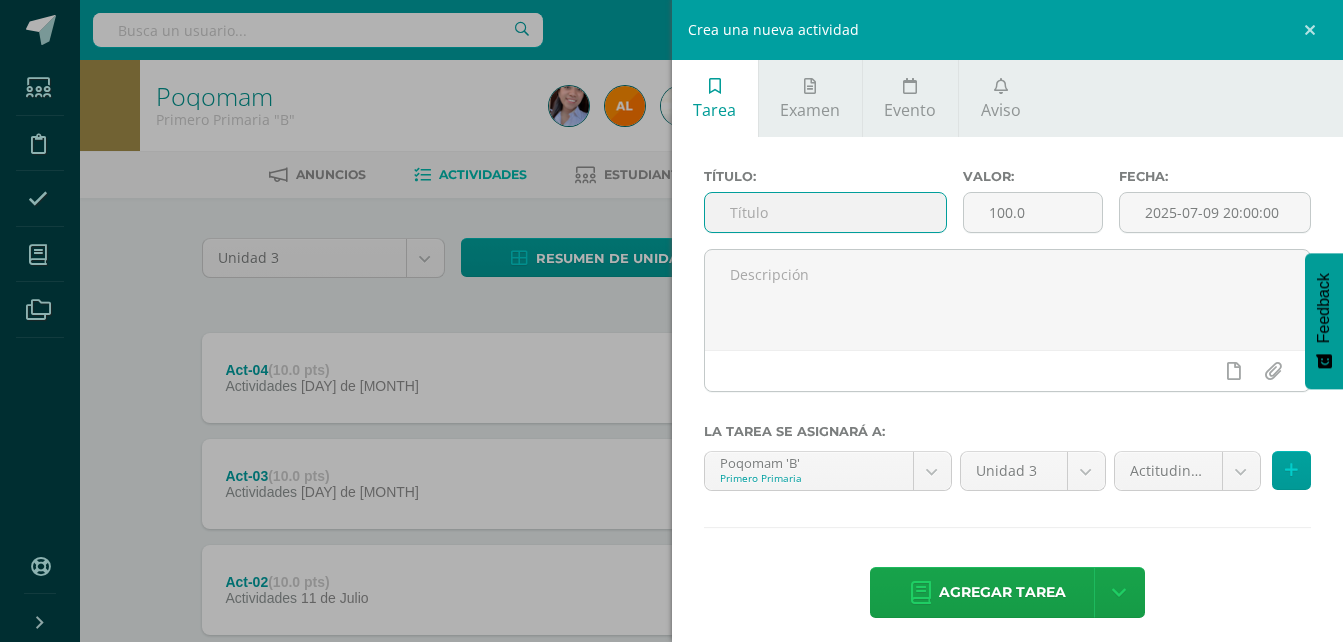 click at bounding box center (826, 212) 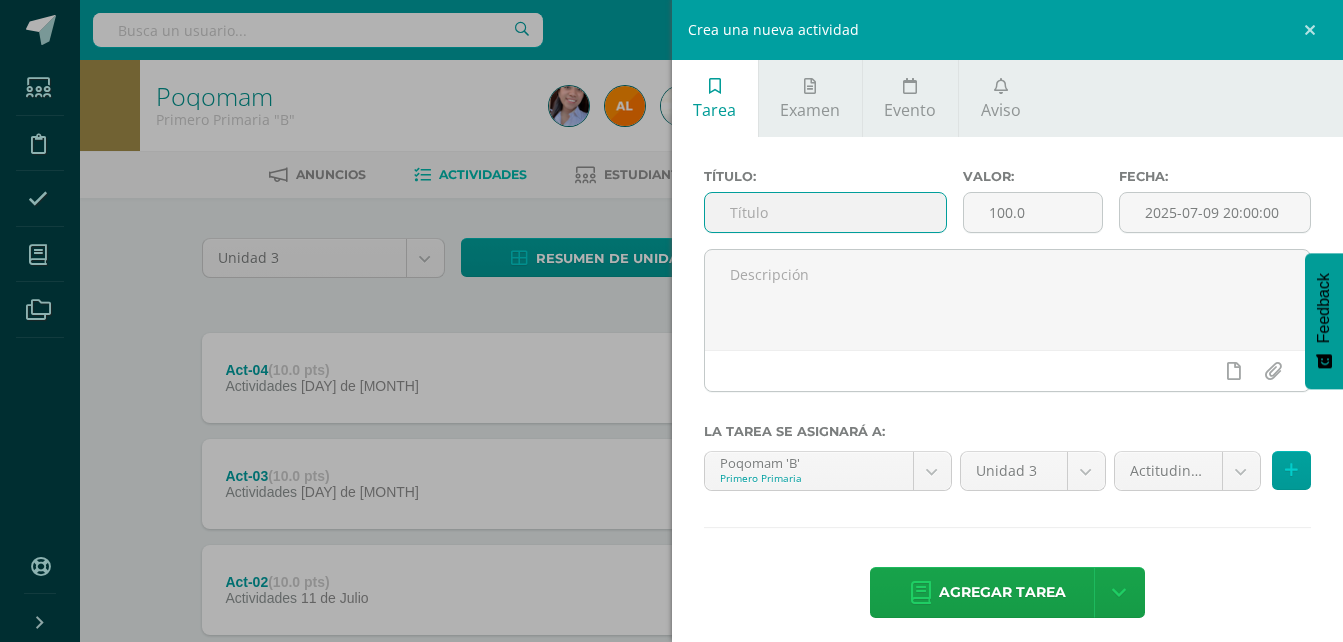 type on "Parcial" 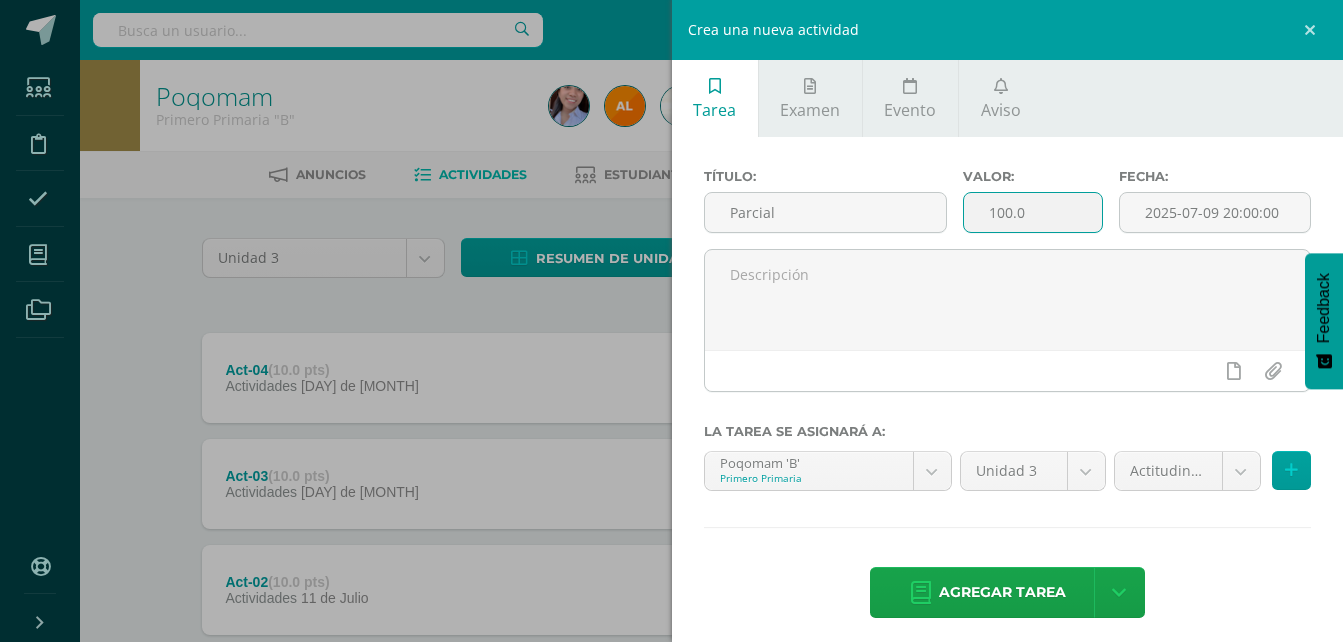 click on "100.0" at bounding box center (1033, 212) 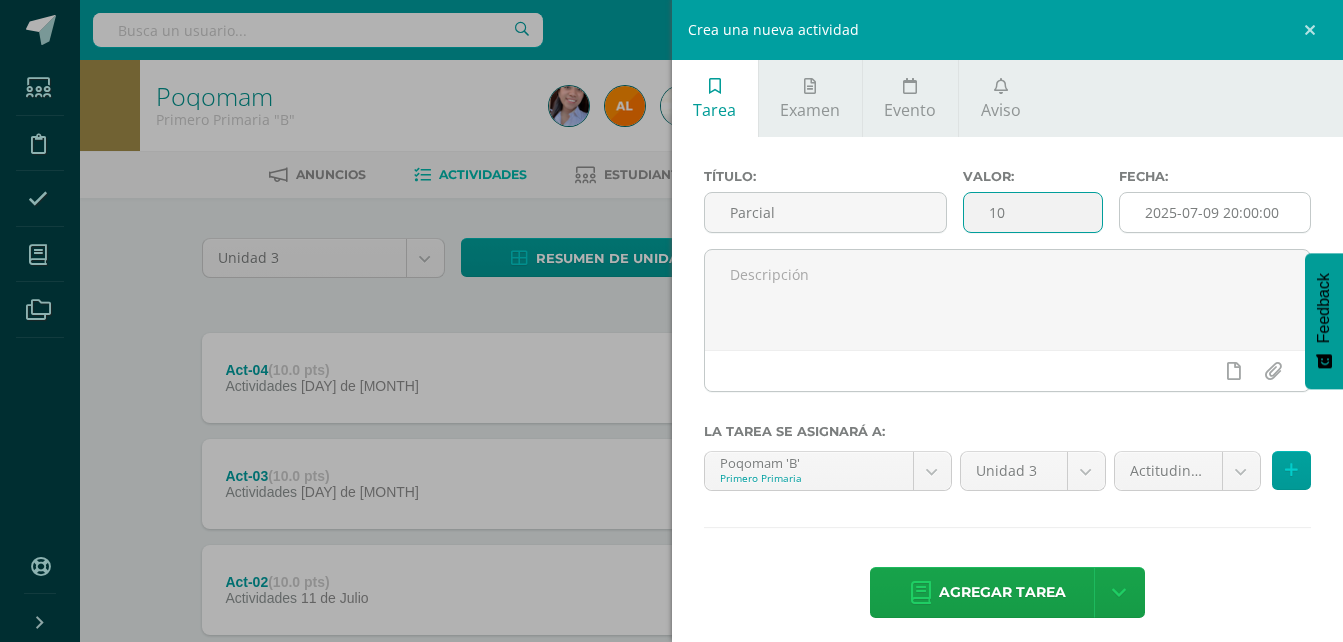 type on "10" 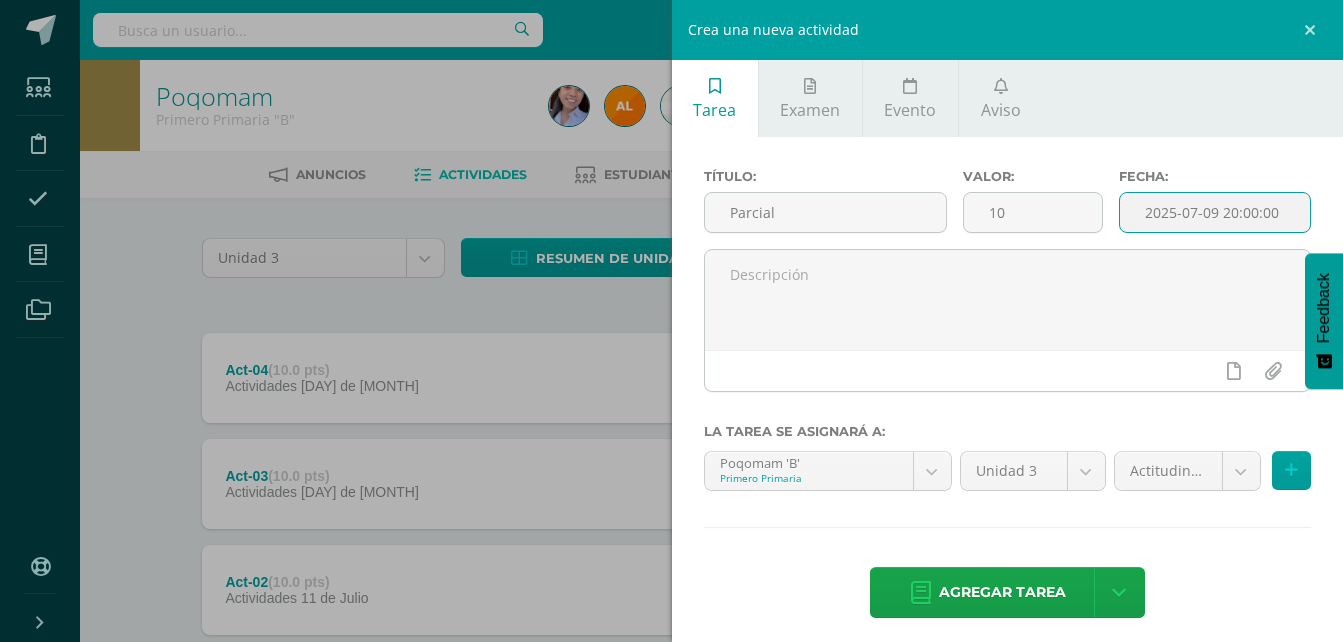 click on "2025-07-09 20:00:00" at bounding box center [1215, 212] 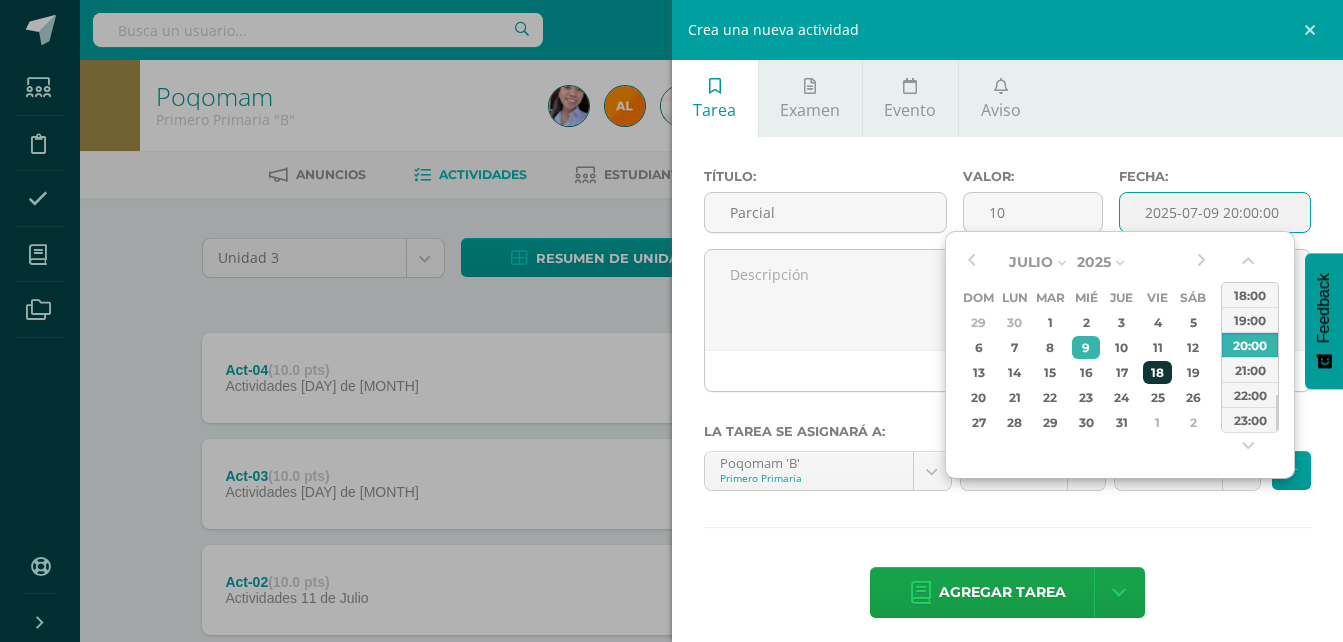 click on "18" at bounding box center (1157, 322) 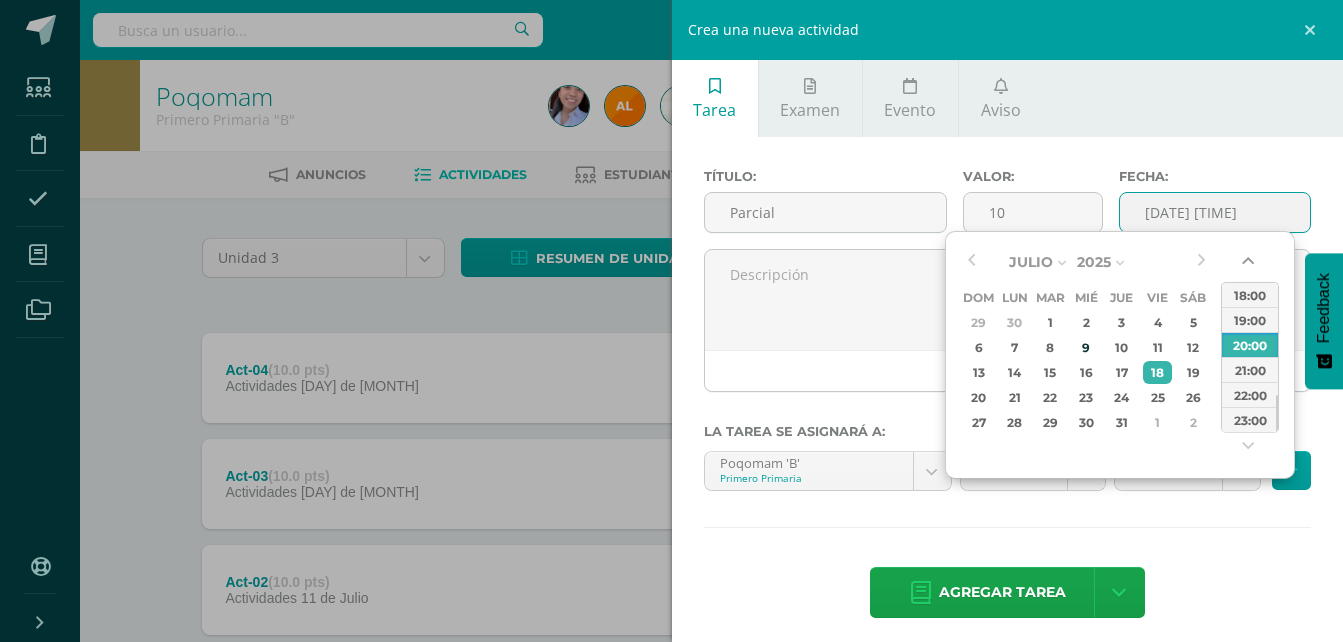 click at bounding box center (1250, 265) 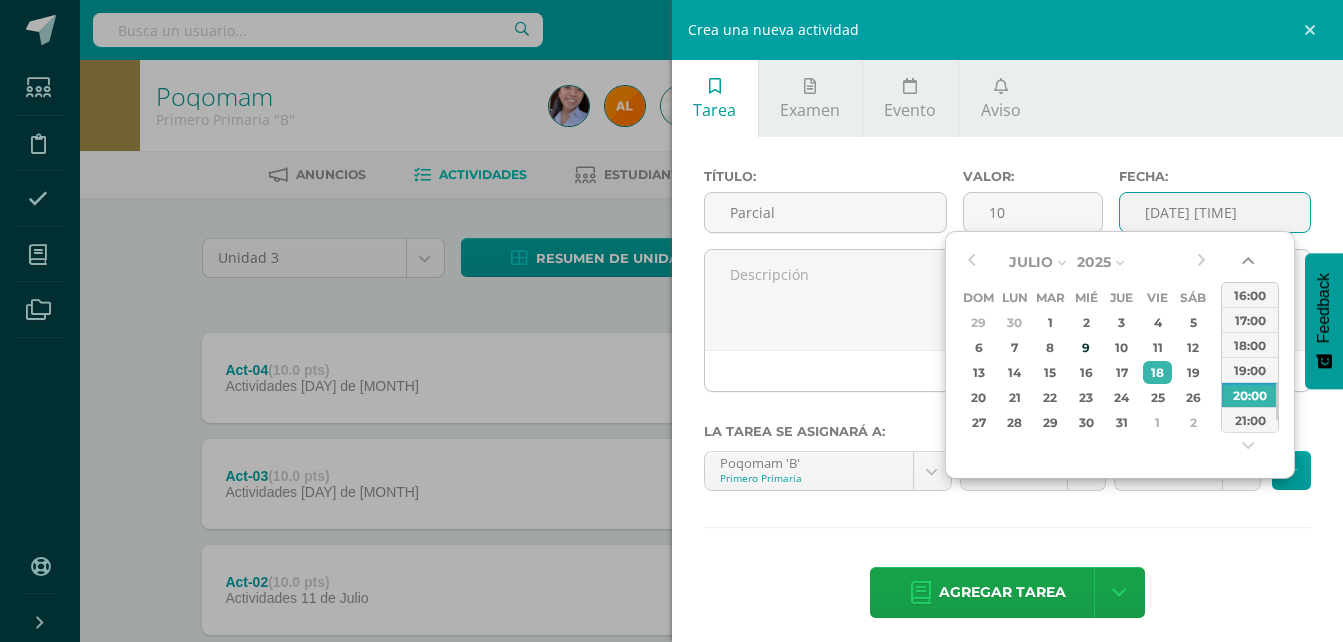 click at bounding box center (1250, 265) 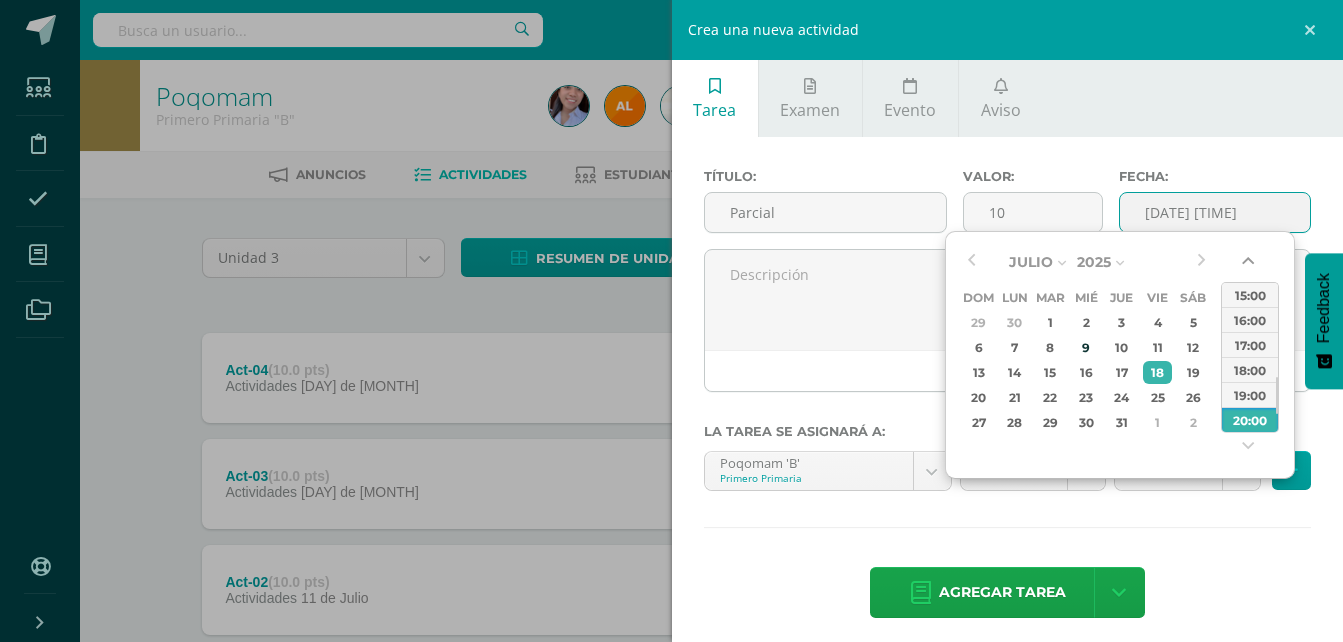 click at bounding box center (1250, 265) 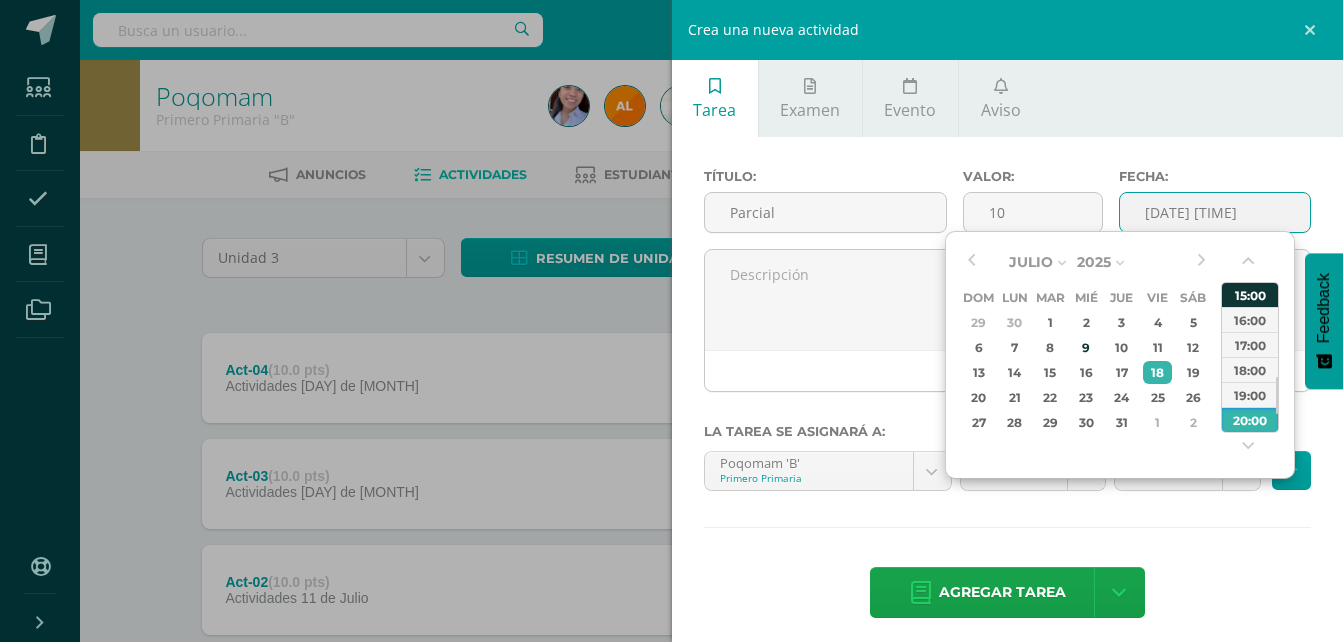 click on "15:00" at bounding box center (1250, 294) 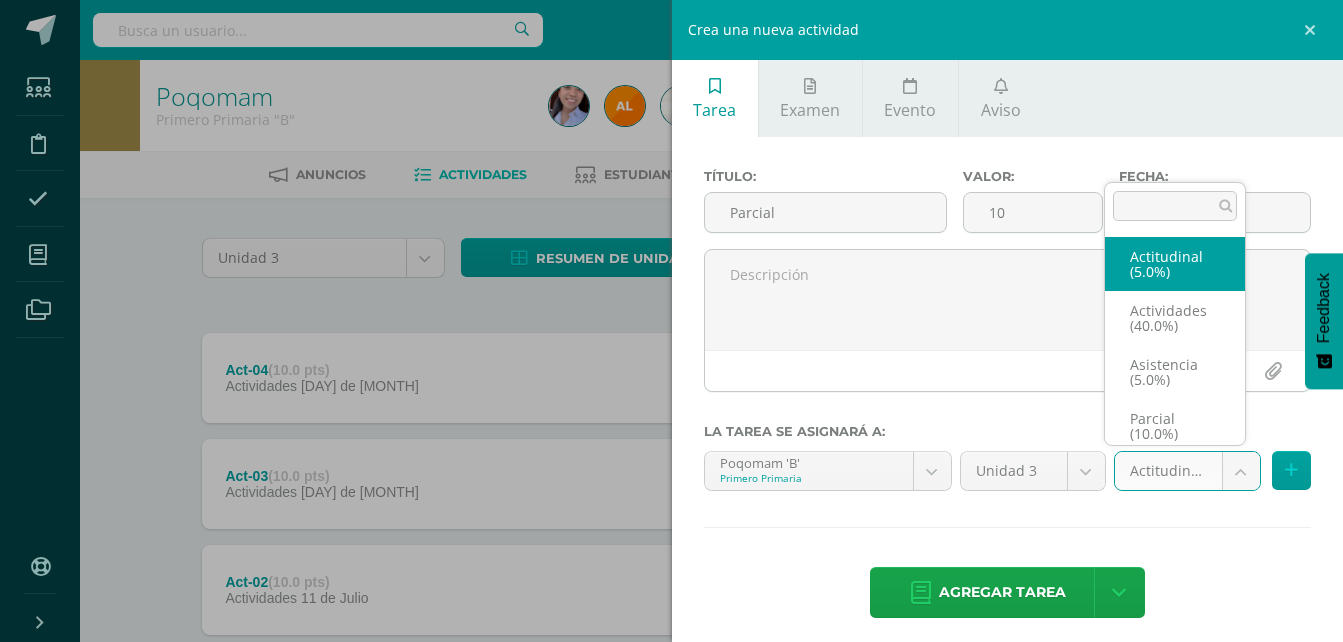 click on "Tarea asignada exitosamente         Estudiantes Disciplina Asistencia Mis cursos Archivos Soporte
Ayuda
Reportar un problema
Centro de ayuda
Últimas actualizaciones
Cerrar panel
Poqomam
Primero
Primaria
"A"
Actividades Estudiantes Planificación Dosificación
Poqomam
Primero
Primaria
"B"
Actividades Estudiantes Planificación Dosificación
Poqomam
Segundo
Primaria
"A"
Actividades Estudiantes Planificación 1 1 0" at bounding box center (671, 437) 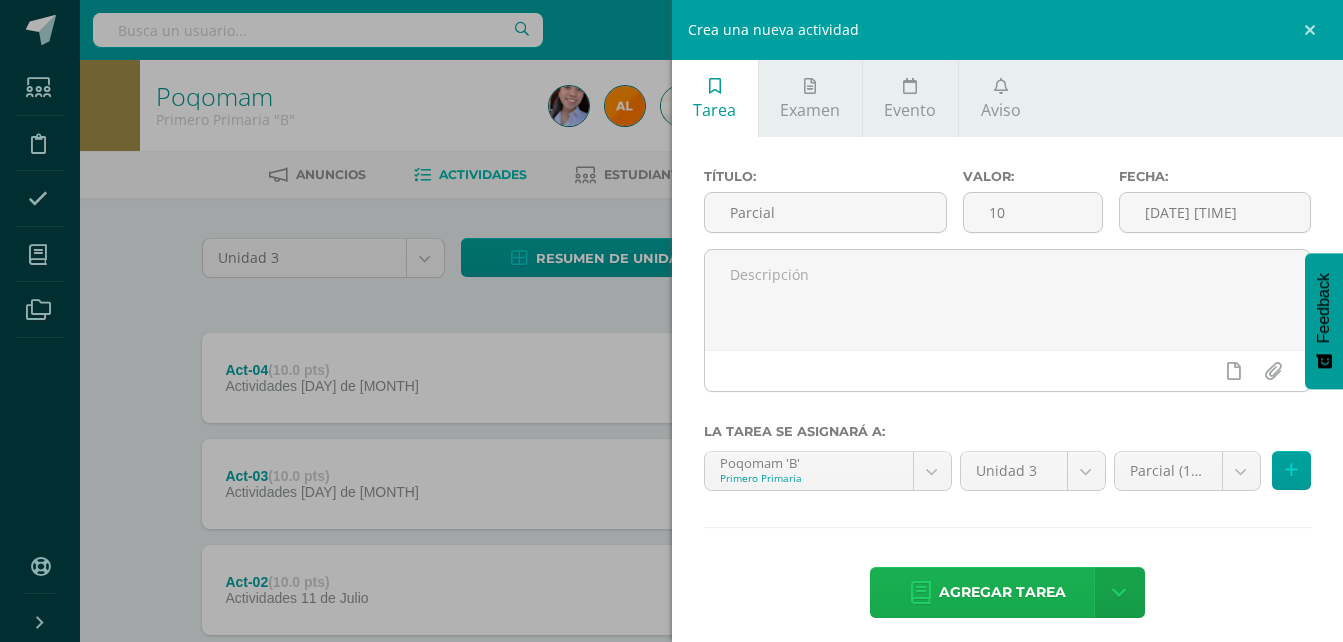 click on "Agregar tarea" at bounding box center (1002, 592) 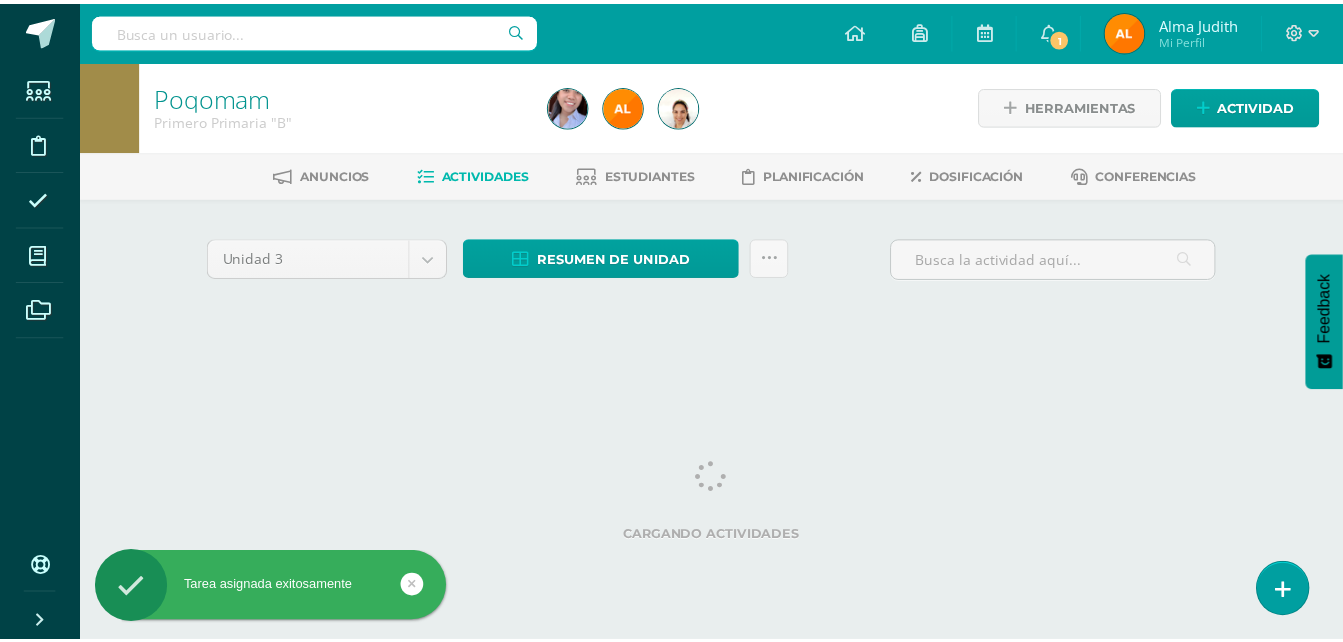 scroll, scrollTop: 0, scrollLeft: 0, axis: both 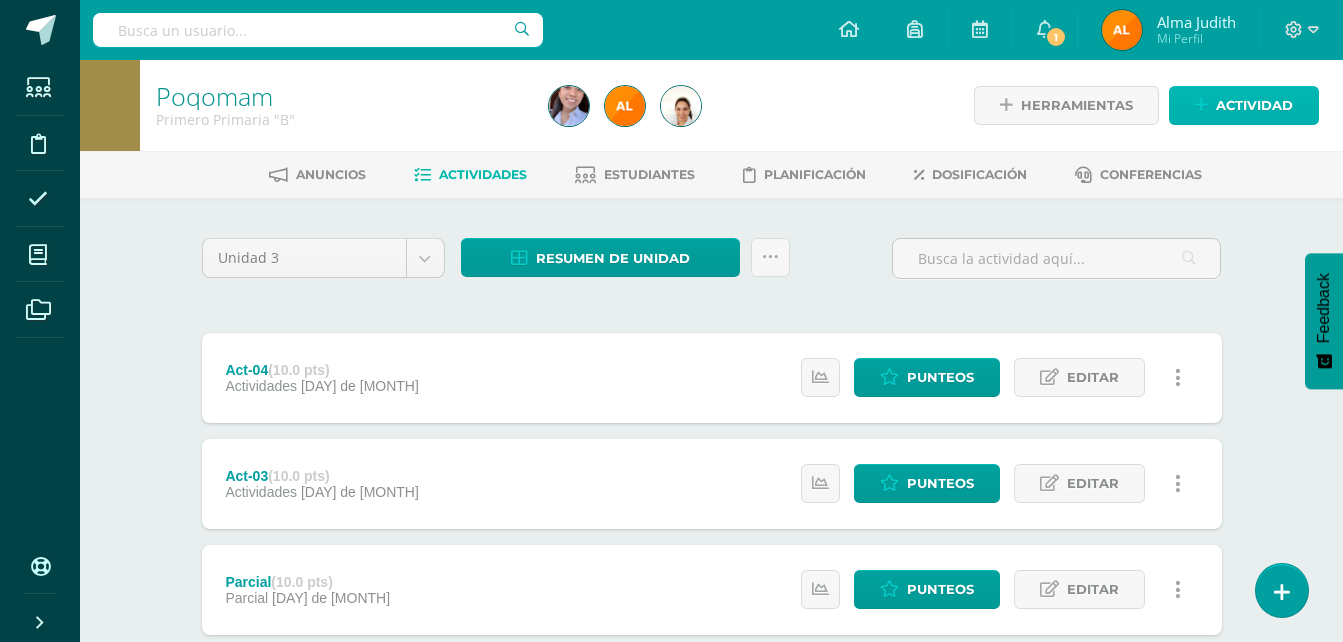 click on "Actividad" at bounding box center (1254, 105) 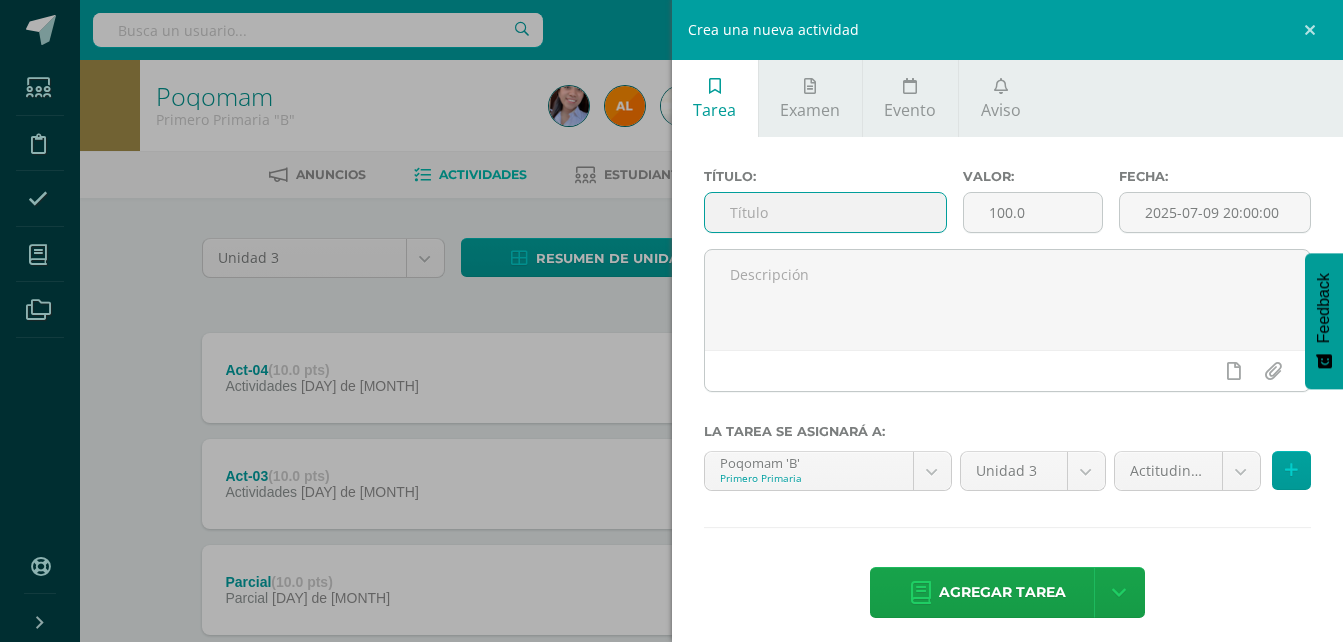 click at bounding box center [826, 212] 